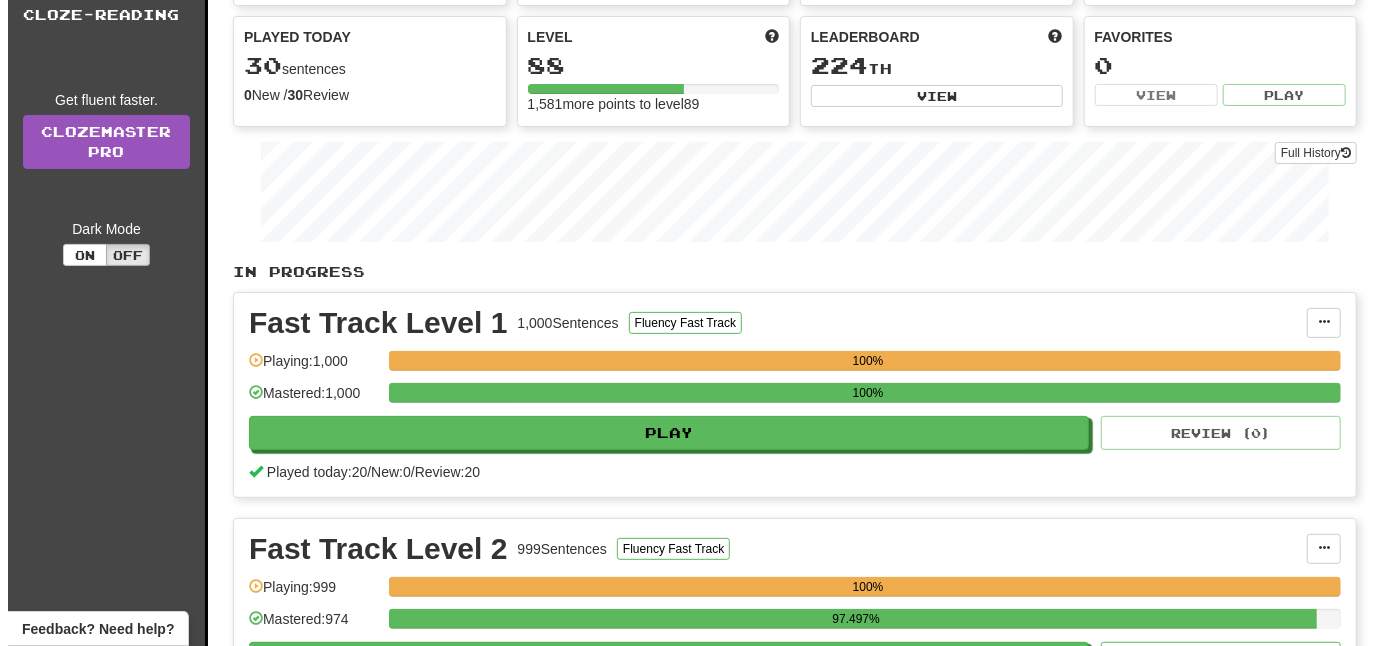 scroll, scrollTop: 200, scrollLeft: 0, axis: vertical 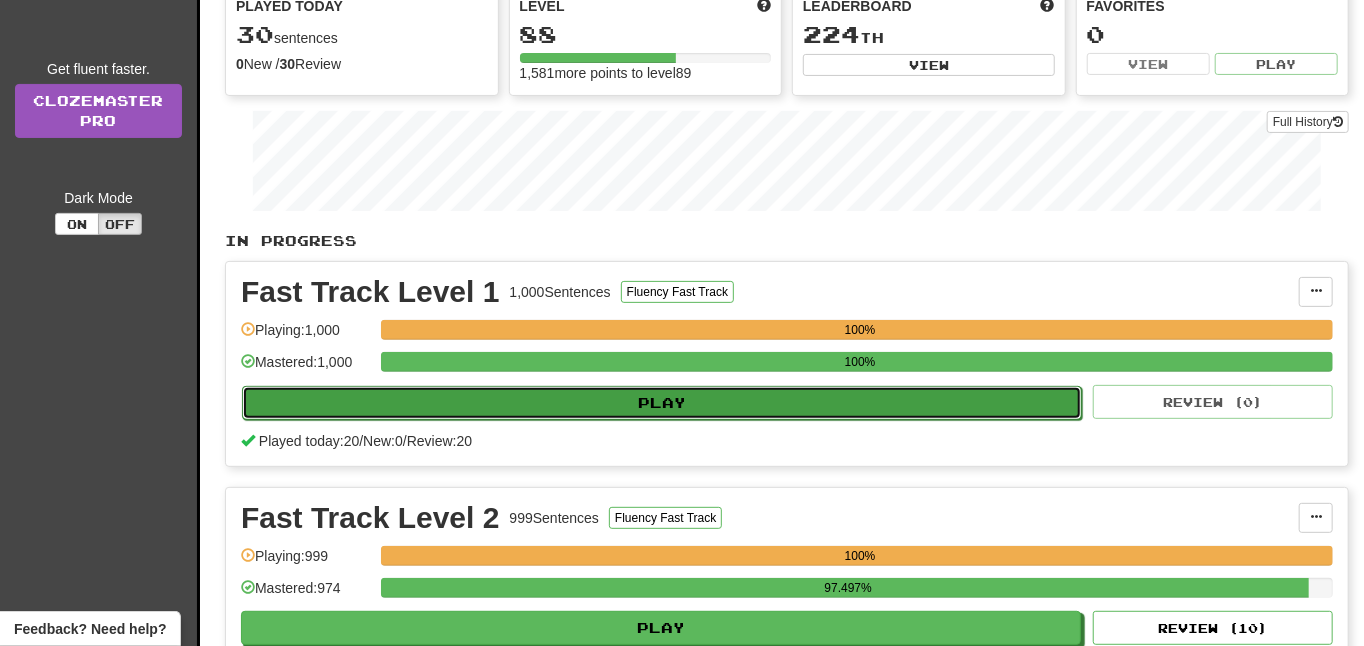 click on "Play" at bounding box center [662, 403] 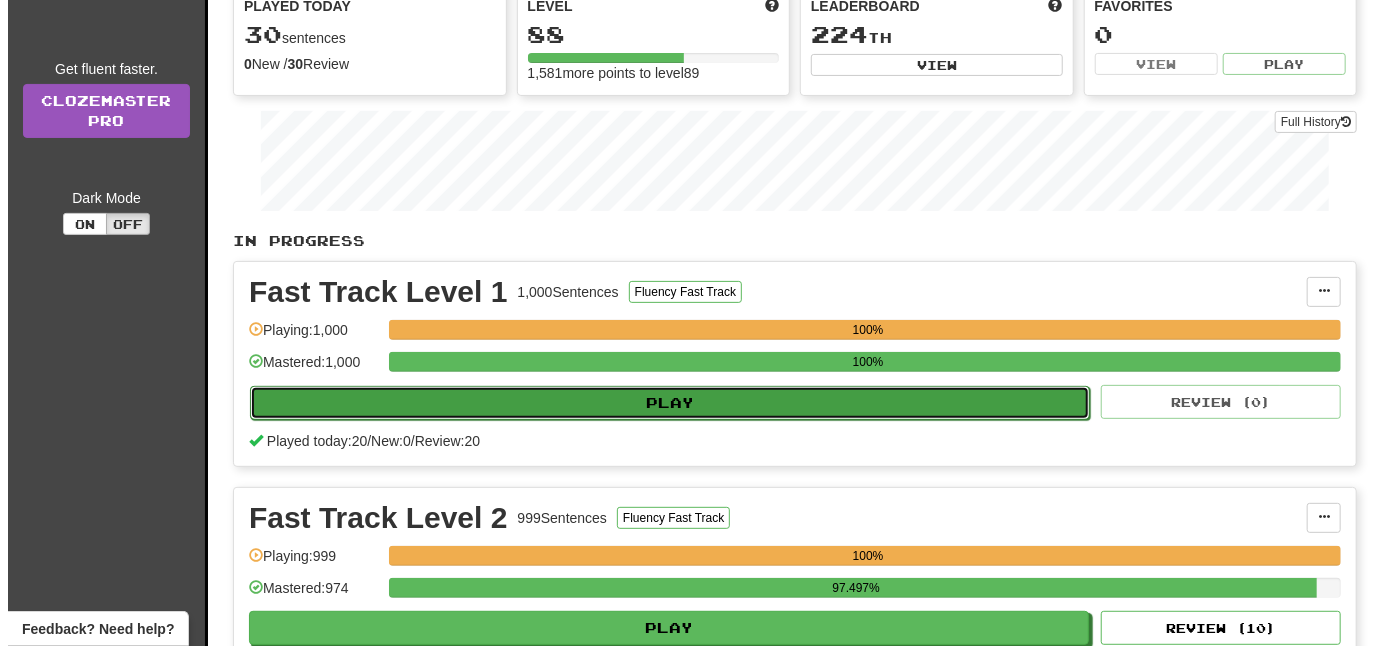 select on "**" 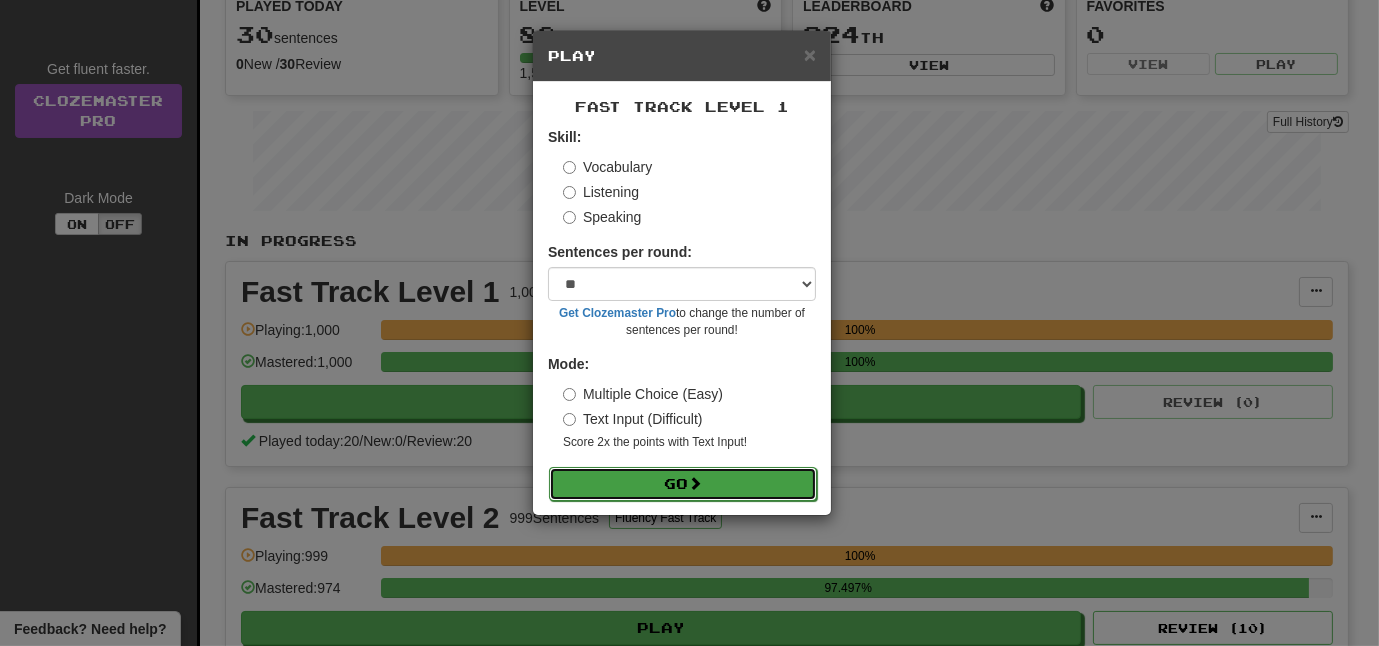 click on "Go" at bounding box center [683, 484] 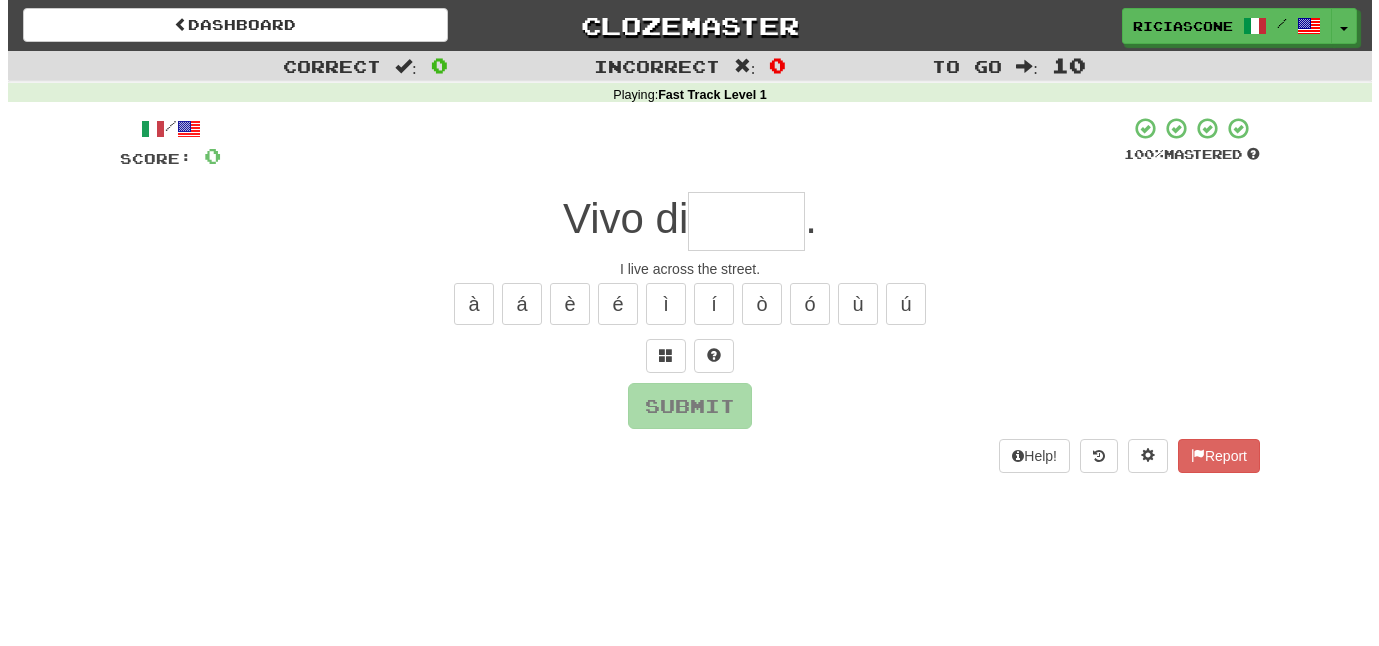 scroll, scrollTop: 0, scrollLeft: 0, axis: both 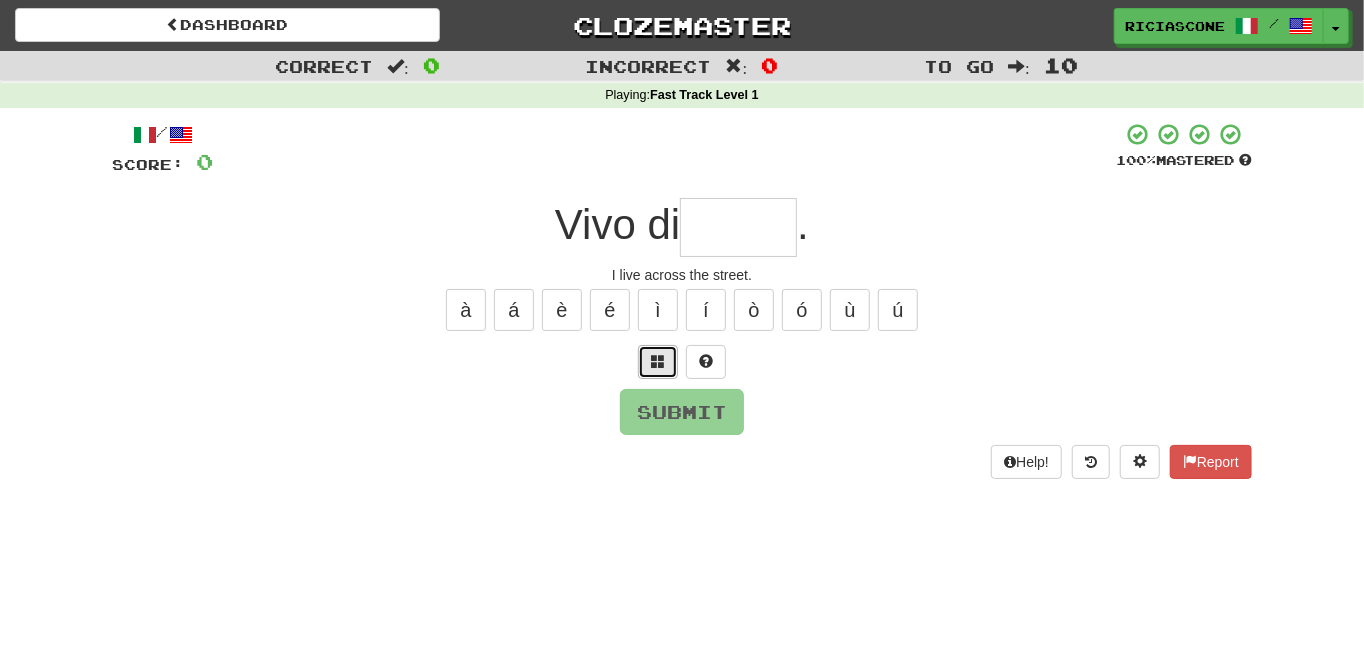 click at bounding box center (658, 362) 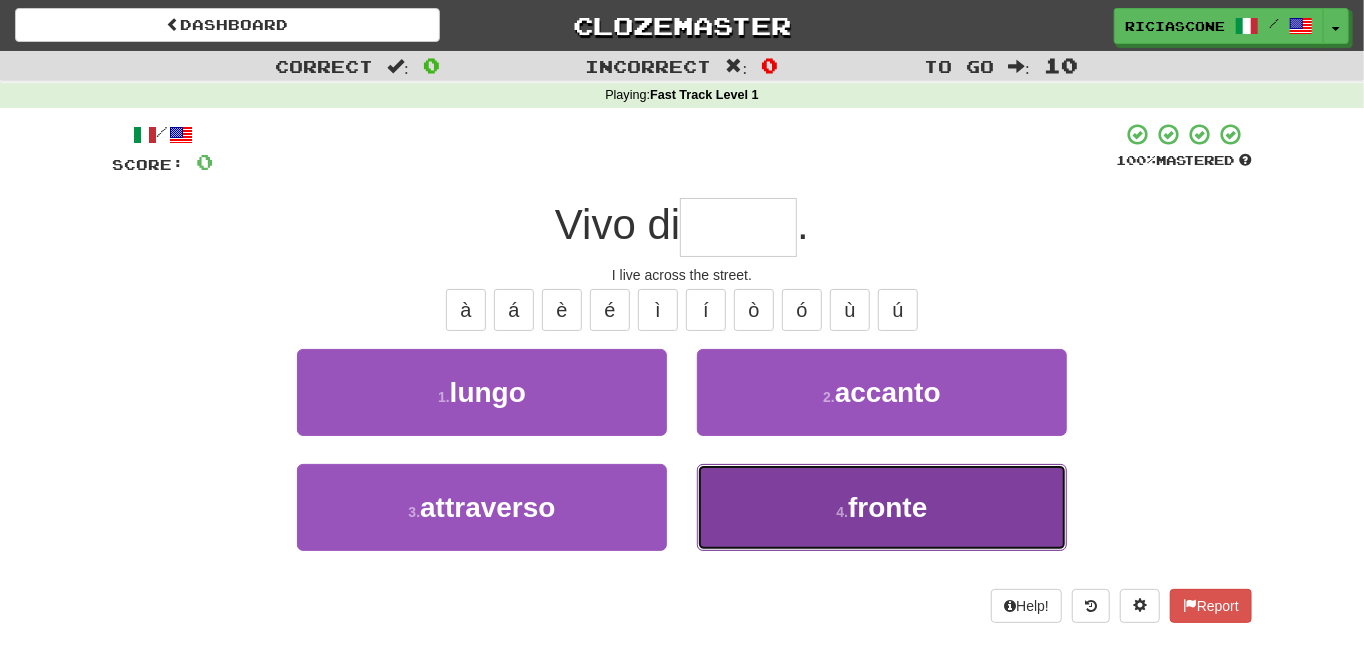 click on "4 .  fronte" at bounding box center [882, 507] 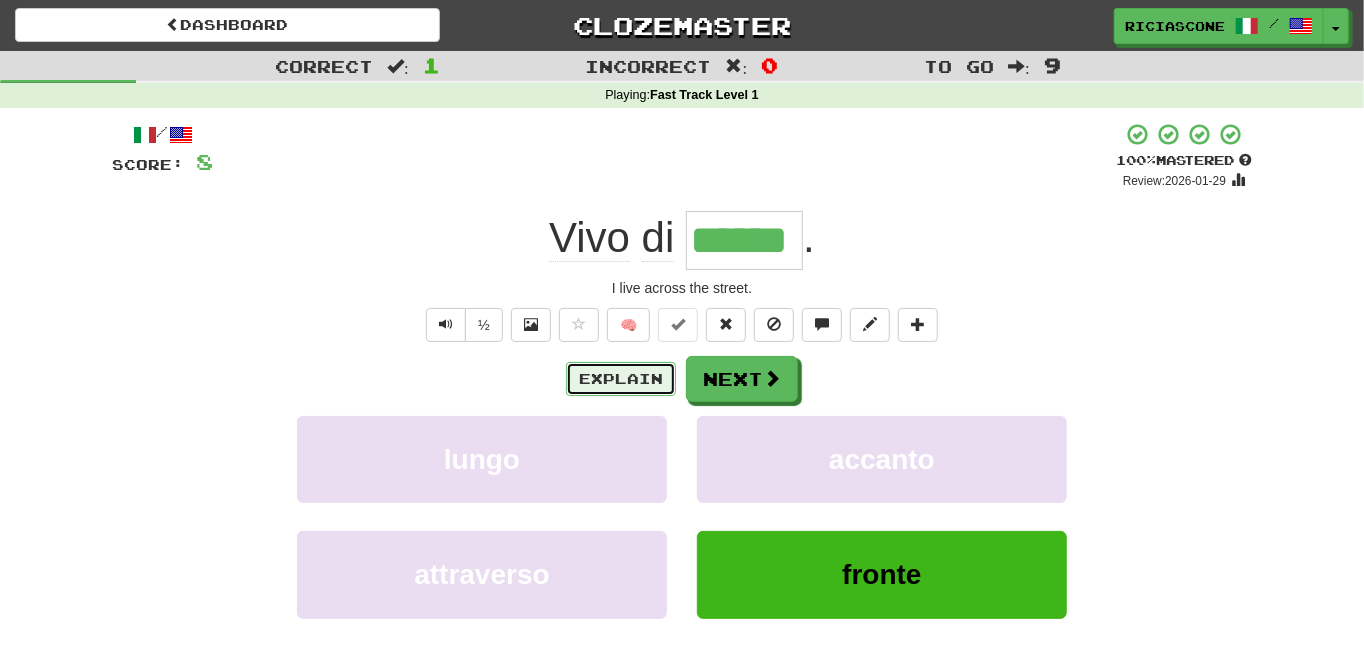 click on "Explain" at bounding box center (621, 379) 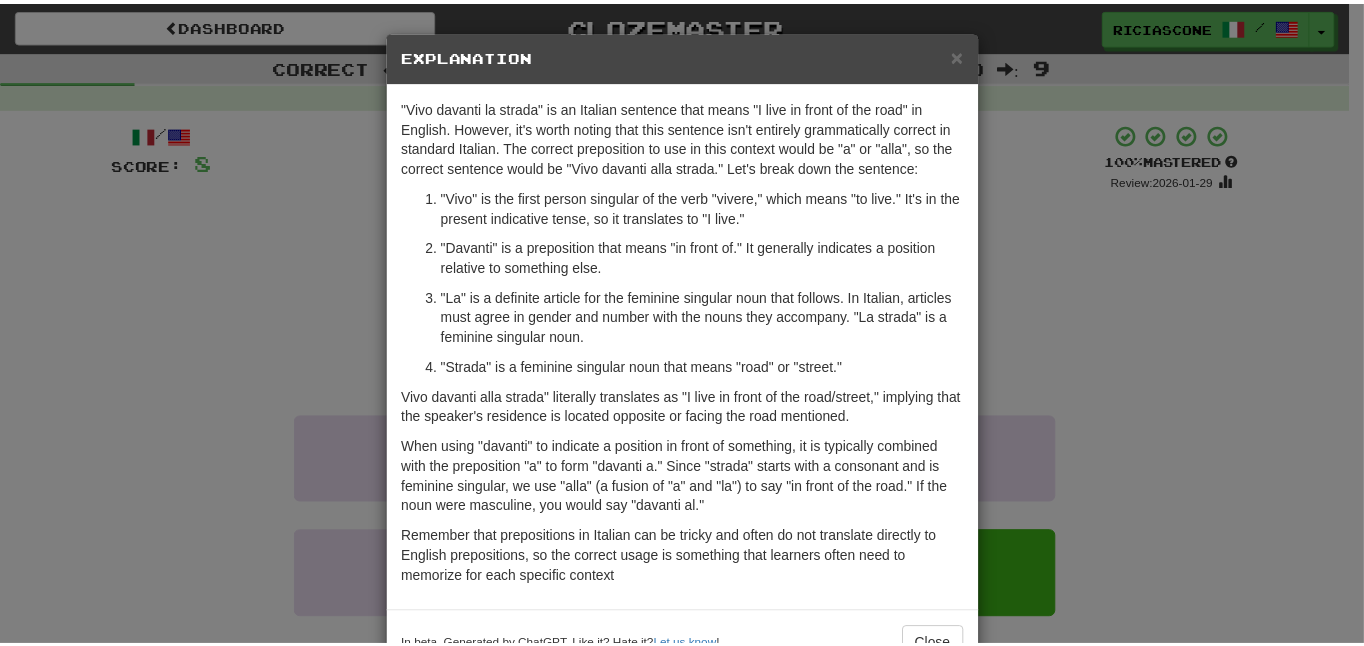 scroll, scrollTop: 80, scrollLeft: 0, axis: vertical 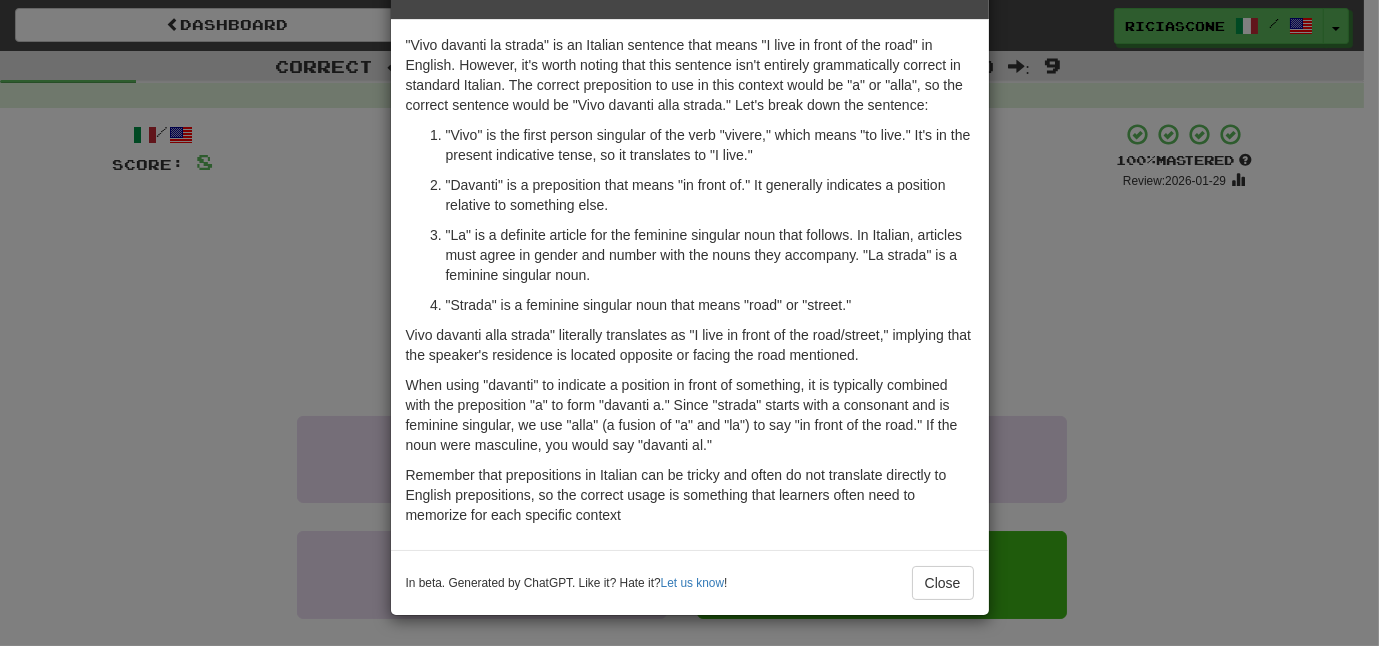 click on "× Explanation "Vivo davanti la strada" is an Italian sentence that means "I live in front of the road" in English. However, it's worth noting that this sentence isn't entirely grammatically correct in standard Italian. The correct preposition to use in this context would be "a" or "alla", so the correct sentence would be "Vivo davanti alla strada." Let's break down the sentence:
"Vivo" is the first person singular of the verb "vivere," which means "to live." It's in the present indicative tense, so it translates to "I live."
"Davanti" is a preposition that means "in front of." It generally indicates a position relative to something else.
"La" is a definite article for the feminine singular noun that follows. In Italian, articles must agree in gender and number with the nouns they accompany. "La strada" is a feminine singular noun.
"Strada" is a feminine singular noun that means "road" or "street."
In beta. Generated by ChatGPT. Like it? Hate it?  Let us know ! Close" at bounding box center (689, 323) 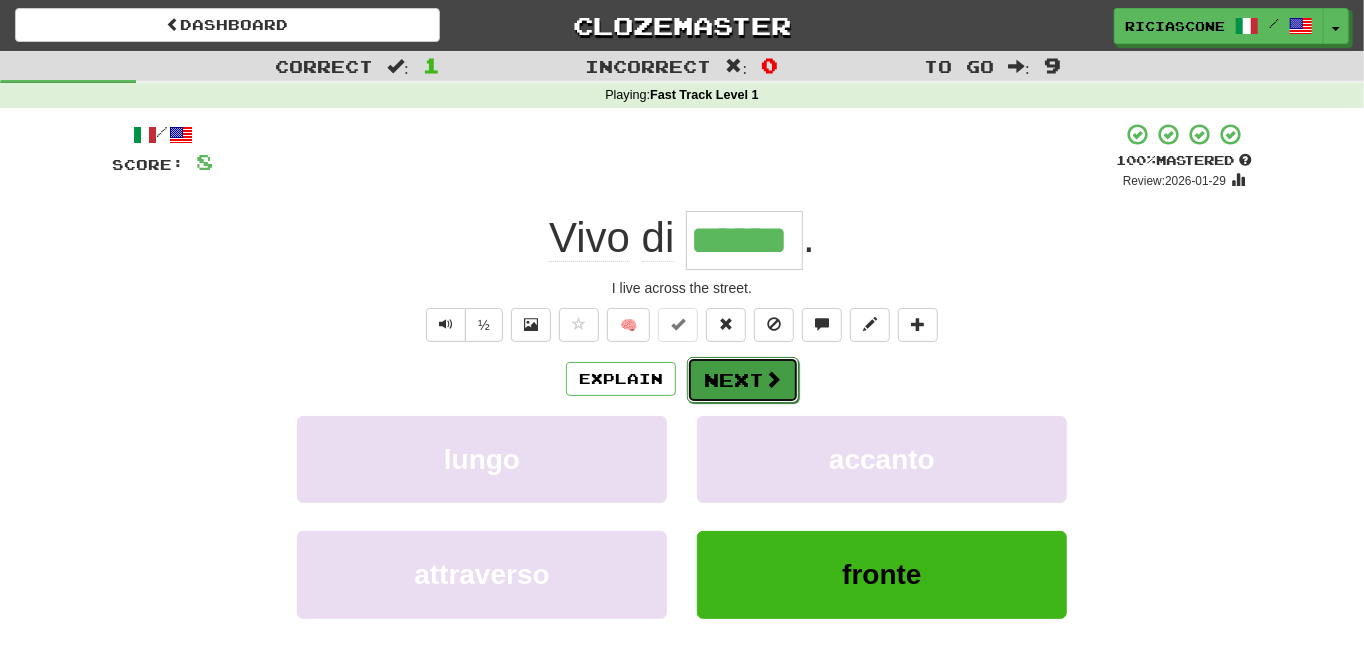 click on "Next" at bounding box center [743, 380] 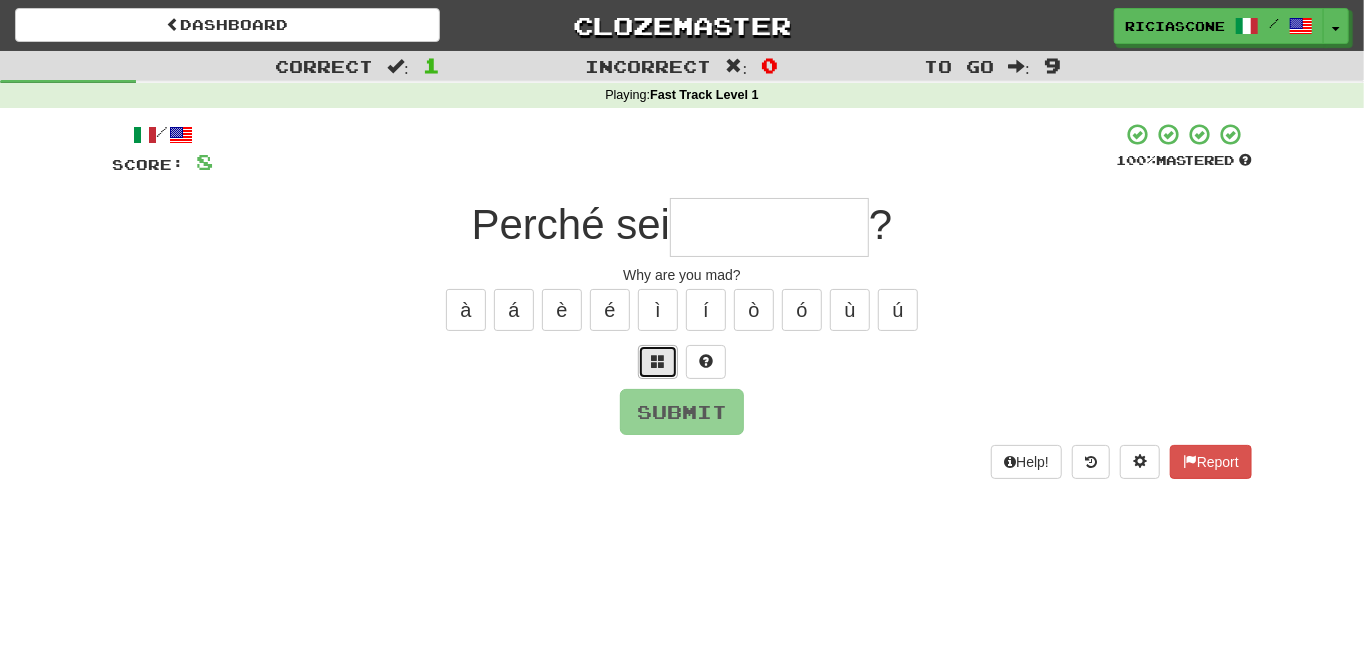 click at bounding box center (658, 362) 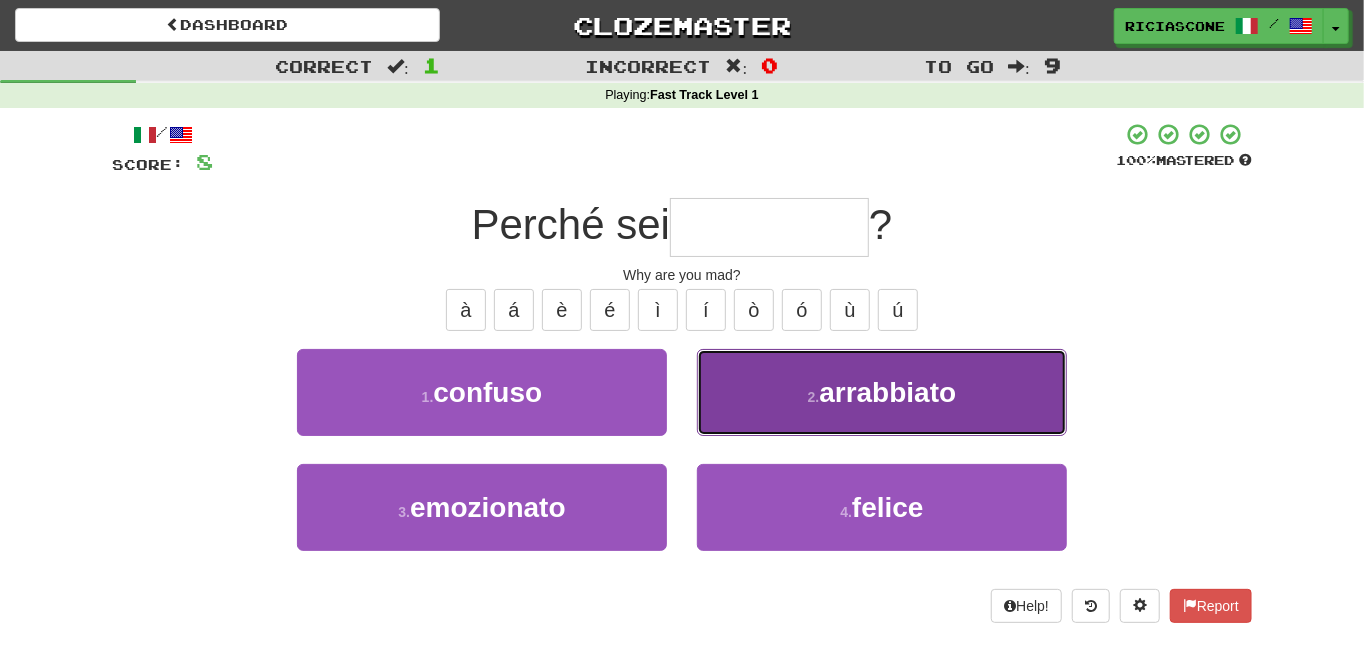 click on "2 .  arrabbiato" at bounding box center [882, 392] 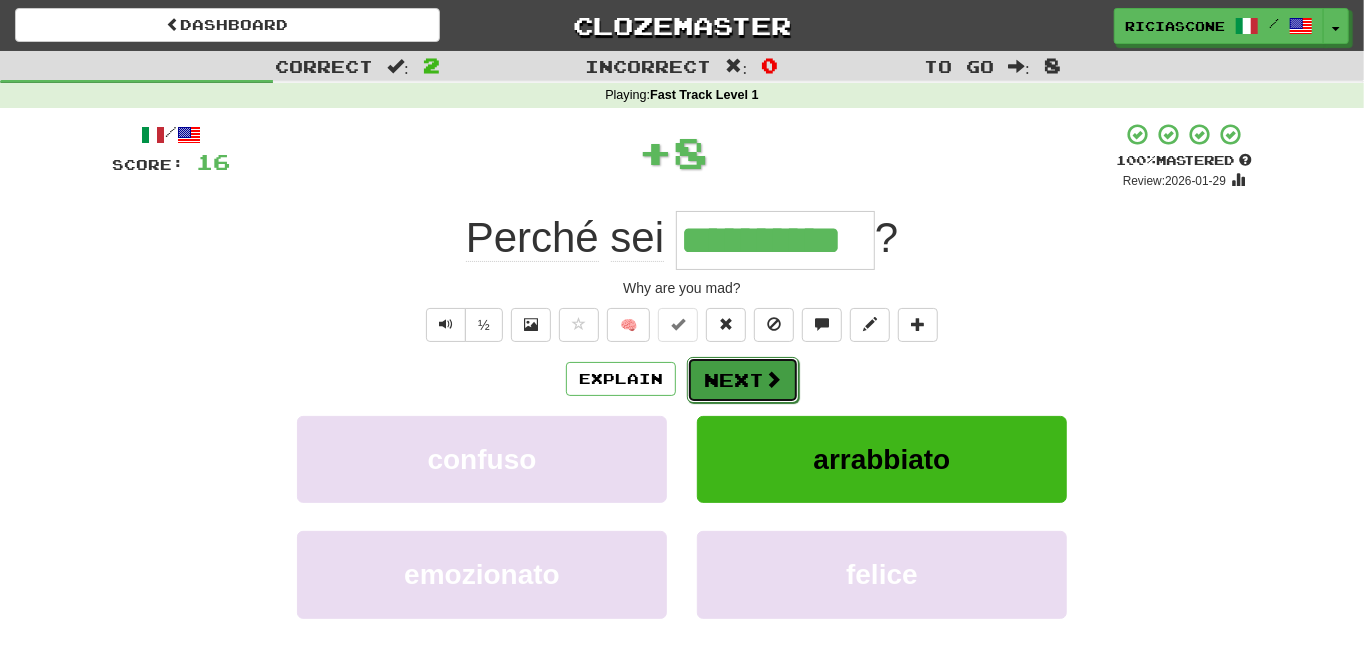 click on "Next" at bounding box center (743, 380) 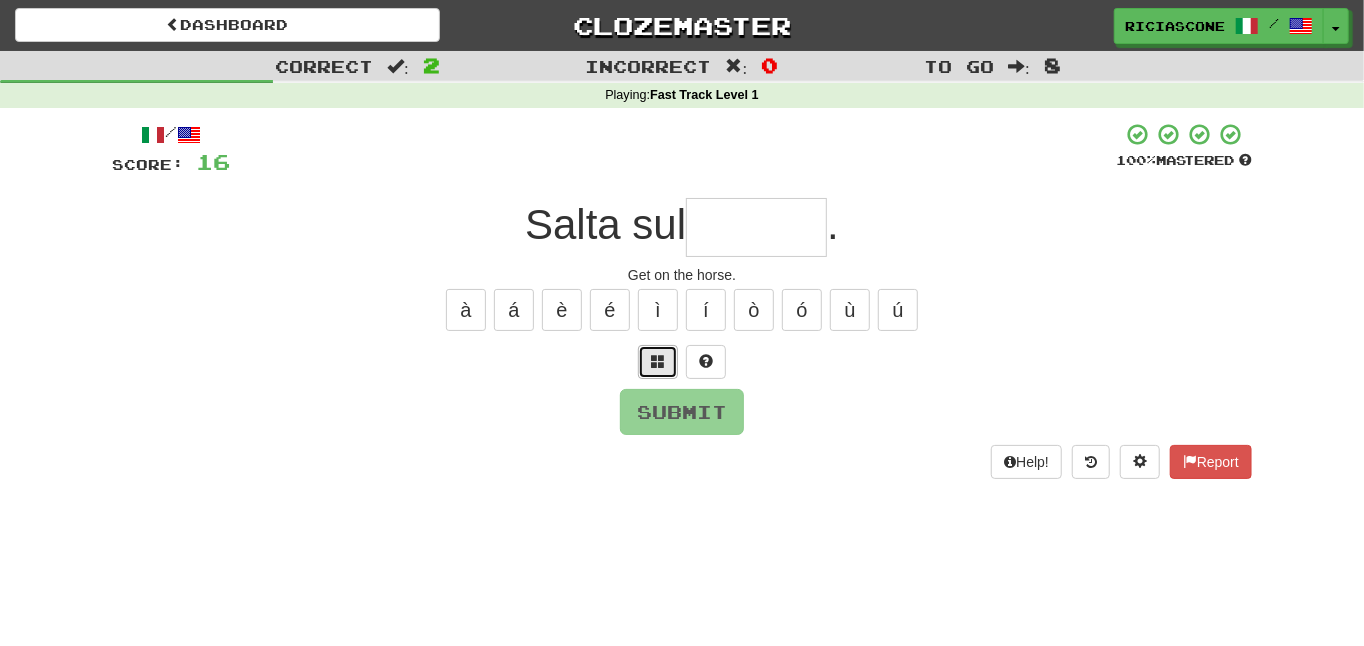 click at bounding box center (658, 362) 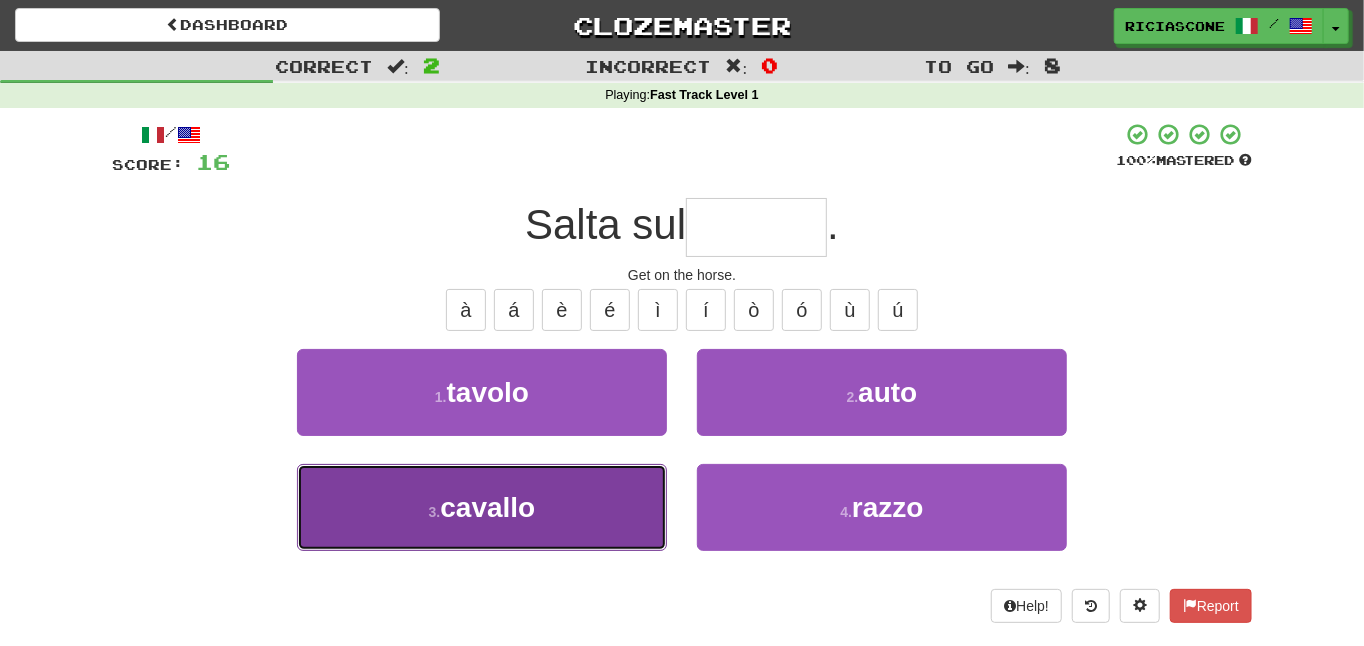 click on "3 .  cavallo" at bounding box center [482, 507] 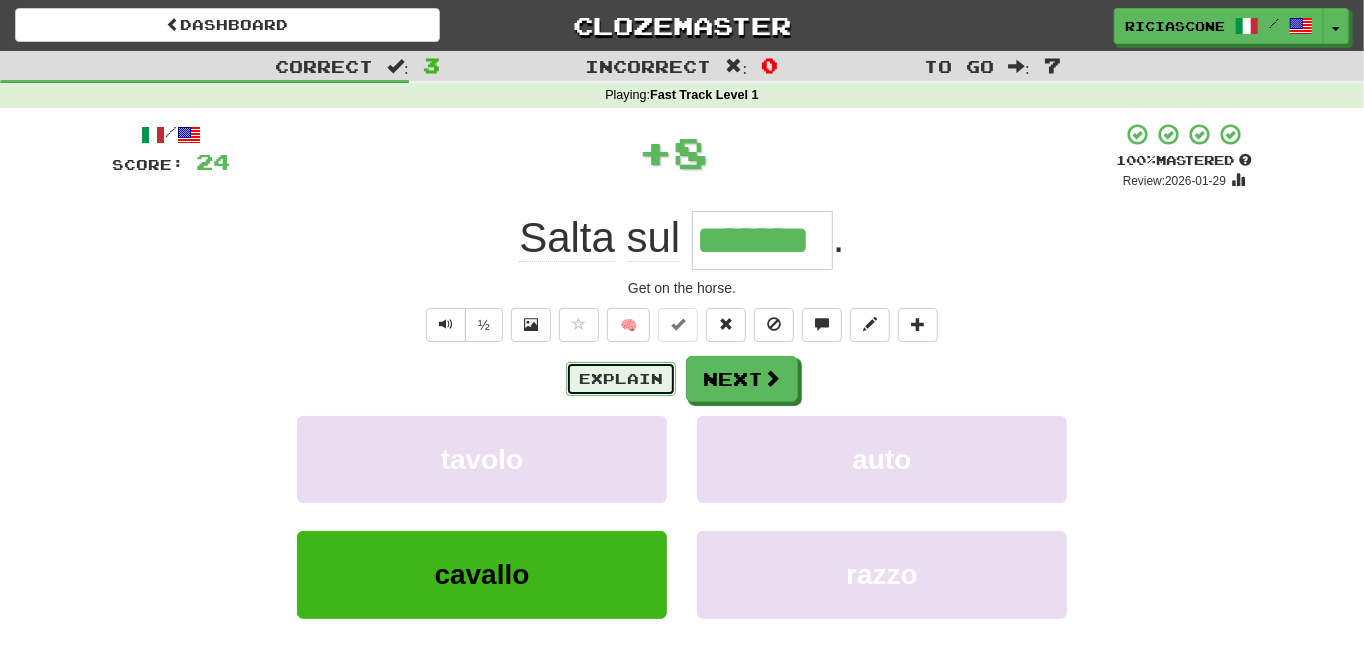 click on "Explain" at bounding box center [621, 379] 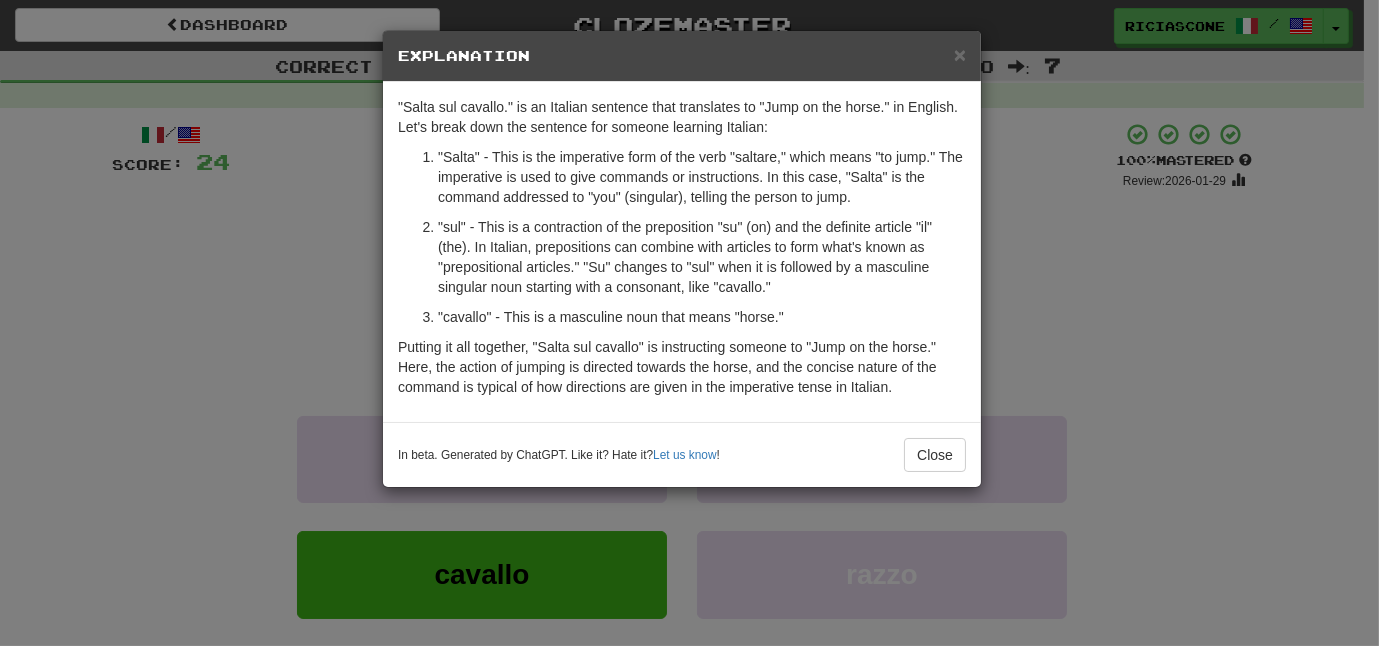 click on "× Explanation "Salta sul cavallo." is an Italian sentence that translates to "Jump on the horse." in English. Let's break down the sentence for someone learning Italian:
"Salta" - This is the imperative form of the verb "saltare," which means "to jump." The imperative is used to give commands or instructions. In this case, "Salta" is the command addressed to "you" (singular), telling the person to jump.
"sul" - This is a contraction of the preposition "su" (on) and the definite article "il" (the). In Italian, prepositions can combine with articles to form what's known as "prepositional articles." "Su" changes to "sul" when it is followed by a masculine singular noun starting with a consonant, like "cavallo."
"cavallo" - This is a masculine noun that means "horse."
In beta. Generated by ChatGPT. Like it? Hate it?  Let us know ! Close" at bounding box center [689, 323] 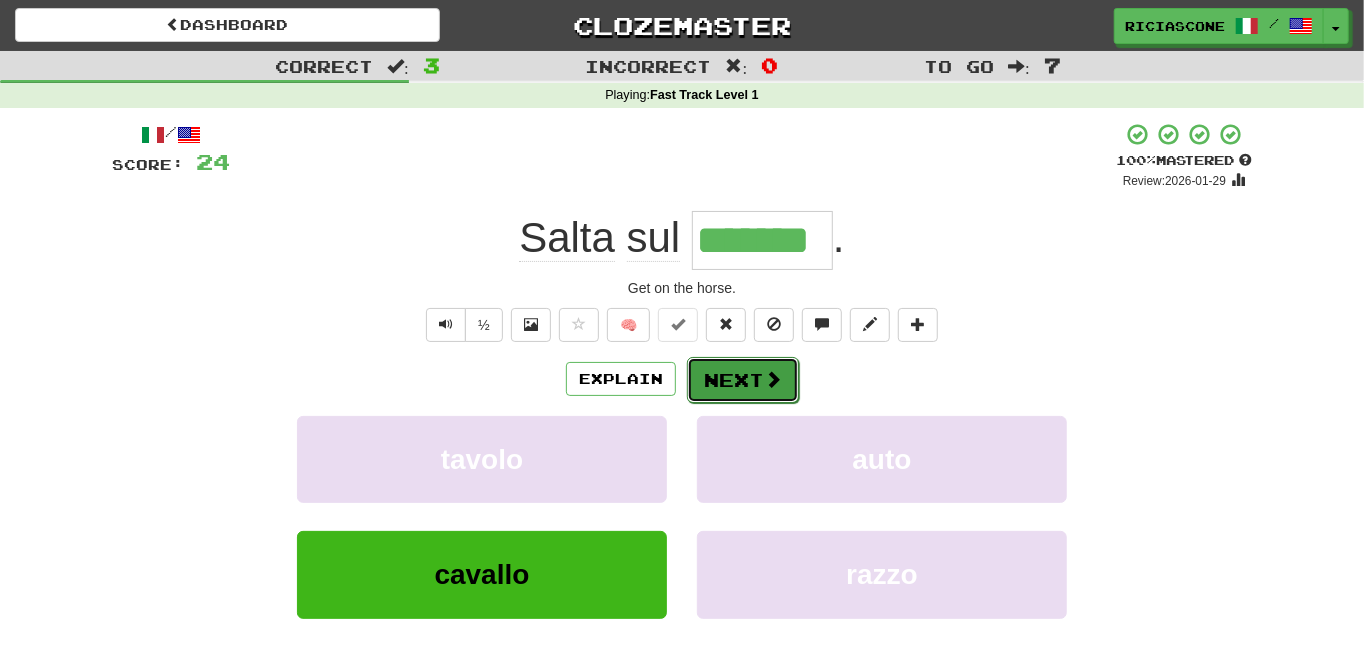 click on "Next" at bounding box center (743, 380) 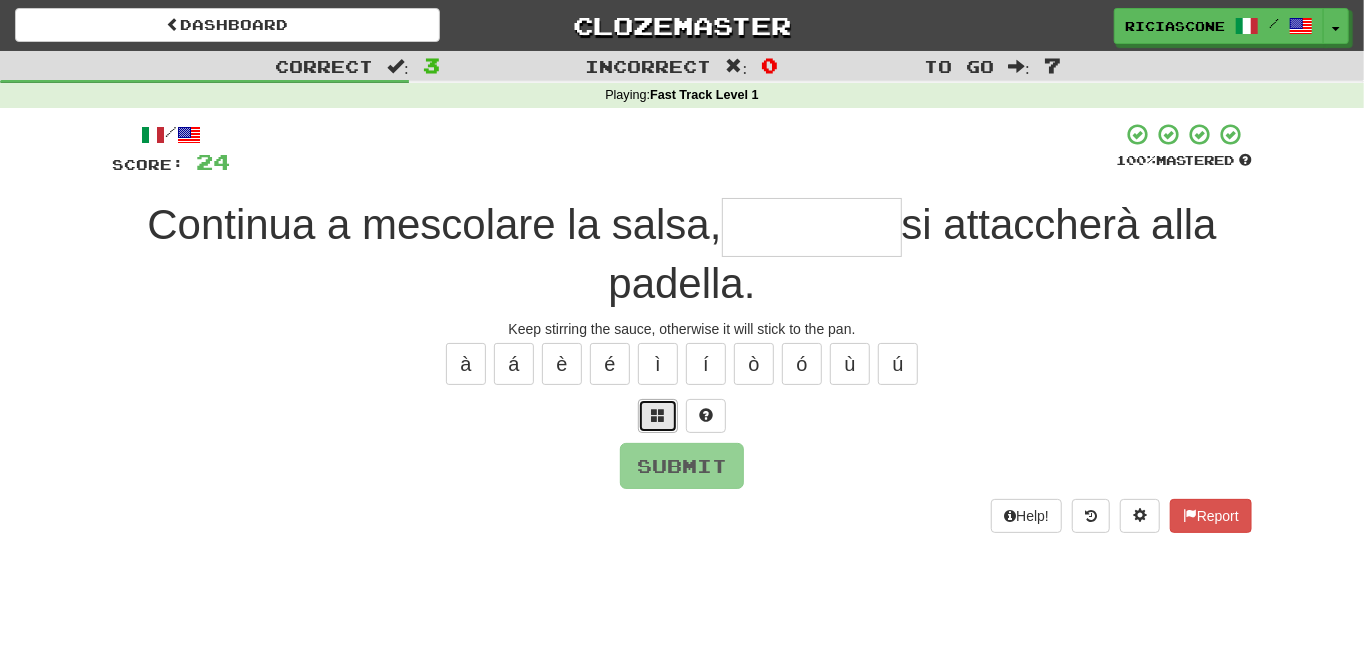 click at bounding box center [658, 415] 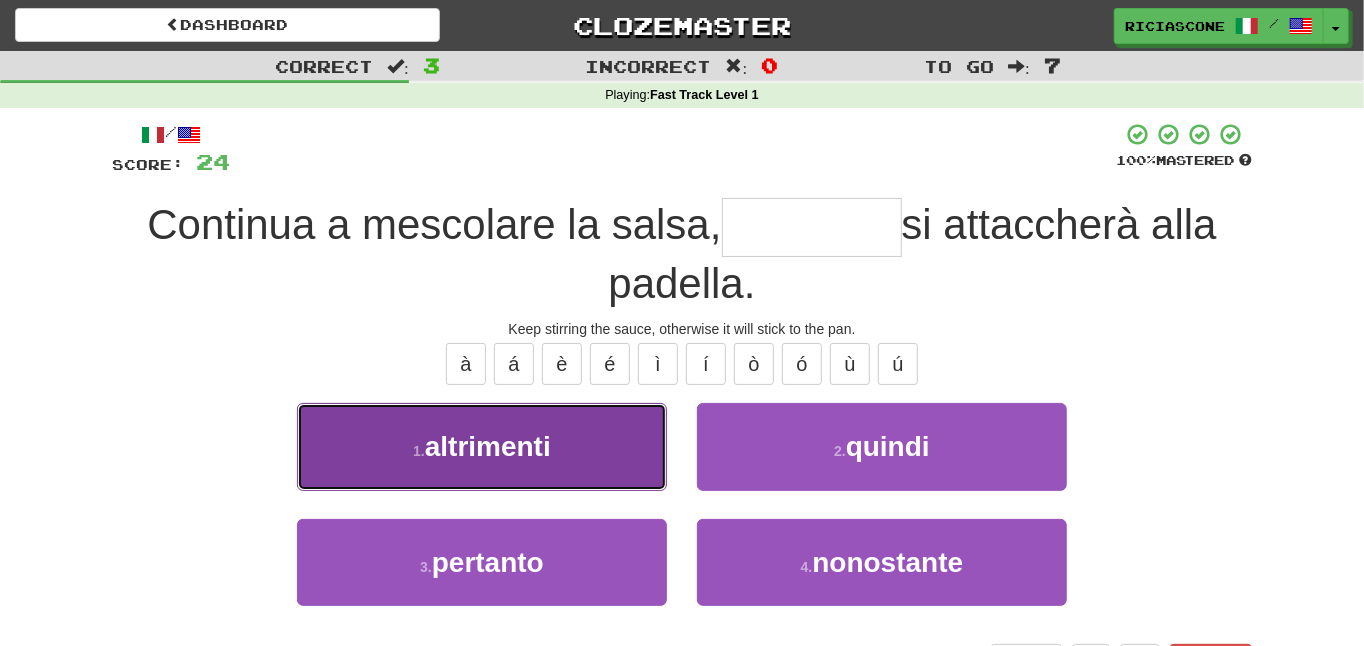 click on "1 .  altrimenti" at bounding box center (482, 446) 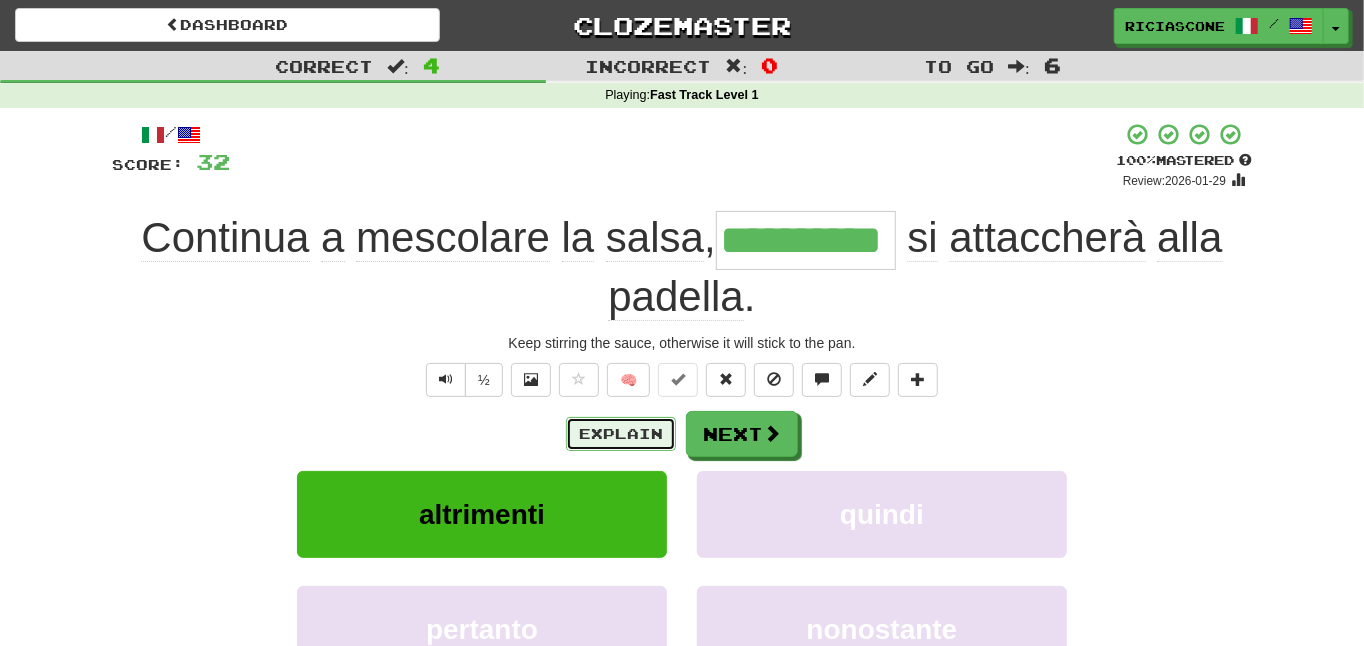 click on "Explain" at bounding box center (621, 434) 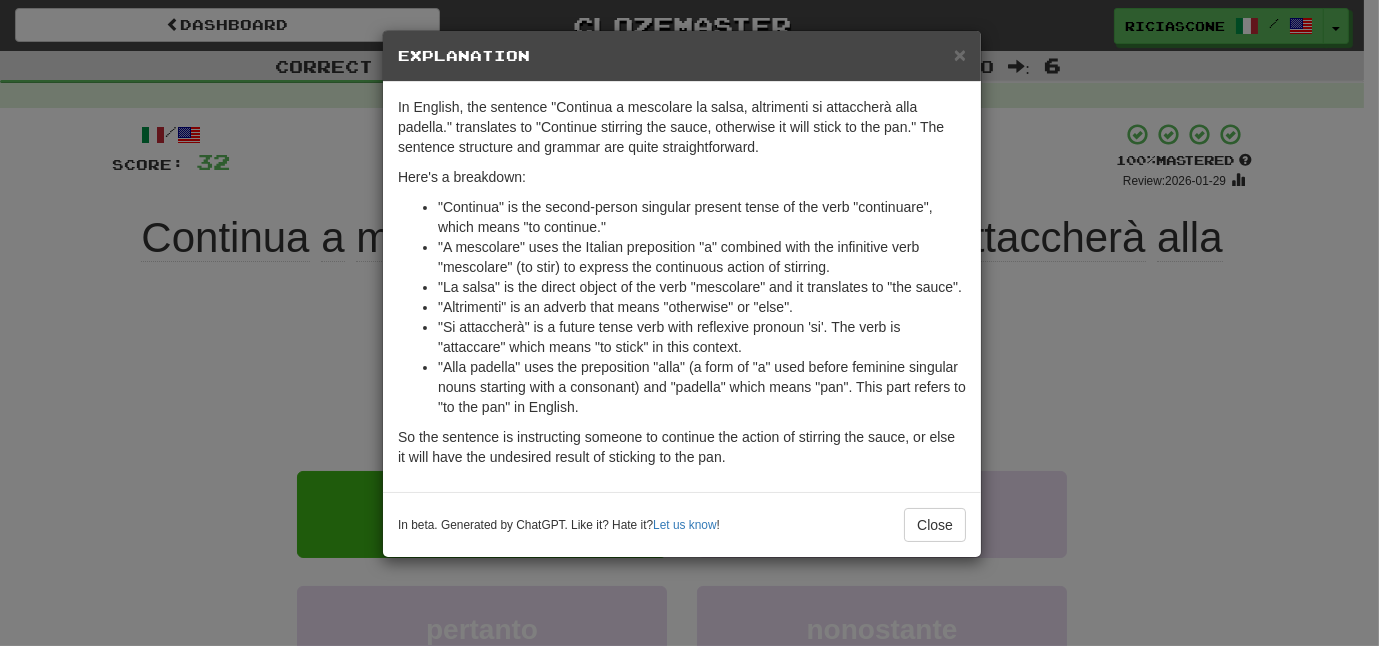 click on "× Explanation In English, the sentence "Continua a mescolare la salsa, altrimenti si attaccherà alla padella." translates to "Continue stirring the sauce, otherwise it will stick to the pan." The sentence structure and grammar are quite straightforward.
Here's a breakdown:
"Continua" is the second-person singular present tense of the verb "continuare", which means "to continue."
"A mescolare" uses the Italian preposition "a" combined with the infinitive verb "mescolare" (to stir) to express the continuous action of stirring.
"La salsa" is the direct object of the verb "mescolare" and it translates to "the sauce".
"Altrimenti" is an adverb that means "otherwise" or "else".
"Si attaccherà" is a future tense verb with reflexive pronoun 'si'. The verb is "attaccare" which means "to stick" in this context.
So the sentence is instructing someone to continue the action of stirring the sauce, or else it will have the undesired result of sticking to the pan. Let us know ! Close" at bounding box center (689, 323) 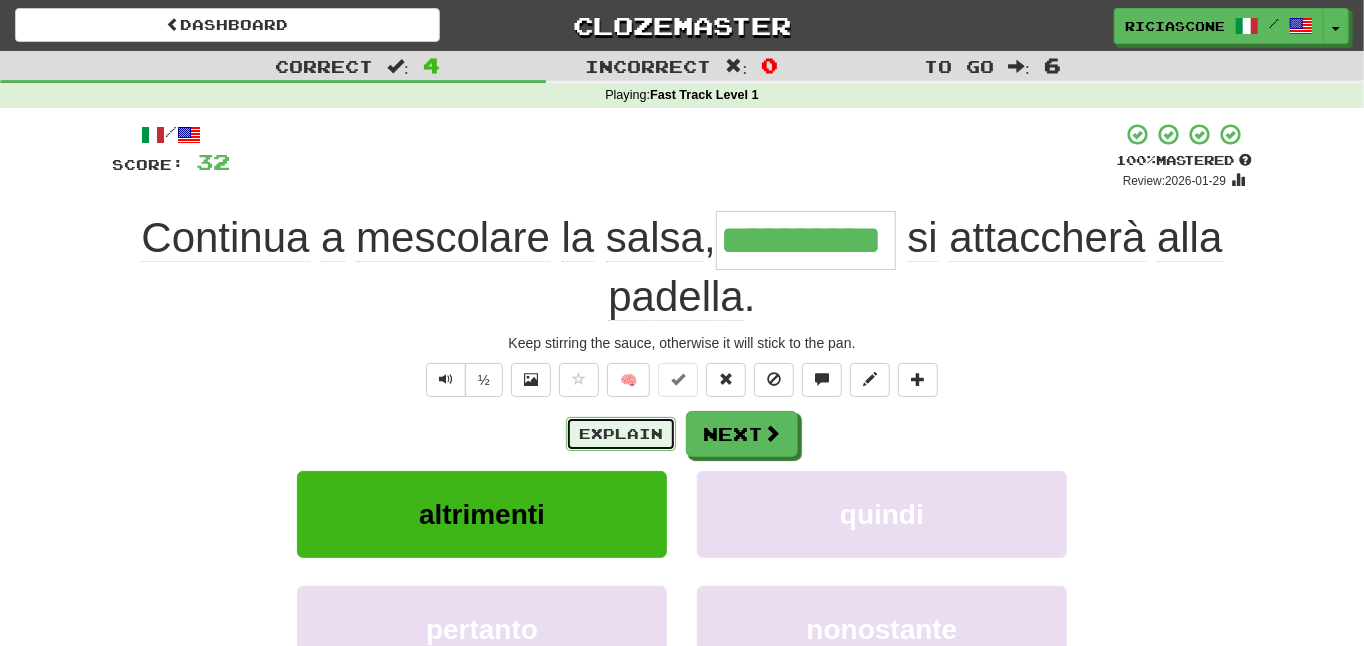 click on "Explain" at bounding box center [621, 434] 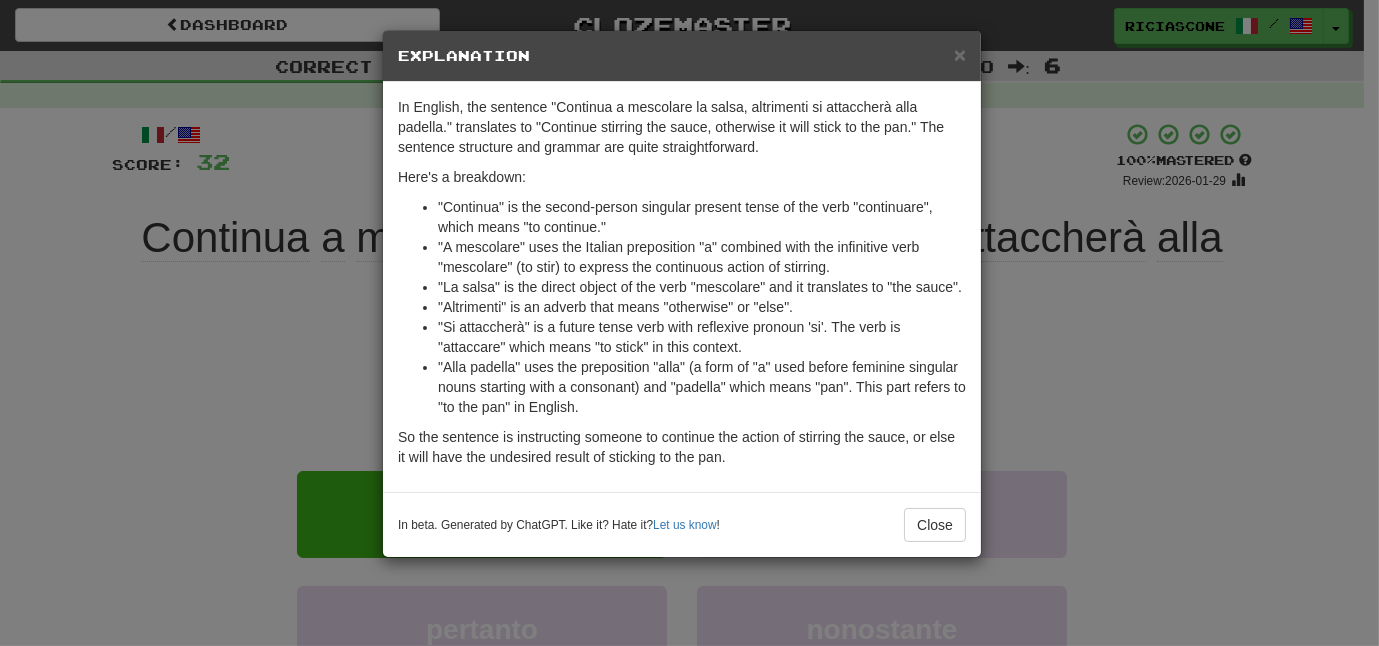 click on "× Explanation In English, the sentence "Continua a mescolare la salsa, altrimenti si attaccherà alla padella." translates to "Continue stirring the sauce, otherwise it will stick to the pan." The sentence structure and grammar are quite straightforward.
Here's a breakdown:
"Continua" is the second-person singular present tense of the verb "continuare", which means "to continue."
"A mescolare" uses the Italian preposition "a" combined with the infinitive verb "mescolare" (to stir) to express the continuous action of stirring.
"La salsa" is the direct object of the verb "mescolare" and it translates to "the sauce".
"Altrimenti" is an adverb that means "otherwise" or "else".
"Si attaccherà" is a future tense verb with reflexive pronoun 'si'. The verb is "attaccare" which means "to stick" in this context.
So the sentence is instructing someone to continue the action of stirring the sauce, or else it will have the undesired result of sticking to the pan. Let us know ! Close" at bounding box center (689, 323) 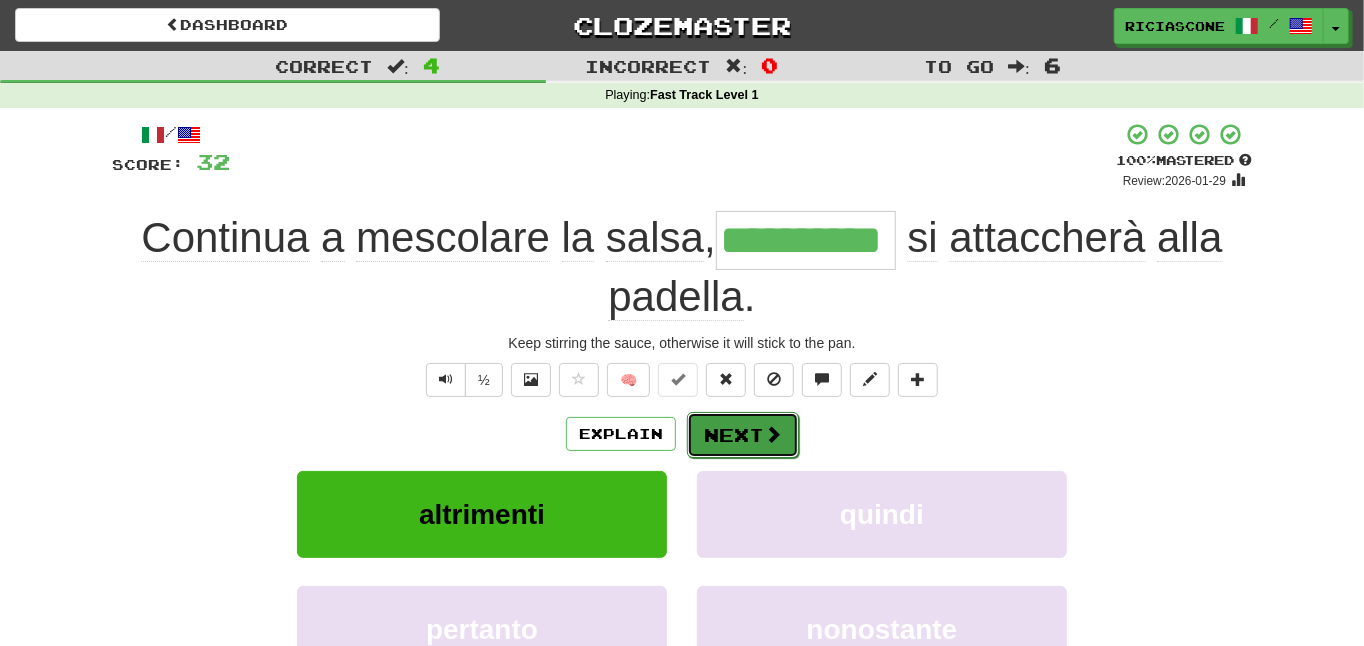 click on "Next" at bounding box center [743, 435] 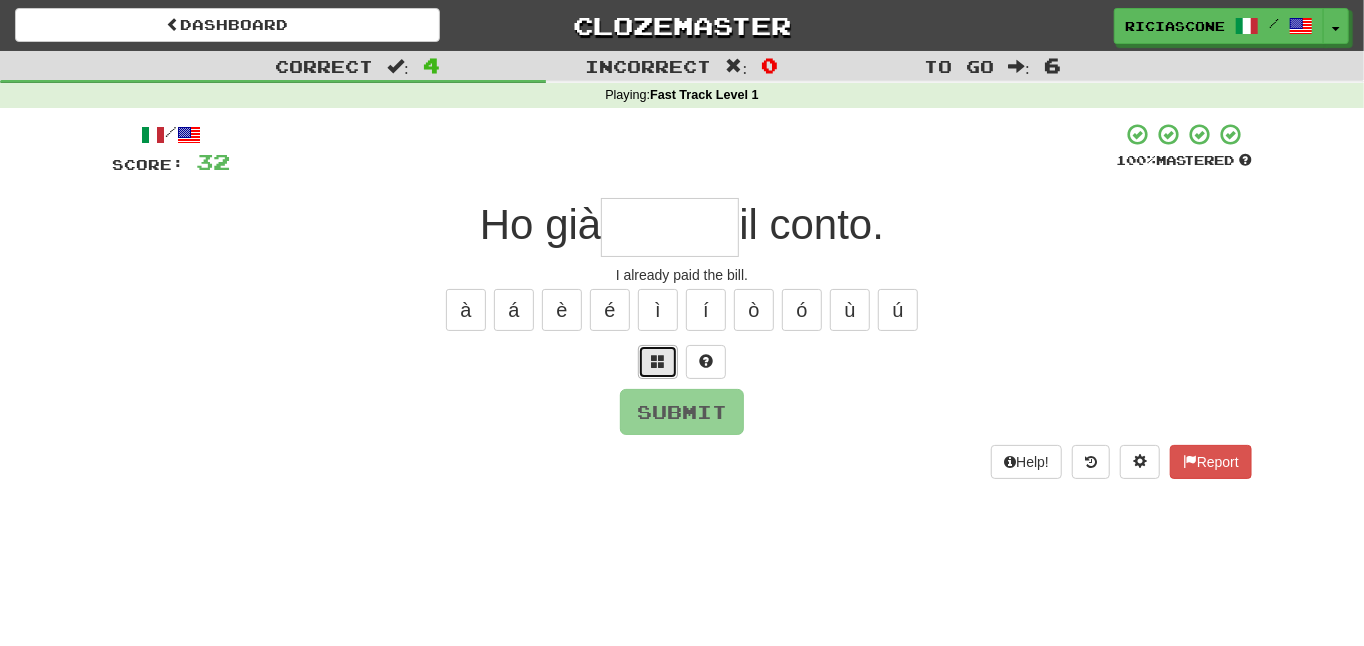 click at bounding box center (658, 361) 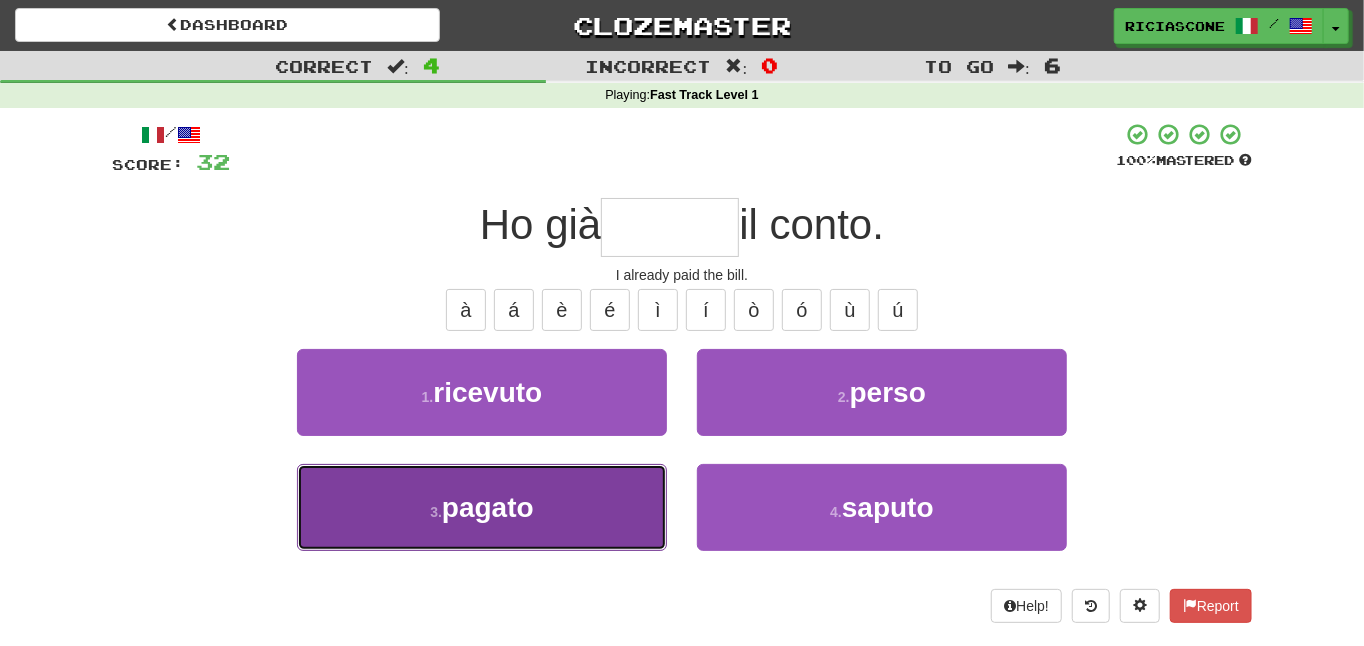 click on "3 .  pagato" at bounding box center [482, 507] 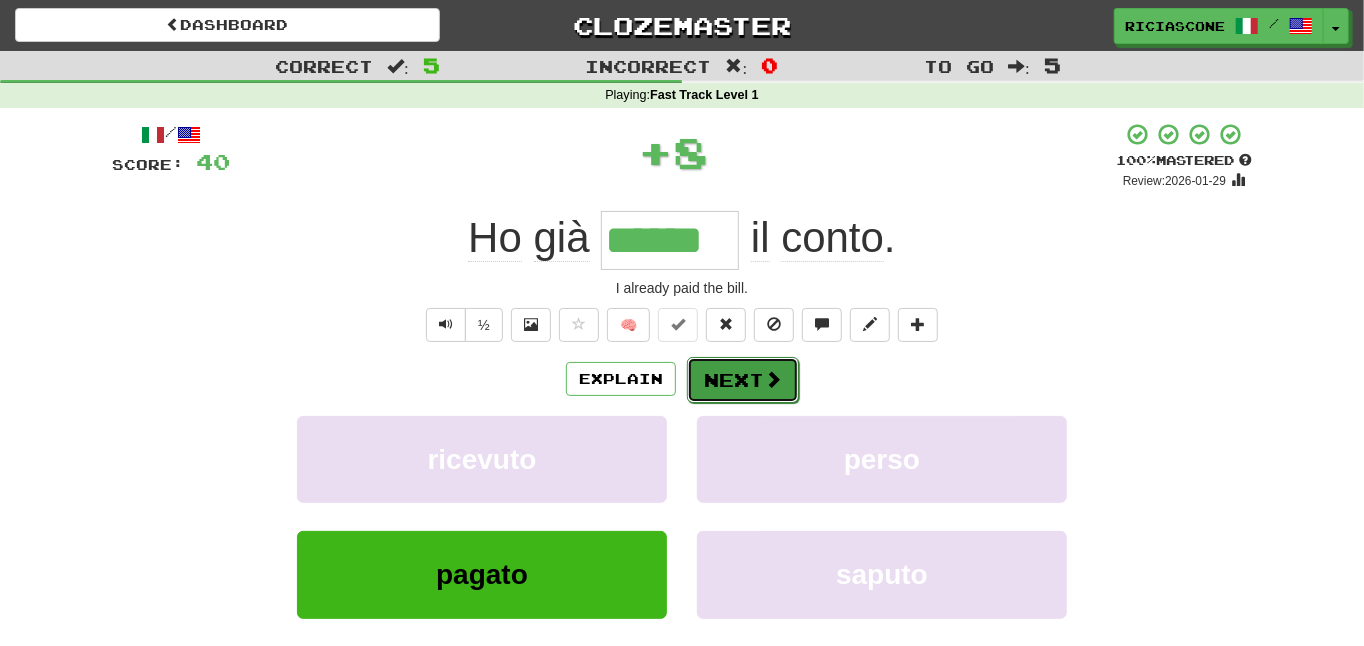 click on "Next" at bounding box center (743, 380) 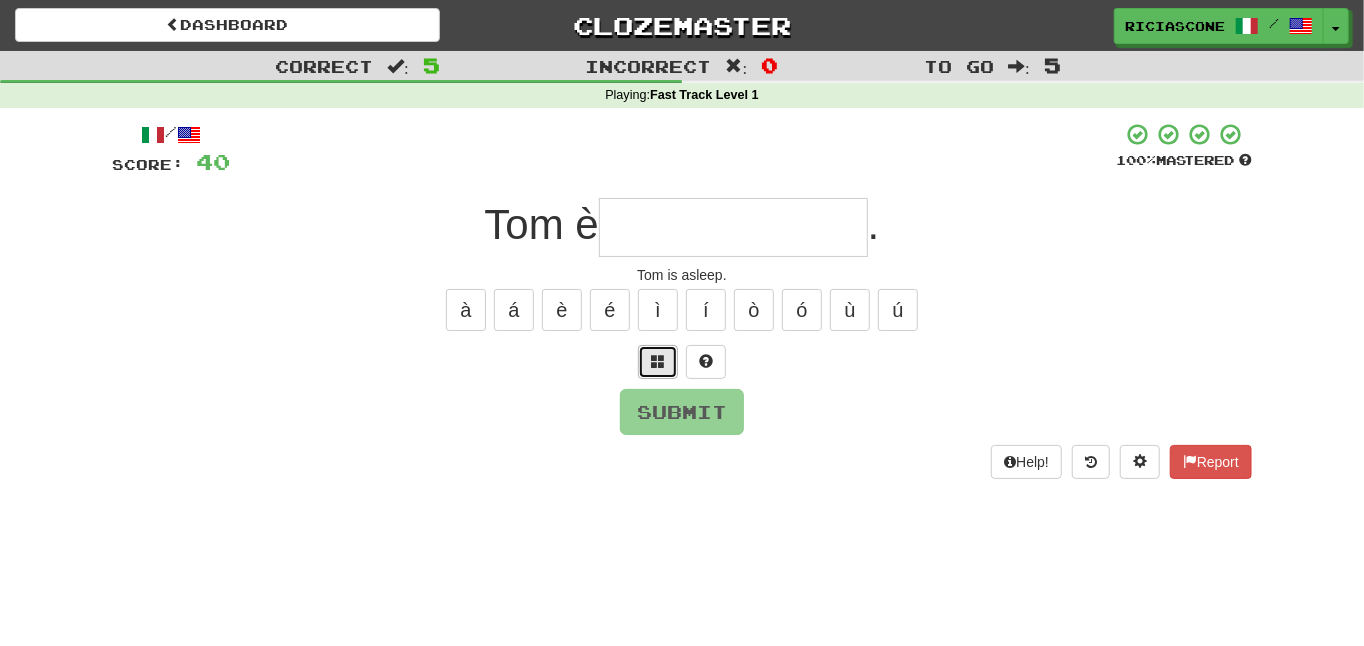 click at bounding box center (658, 362) 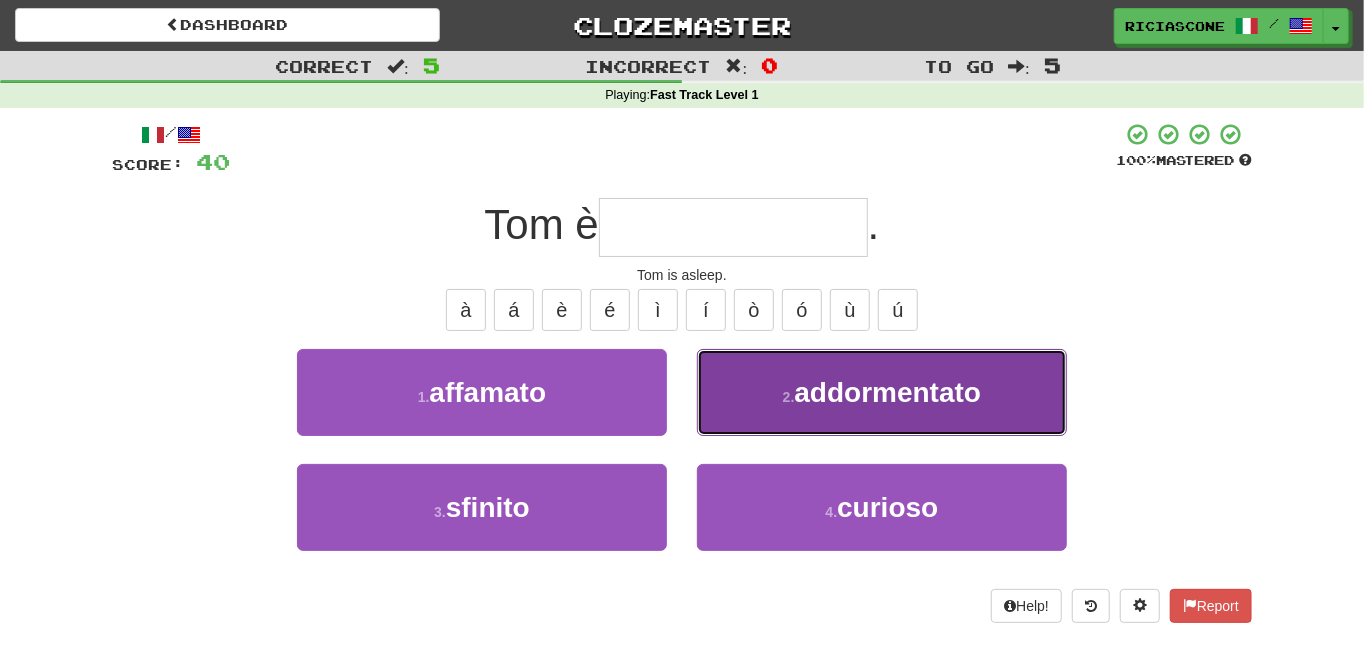 click on "2 .  addormentato" at bounding box center (882, 392) 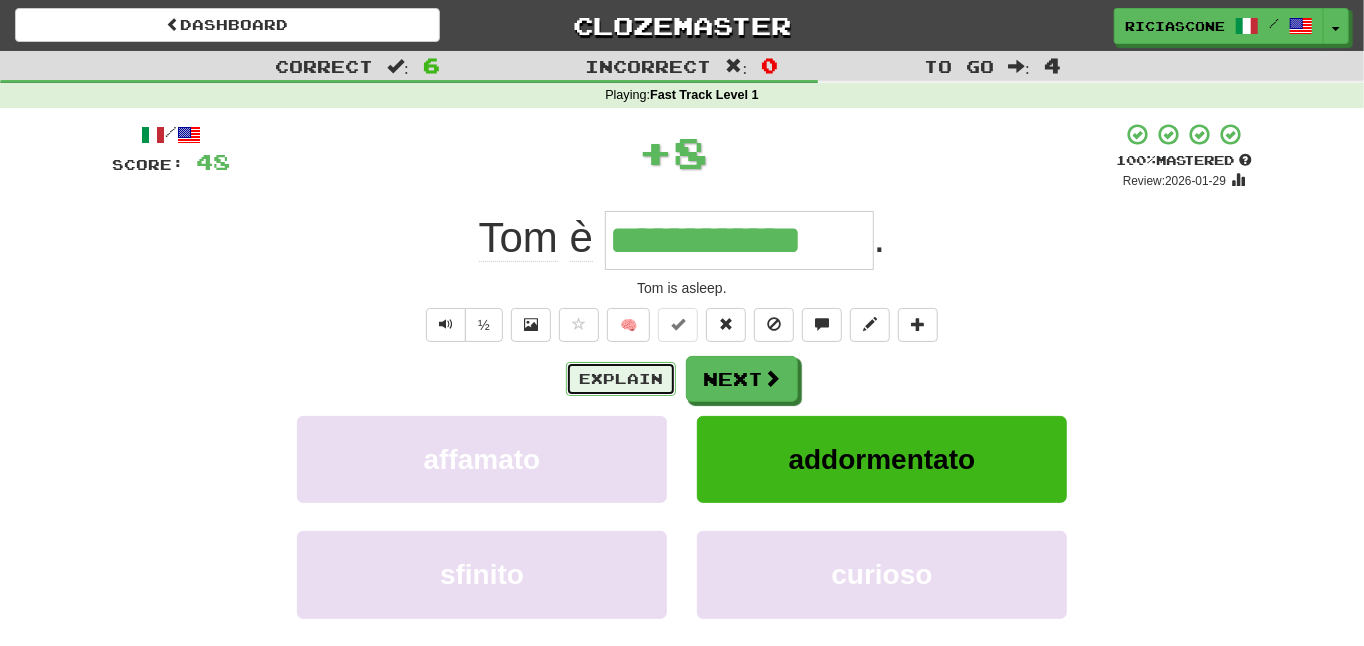 click on "Explain" at bounding box center (621, 379) 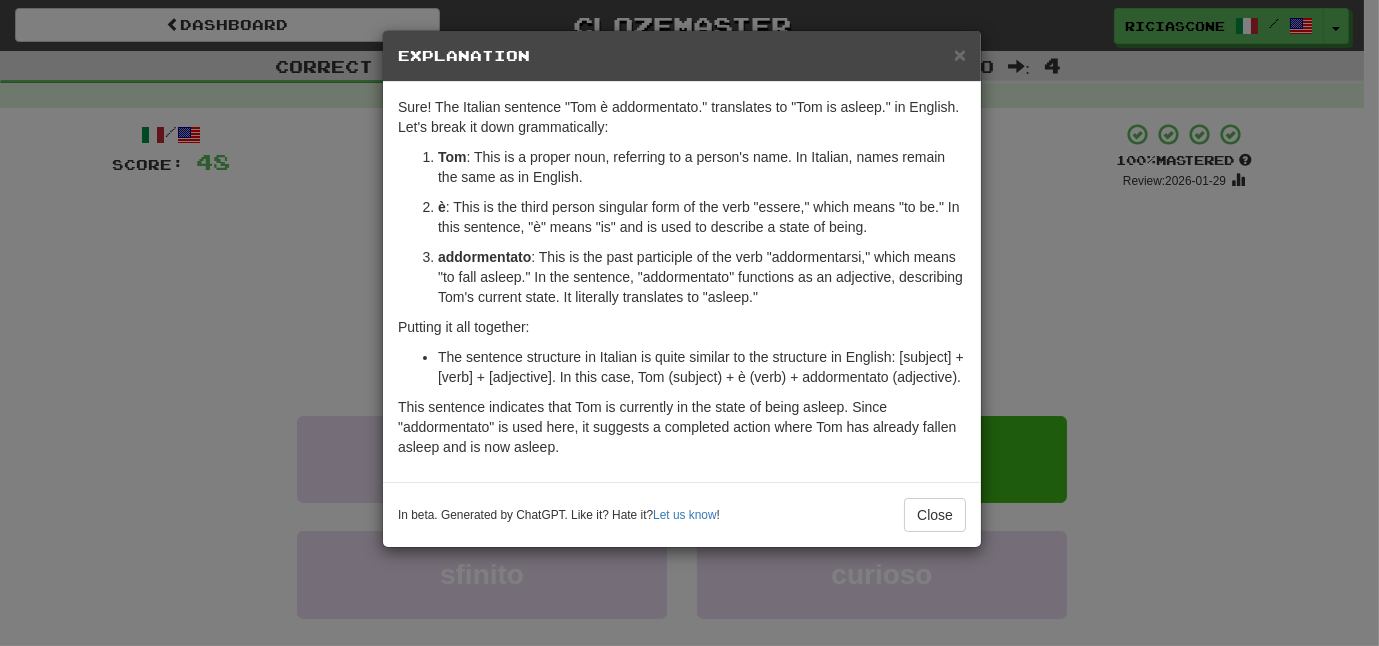 click on "× Explanation Sure! The Italian sentence "Tom è addormentato." translates to "Tom is asleep." in English. Let's break it down grammatically:
Tom : This is a proper noun, referring to a person's name. In Italian, names remain the same as in English.
è : This is the third person singular form of the verb "essere," which means "to be." In this sentence, "è" means "is" and is used to describe a state of being.
addormentato : This is the past participle of the verb "addormentarsi," which means "to fall asleep." In the sentence, "addormentato" functions as an adjective, describing Tom's current state. It literally translates to "asleep."
Putting it all together:
The sentence structure in Italian is quite similar to the structure in English: [subject] + [verb] + [adjective]. In this case, Tom (subject) + è (verb) + addormentato (adjective).
In beta. Generated by ChatGPT. Like it? Hate it?  Let us know ! Close" at bounding box center (689, 323) 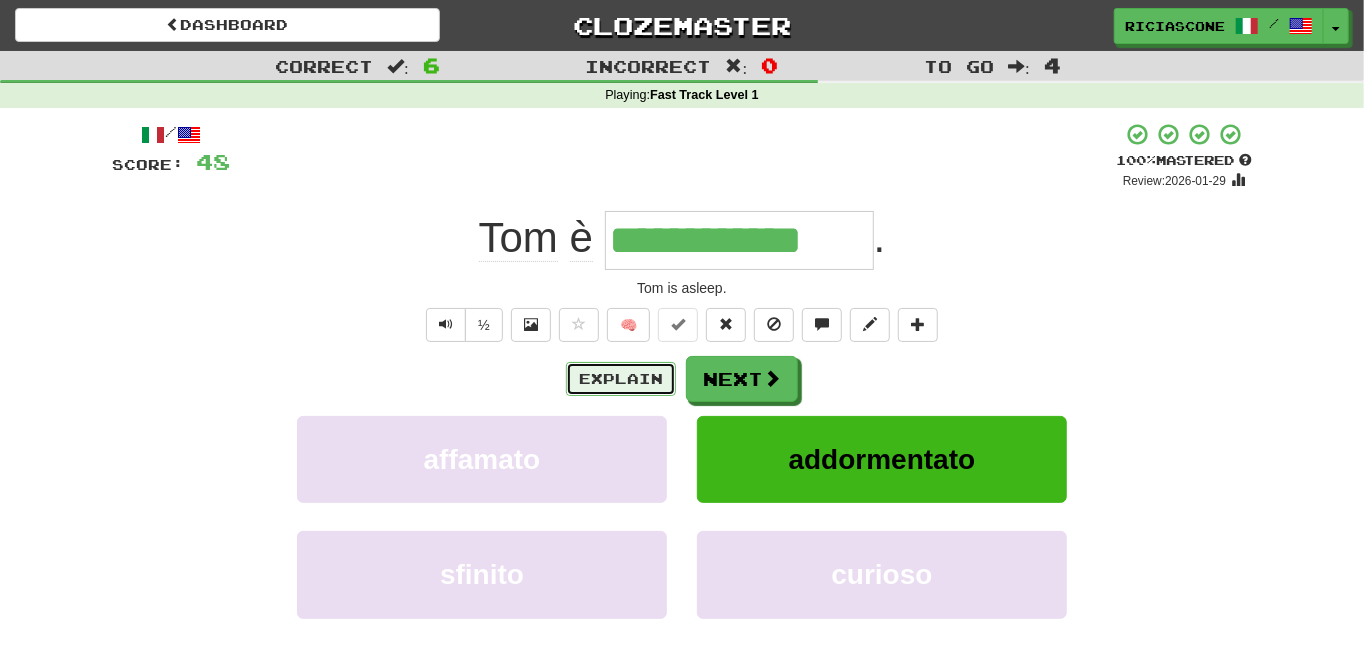 click on "Explain" at bounding box center (621, 379) 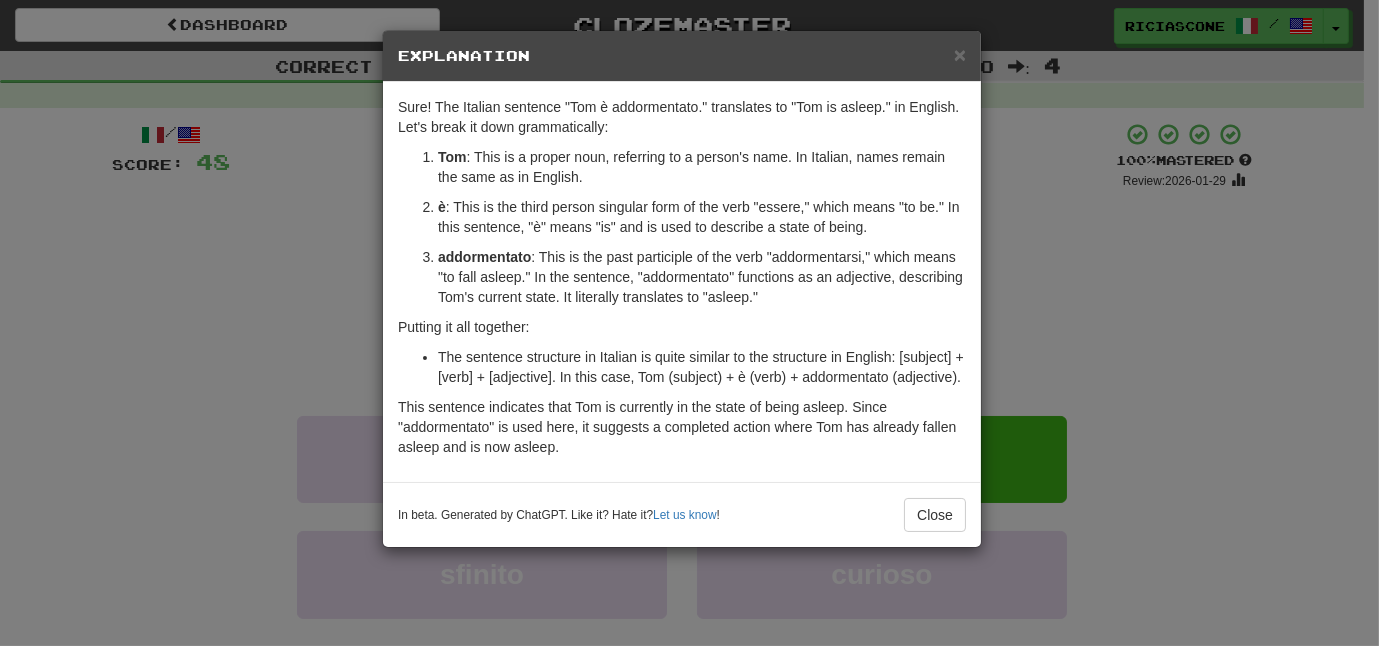 click on "× Explanation Sure! The Italian sentence "Tom è addormentato." translates to "Tom is asleep." in English. Let's break it down grammatically:
Tom : This is a proper noun, referring to a person's name. In Italian, names remain the same as in English.
è : This is the third person singular form of the verb "essere," which means "to be." In this sentence, "è" means "is" and is used to describe a state of being.
addormentato : This is the past participle of the verb "addormentarsi," which means "to fall asleep." In the sentence, "addormentato" functions as an adjective, describing Tom's current state. It literally translates to "asleep."
Putting it all together:
The sentence structure in Italian is quite similar to the structure in English: [subject] + [verb] + [adjective]. In this case, Tom (subject) + è (verb) + addormentato (adjective).
In beta. Generated by ChatGPT. Like it? Hate it?  Let us know ! Close" at bounding box center (689, 323) 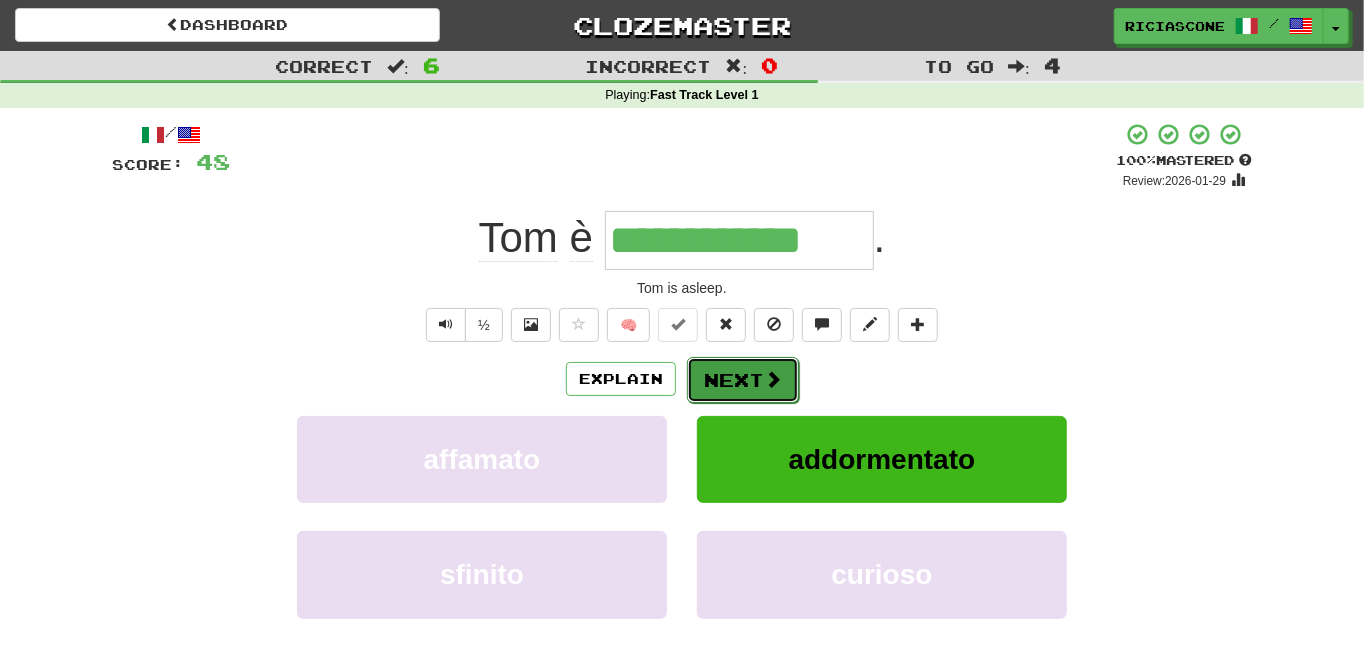 click on "Next" at bounding box center (743, 380) 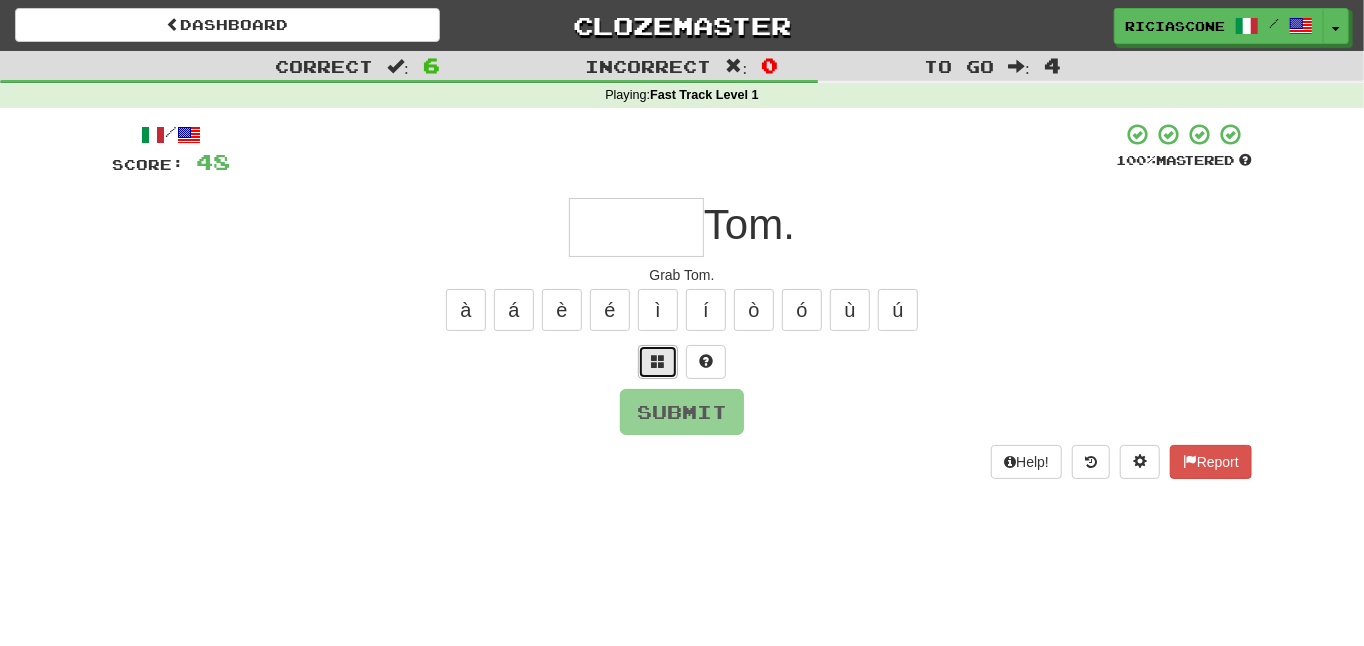 click at bounding box center (658, 361) 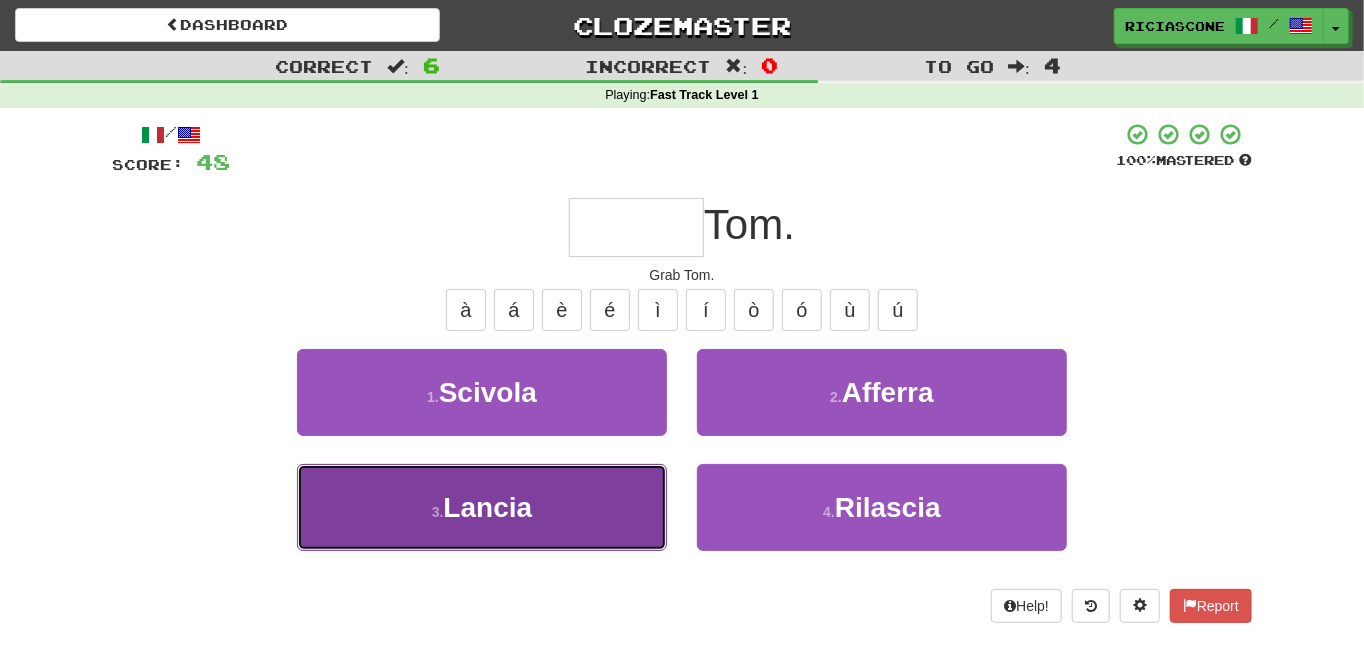 click on "Lancia" at bounding box center [487, 507] 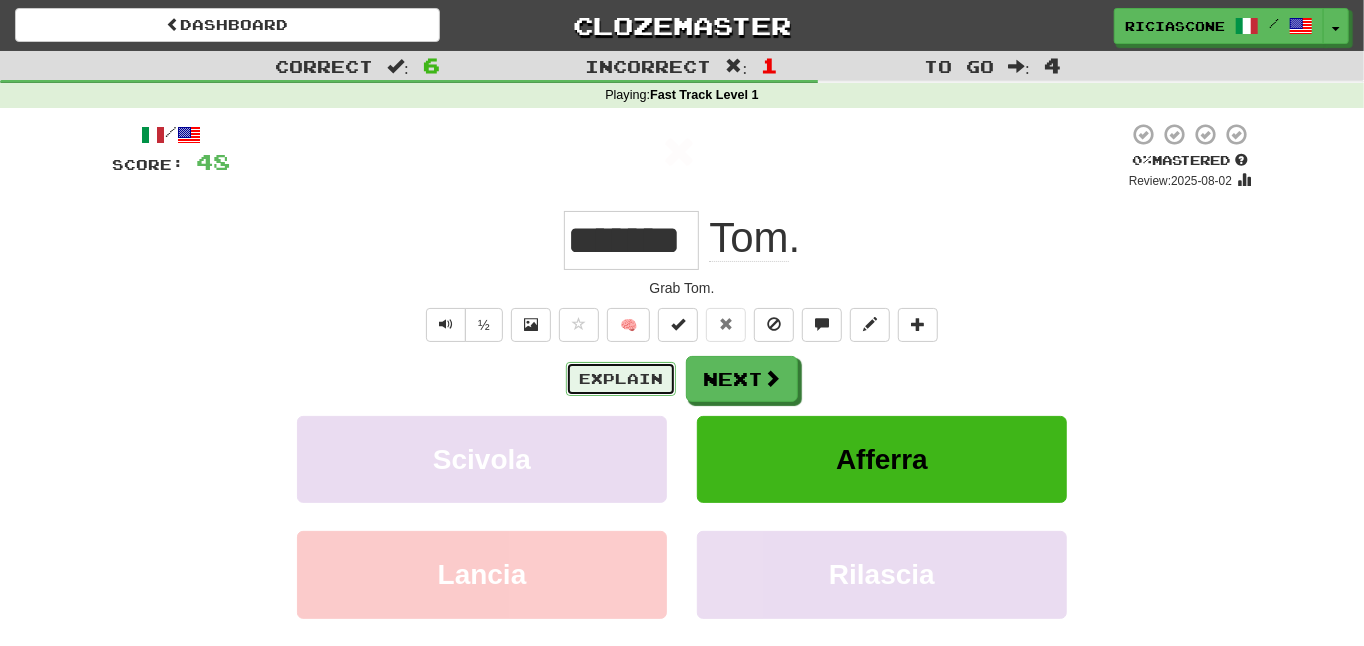 click on "Explain" at bounding box center [621, 379] 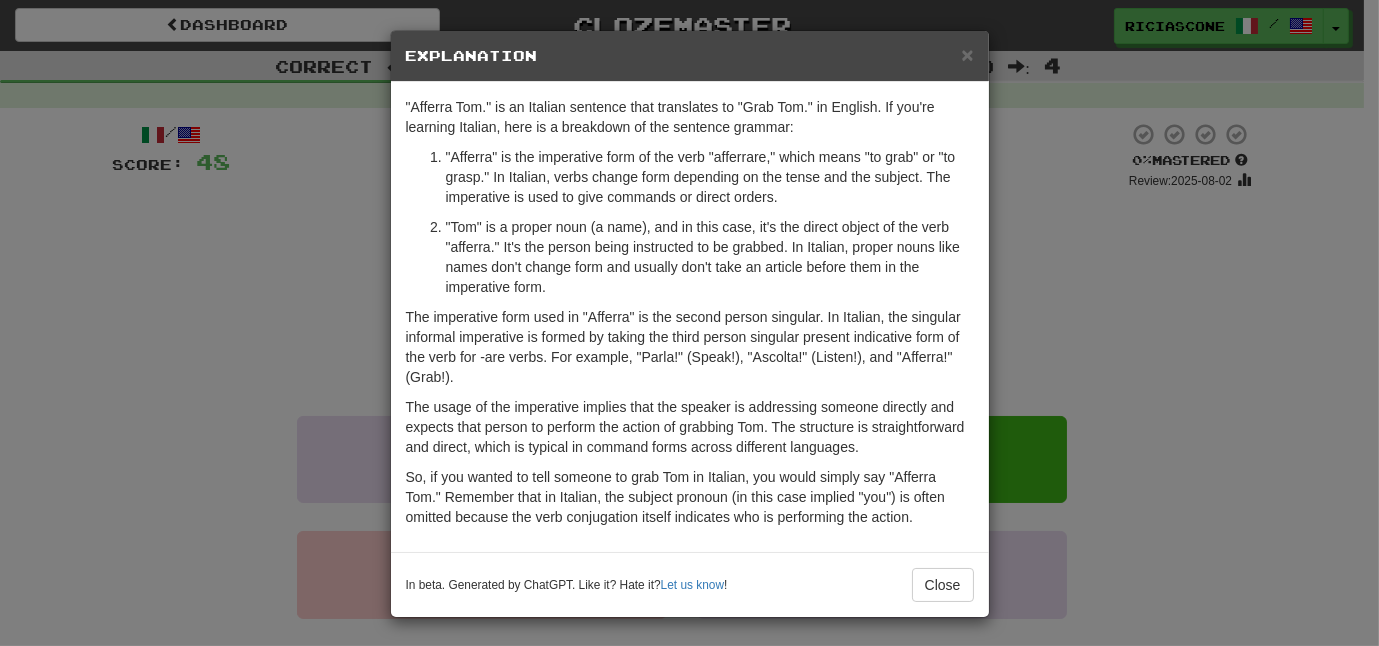 click on "× Explanation "Afferra Tom." is an Italian sentence that translates to "Grab Tom." in English. If you're learning Italian, here is a breakdown of the sentence grammar:
"Afferra" is the imperative form of the verb "afferrare," which means "to grab" or "to grasp." In Italian, verbs change form depending on the tense and the subject. The imperative is used to give commands or direct orders.
"Tom" is a proper noun (a name), and in this case, it's the direct object of the verb "afferra." It's the person being instructed to be grabbed. In Italian, proper nouns like names don't change form and usually don't take an article before them in the imperative form.
The imperative form used in "Afferra" is the second person singular. In Italian, the singular informal imperative is formed by taking the third person singular present indicative form of the verb for -are verbs. For example, "Parla!" (Speak!), "Ascolta!" (Listen!), and "Afferra!" (Grab!).
In beta. Generated by ChatGPT. Like it? Hate it?  !" at bounding box center [689, 323] 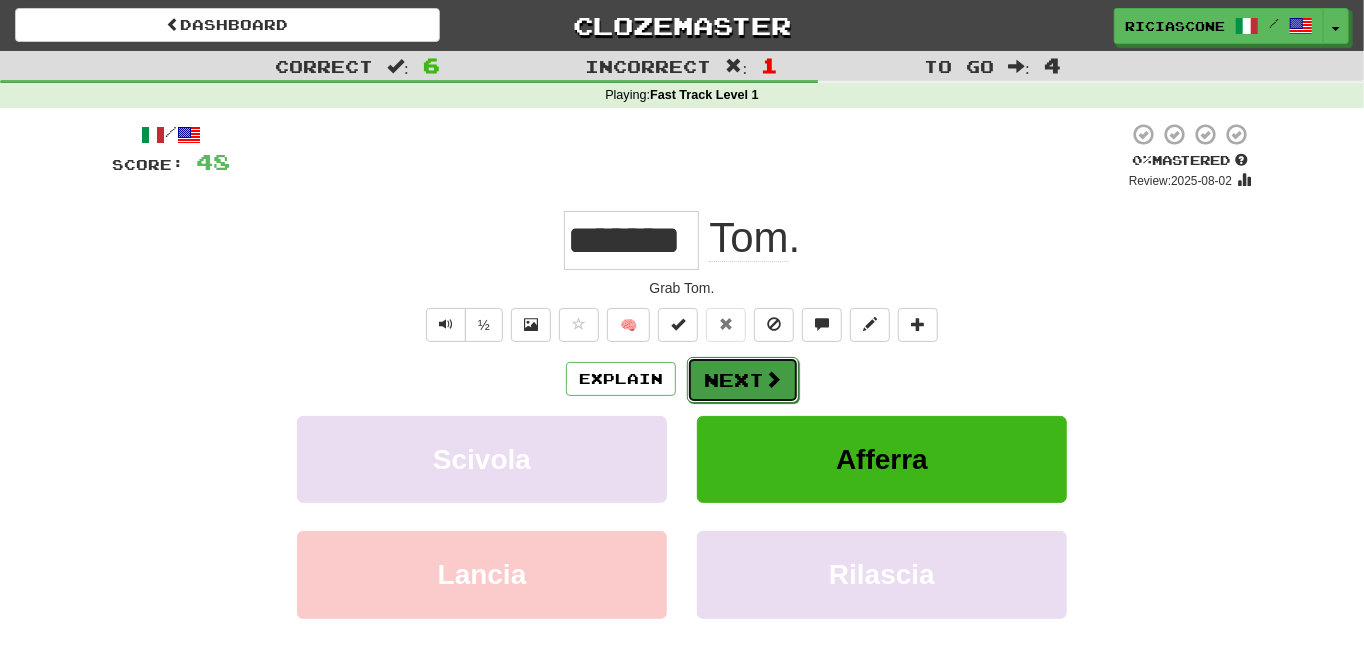 click on "Next" at bounding box center [743, 380] 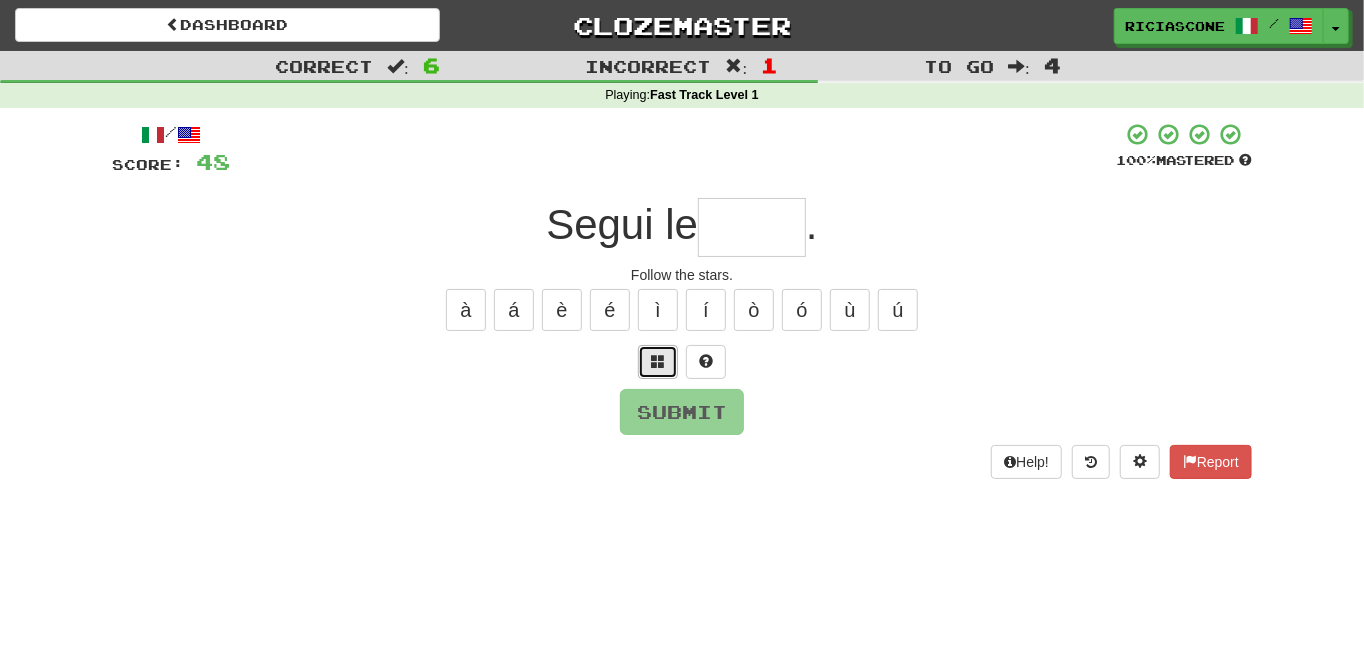 click at bounding box center [658, 361] 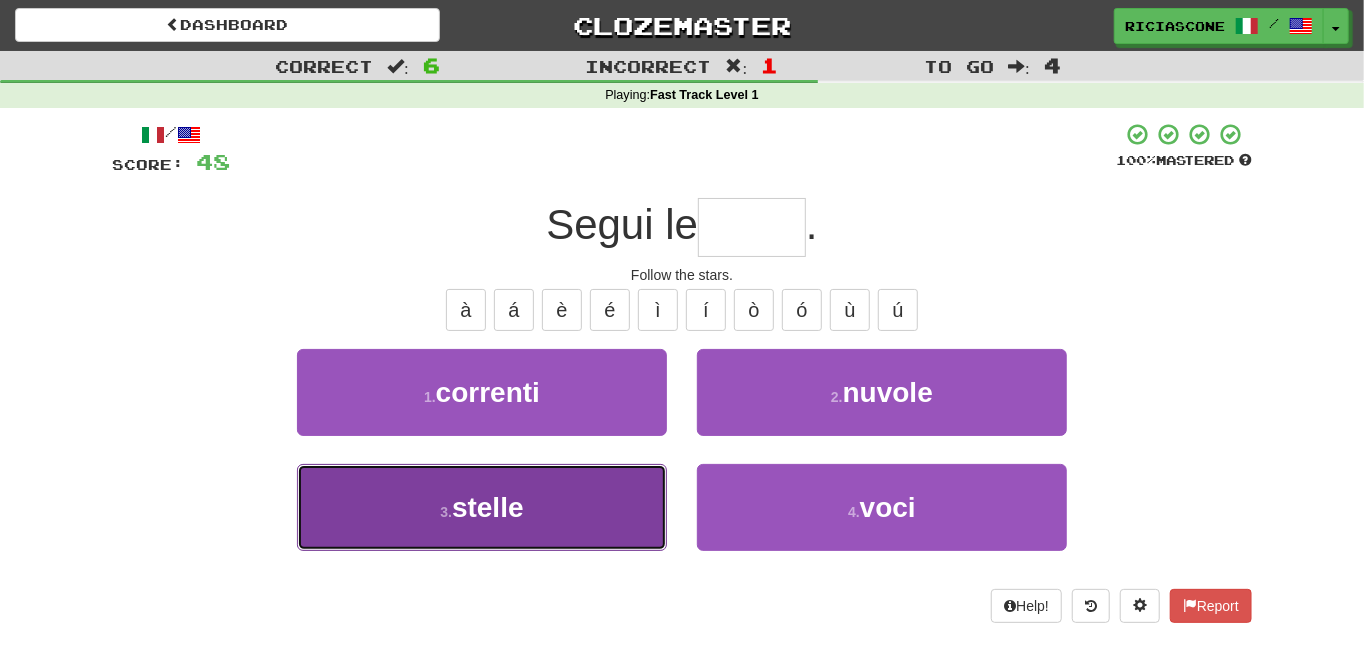 click on "3 .  stelle" at bounding box center (482, 507) 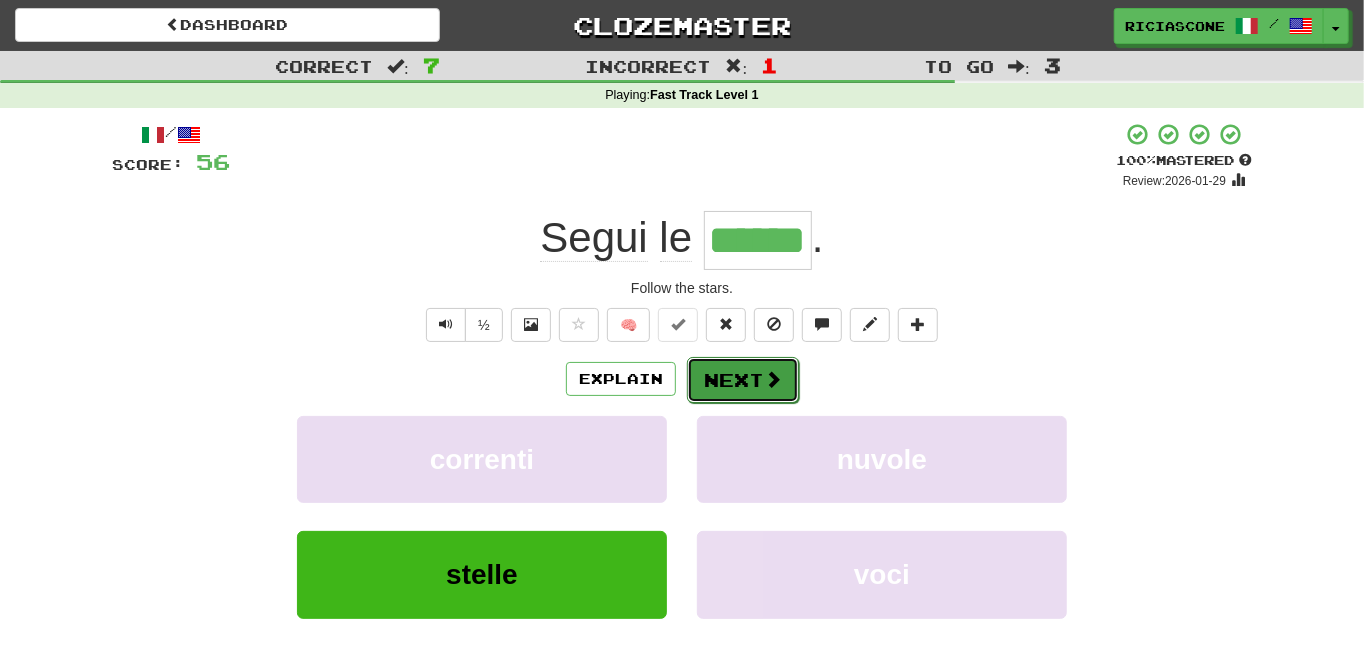 click on "Next" at bounding box center [743, 380] 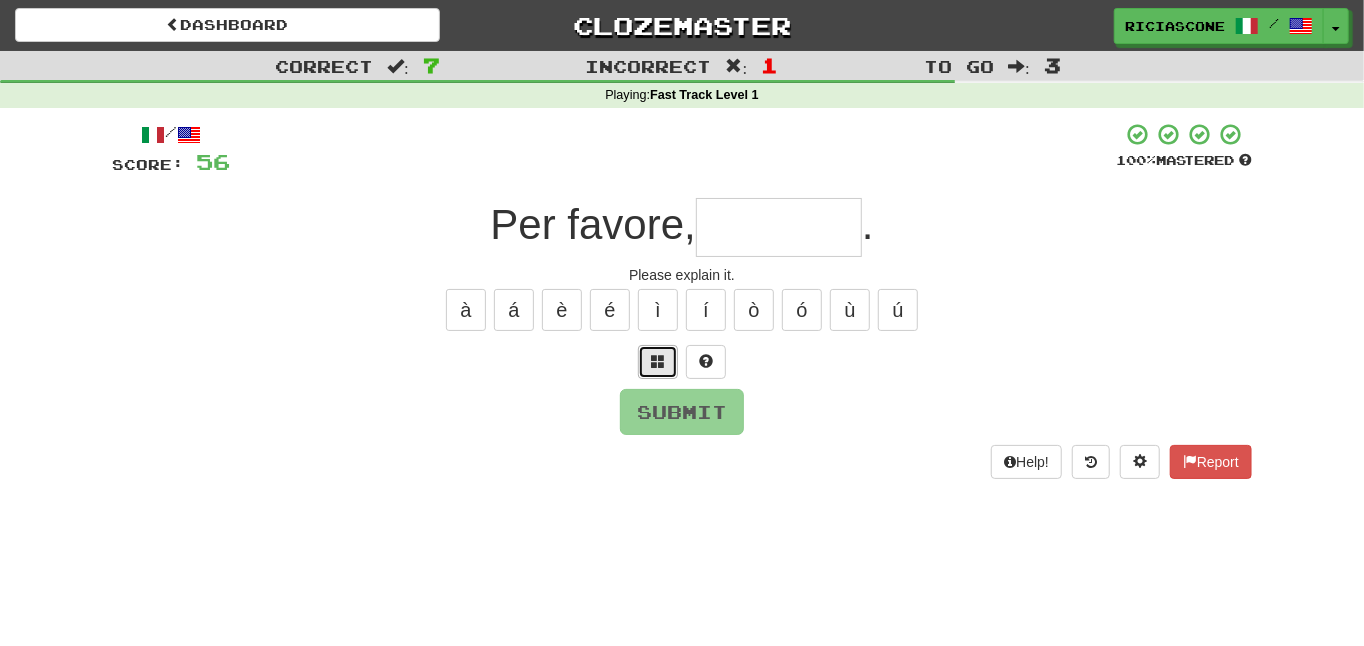 click at bounding box center (658, 361) 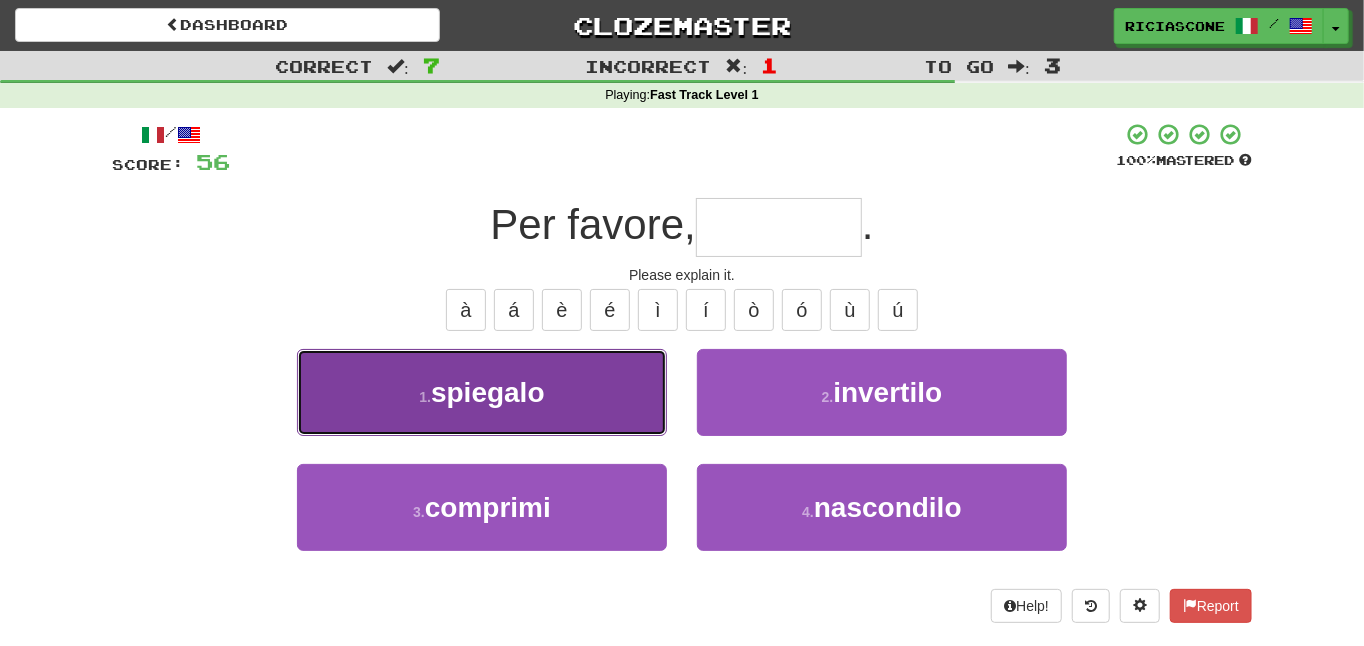 click on "1 .  spiegalo" at bounding box center (482, 392) 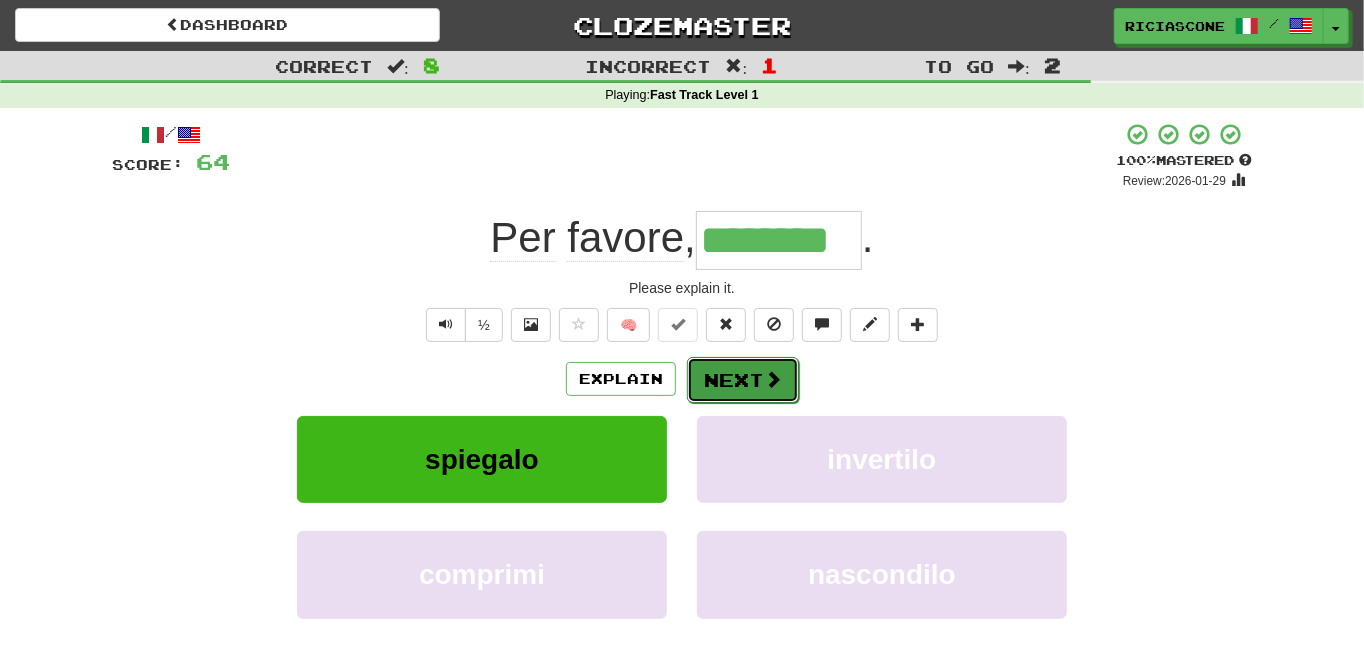 click on "Next" at bounding box center [743, 380] 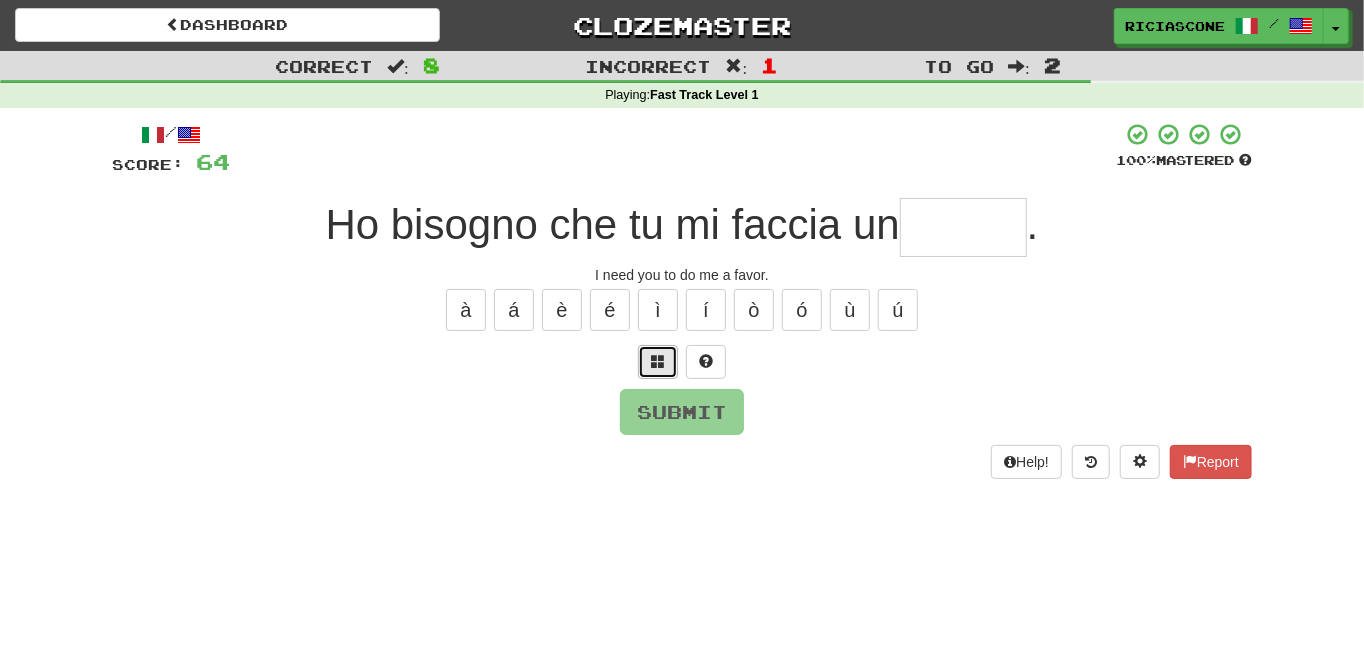 click at bounding box center (658, 361) 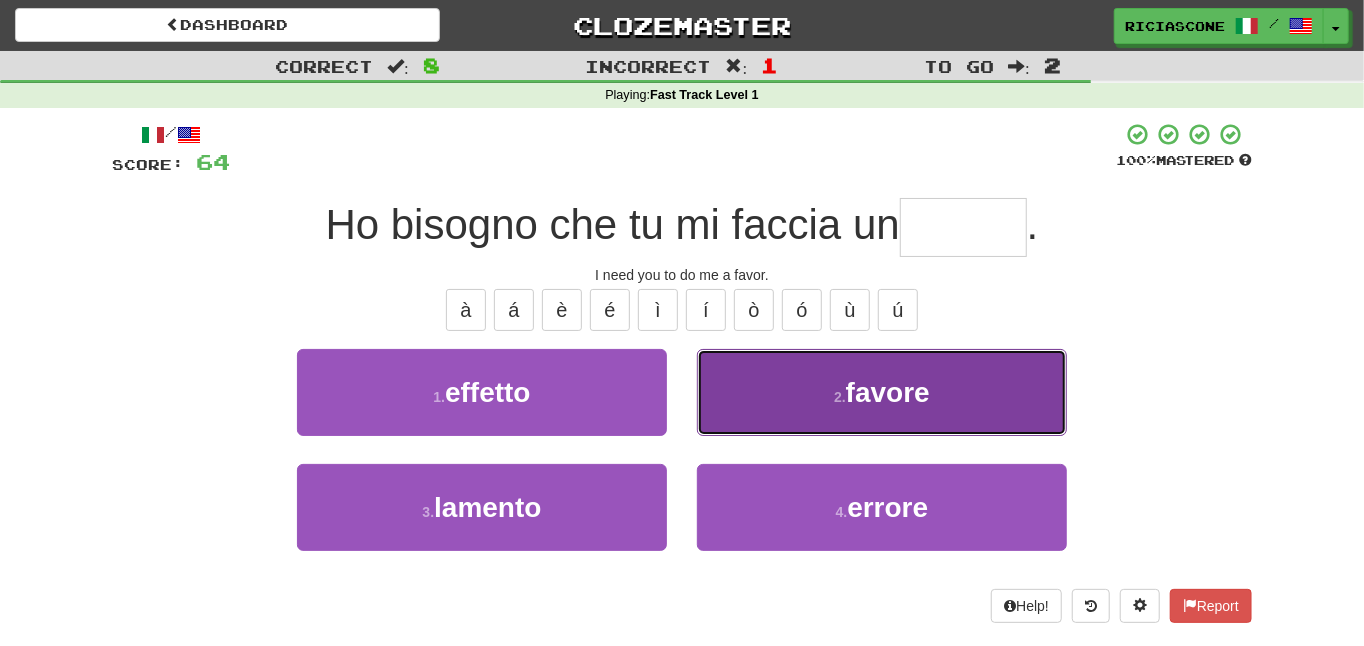 click on "2 .  favore" at bounding box center (882, 392) 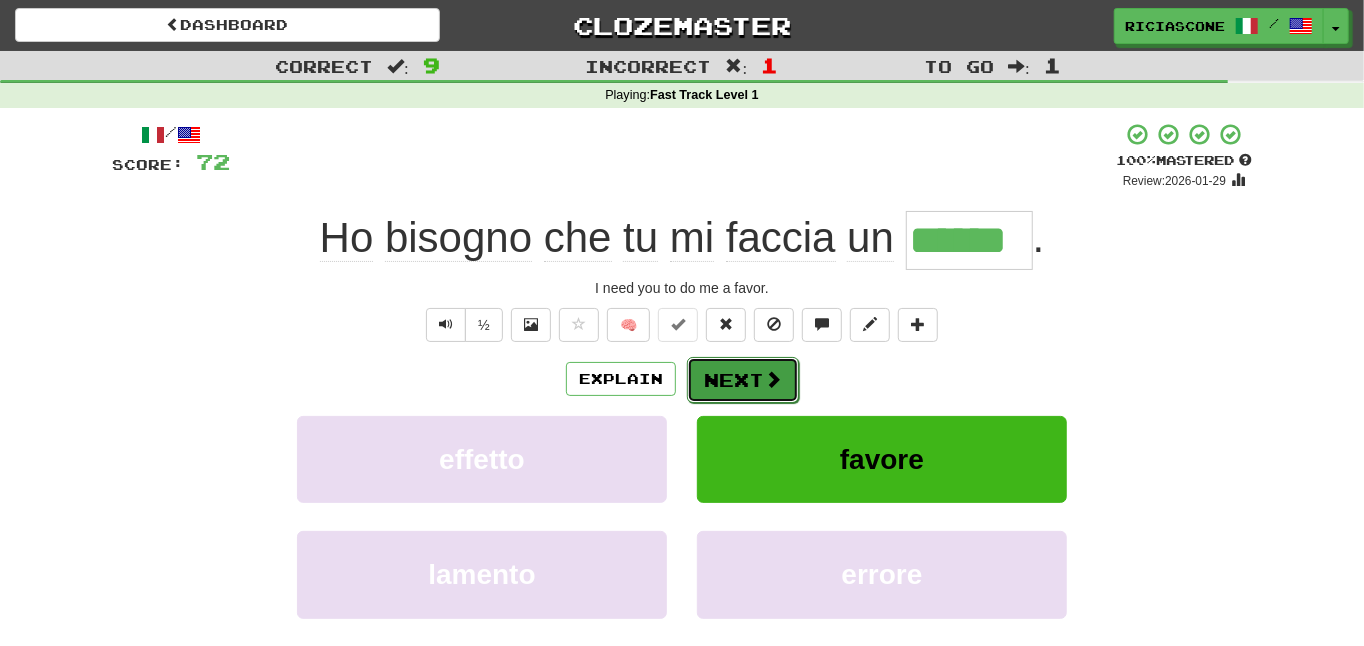 click on "Next" at bounding box center (743, 380) 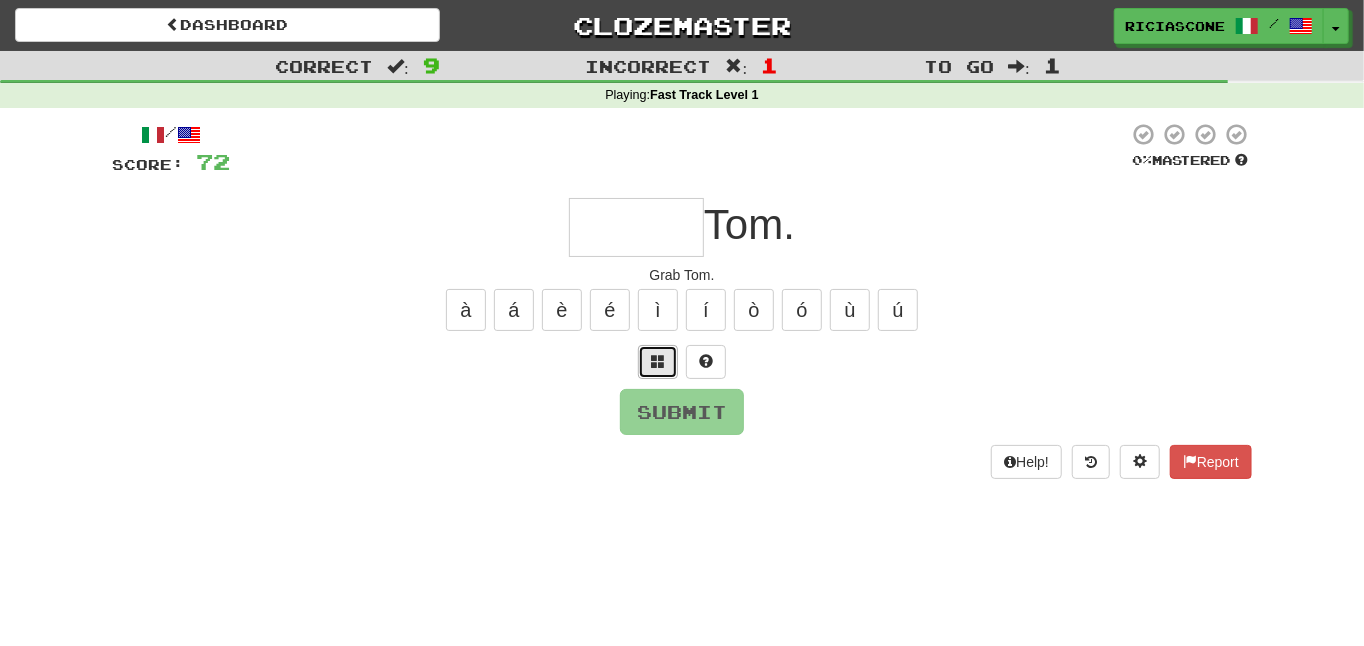 click at bounding box center (658, 361) 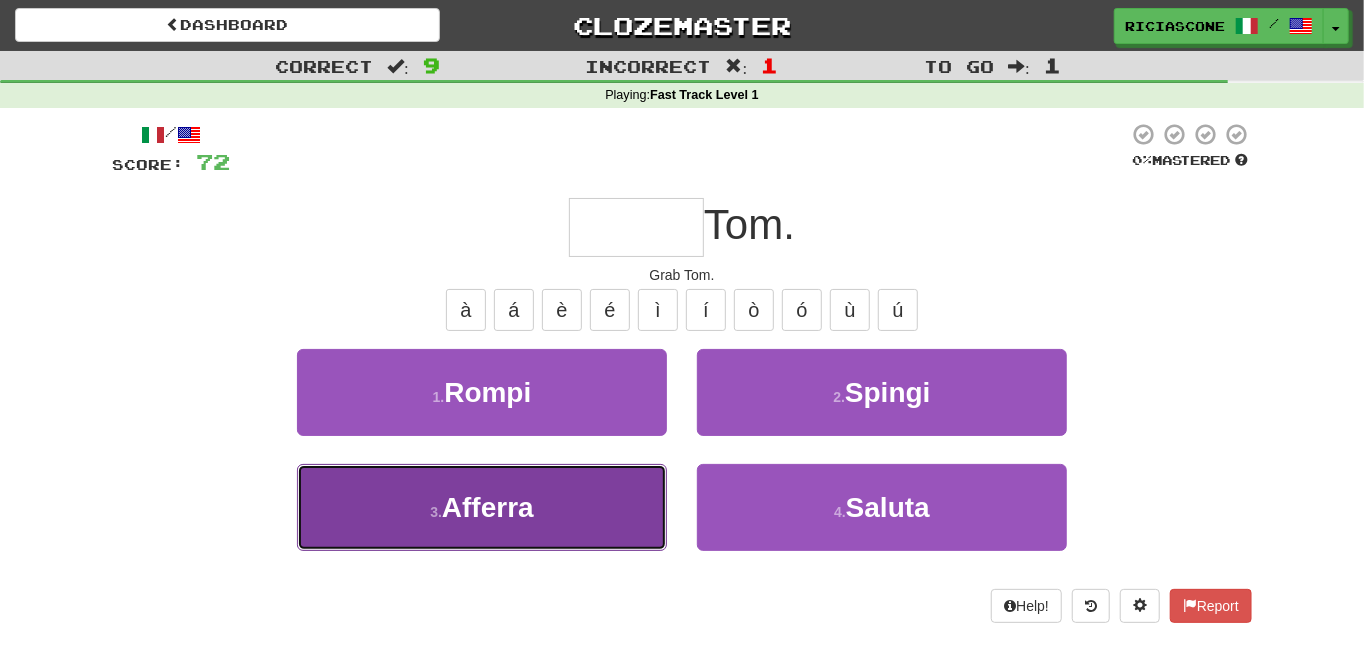 click on "3 .  Afferra" at bounding box center [482, 507] 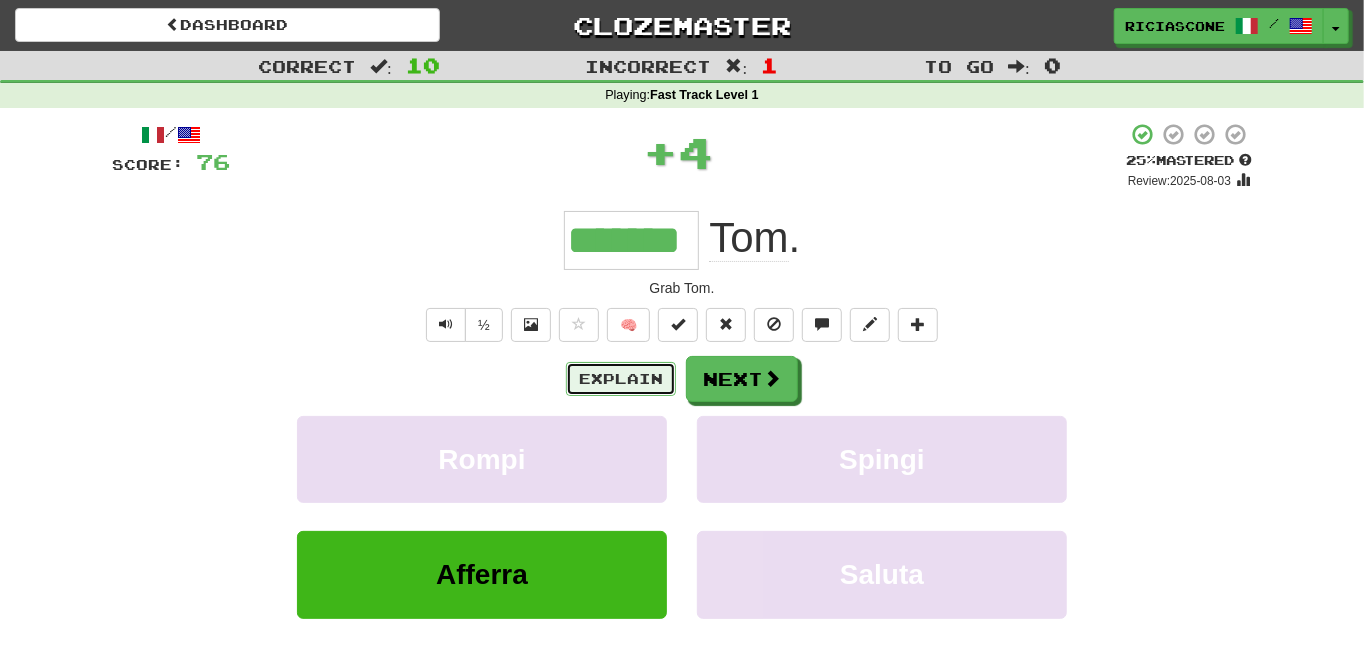 click on "Explain" at bounding box center (621, 379) 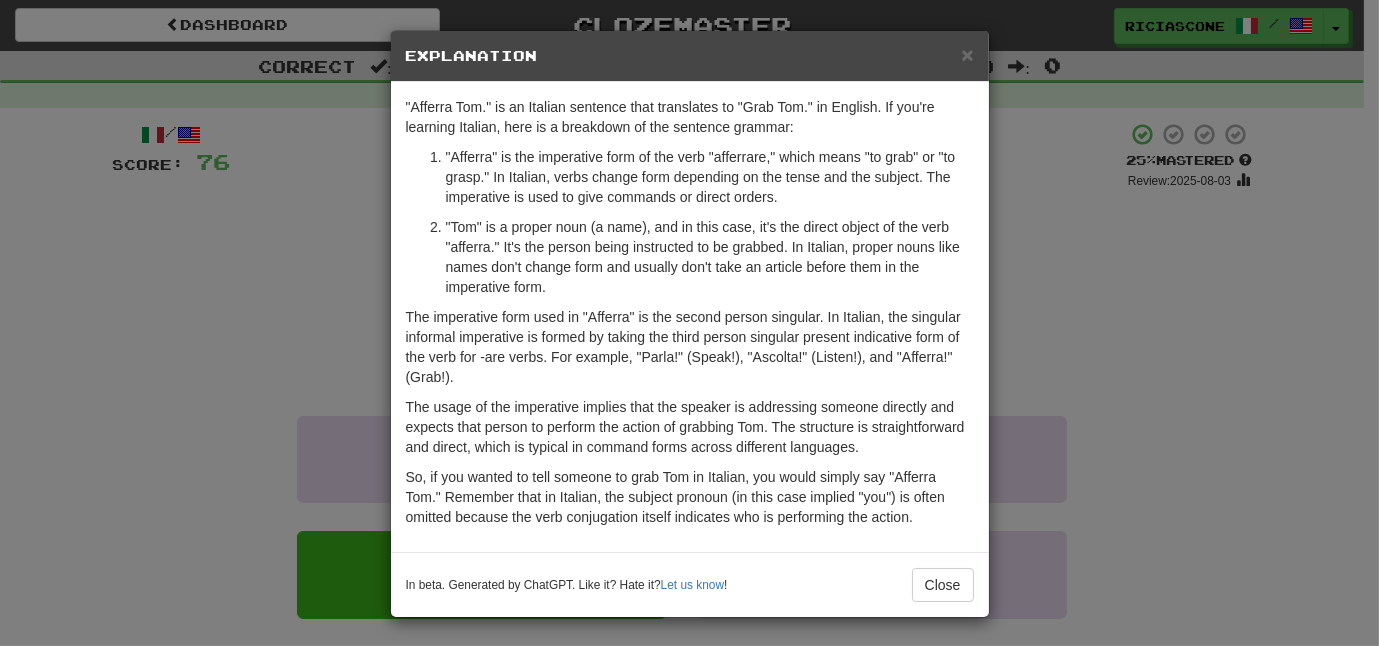 click on "× Explanation "Afferra Tom." is an Italian sentence that translates to "Grab Tom." in English. If you're learning Italian, here is a breakdown of the sentence grammar:
"Afferra" is the imperative form of the verb "afferrare," which means "to grab" or "to grasp." In Italian, verbs change form depending on the tense and the subject. The imperative is used to give commands or direct orders.
"Tom" is a proper noun (a name), and in this case, it's the direct object of the verb "afferra." It's the person being instructed to be grabbed. In Italian, proper nouns like names don't change form and usually don't take an article before them in the imperative form.
The imperative form used in "Afferra" is the second person singular. In Italian, the singular informal imperative is formed by taking the third person singular present indicative form of the verb for -are verbs. For example, "Parla!" (Speak!), "Ascolta!" (Listen!), and "Afferra!" (Grab!).
In beta. Generated by ChatGPT. Like it? Hate it?  !" at bounding box center (689, 323) 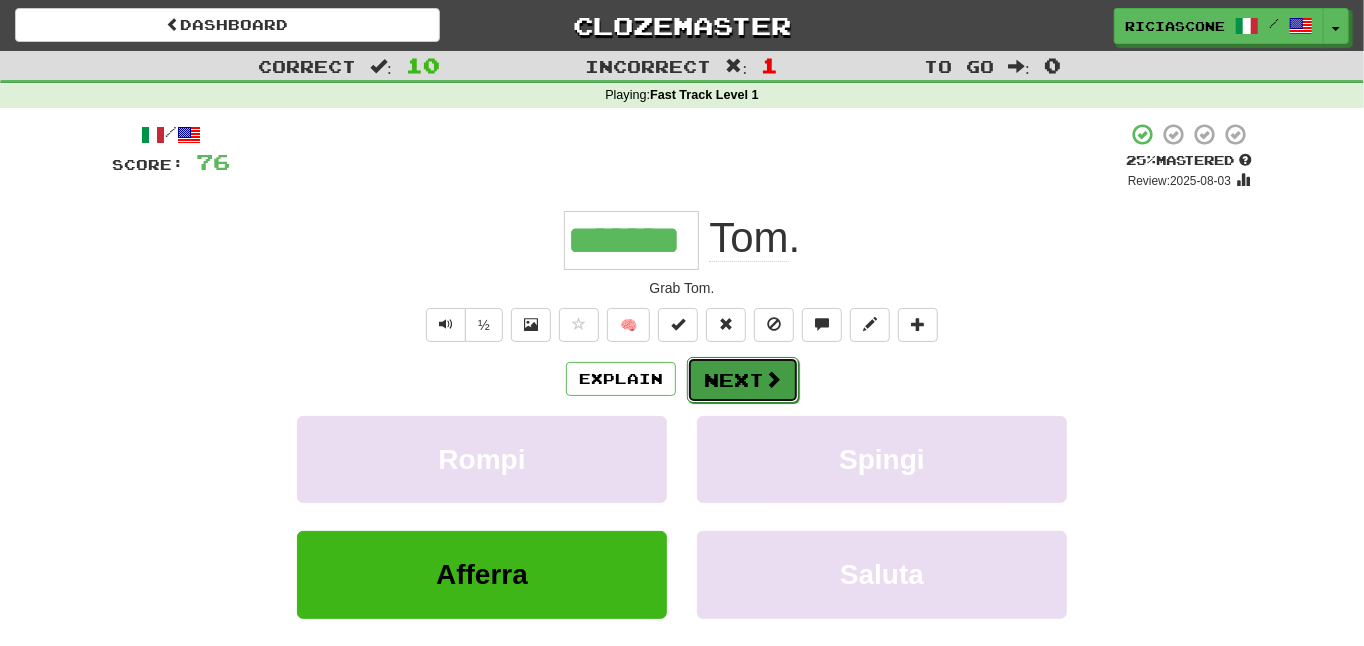 click on "Next" at bounding box center (743, 380) 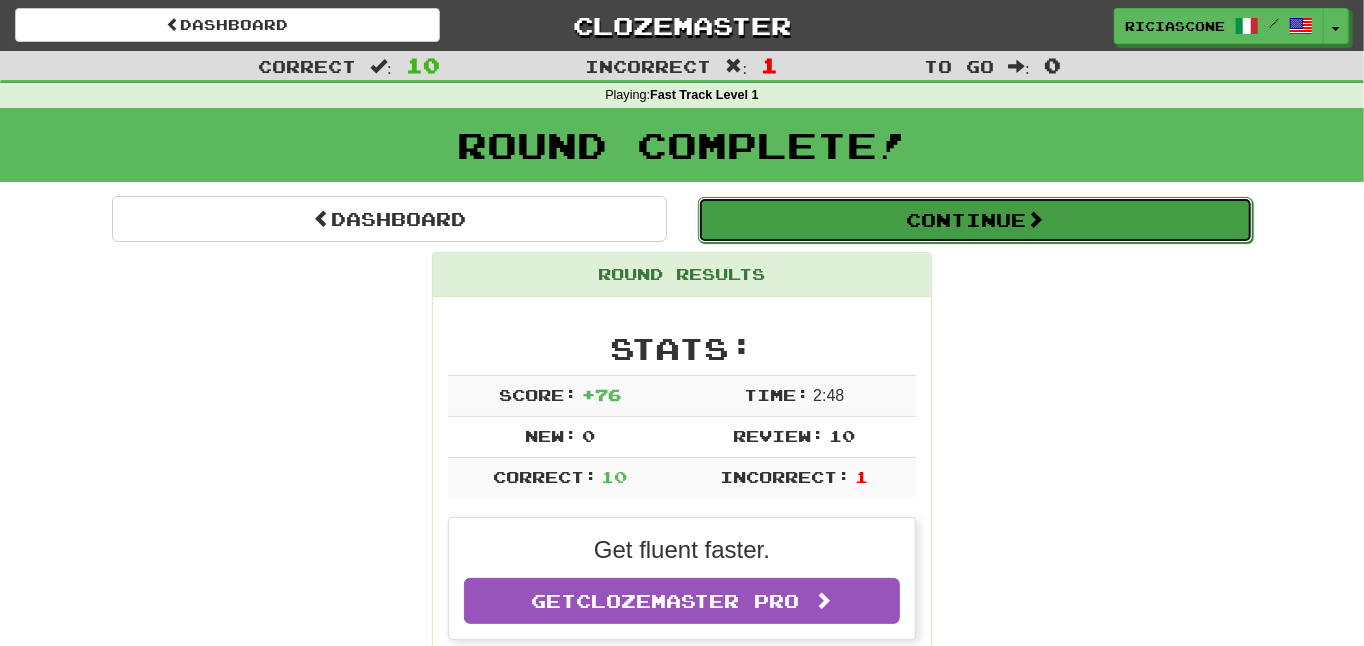 click on "Continue" at bounding box center [975, 220] 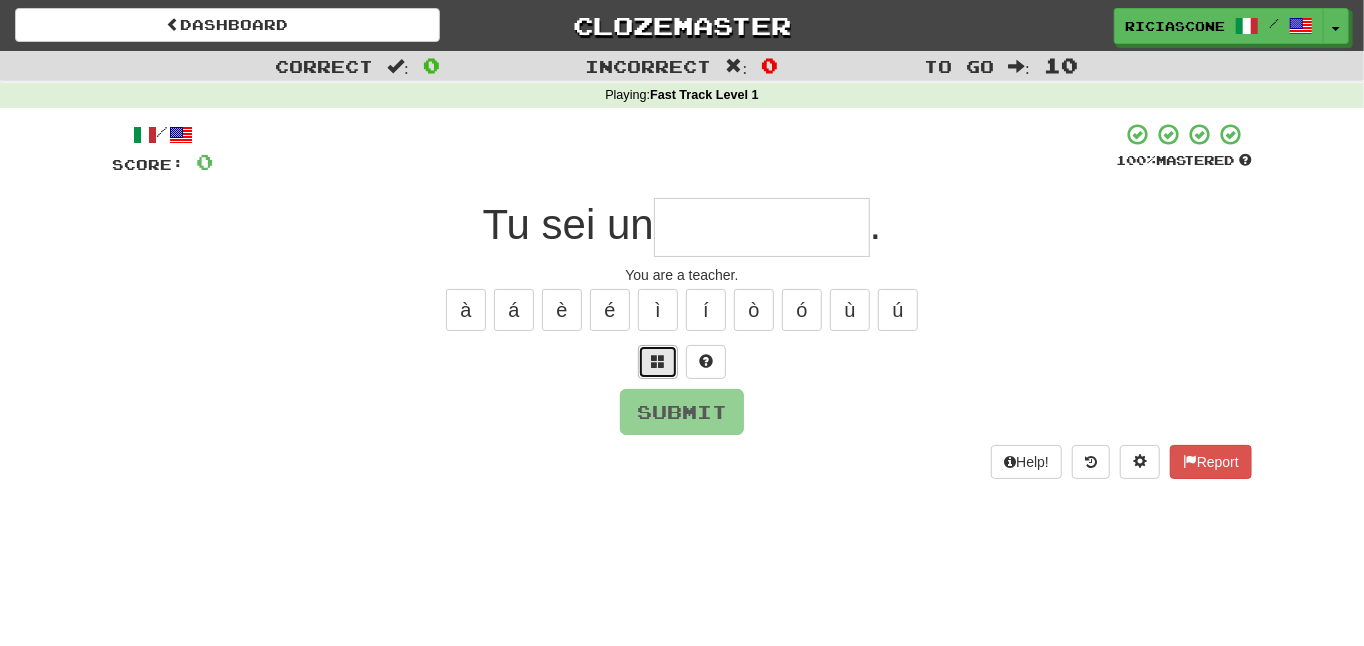 click at bounding box center [658, 362] 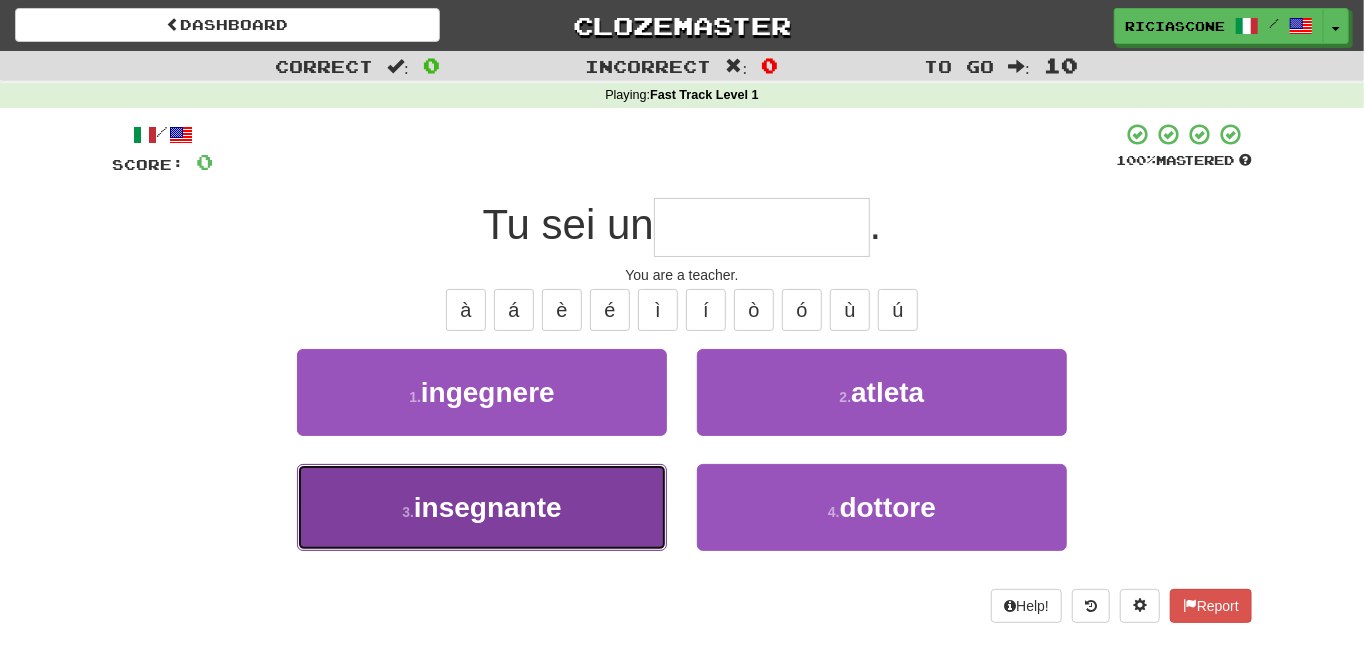 click on "3 .  insegnante" at bounding box center [482, 507] 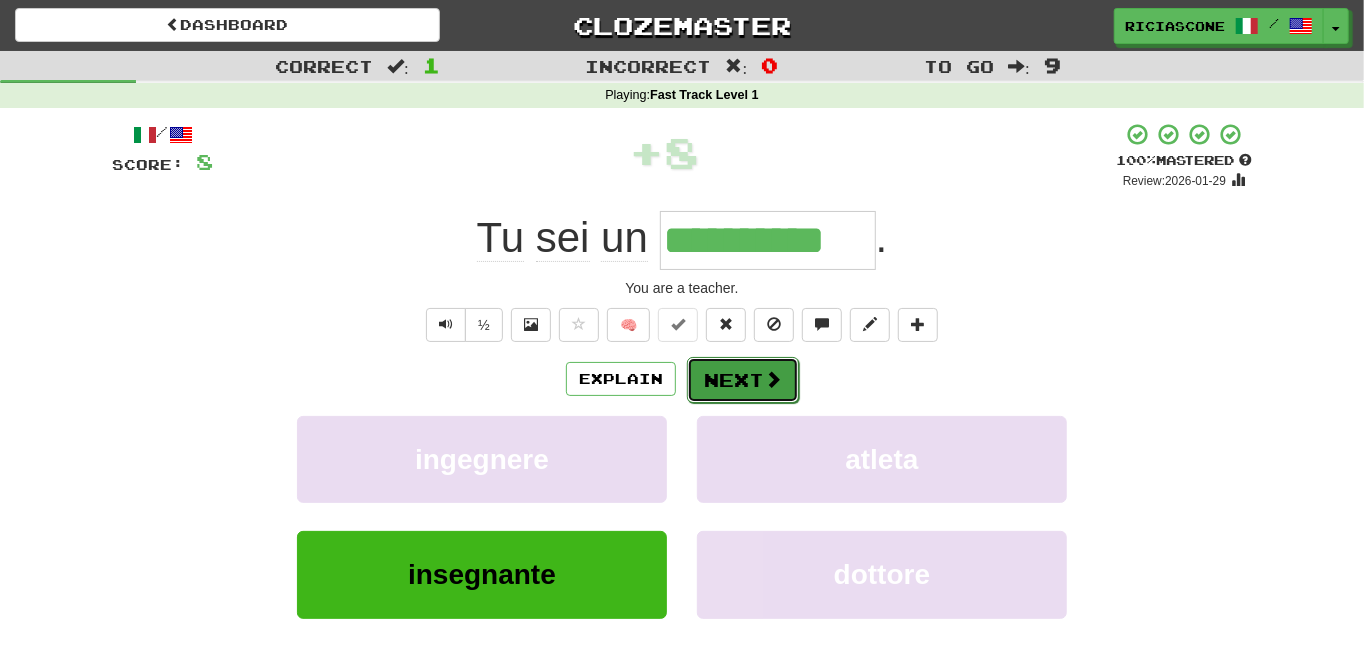 click on "Next" at bounding box center [743, 380] 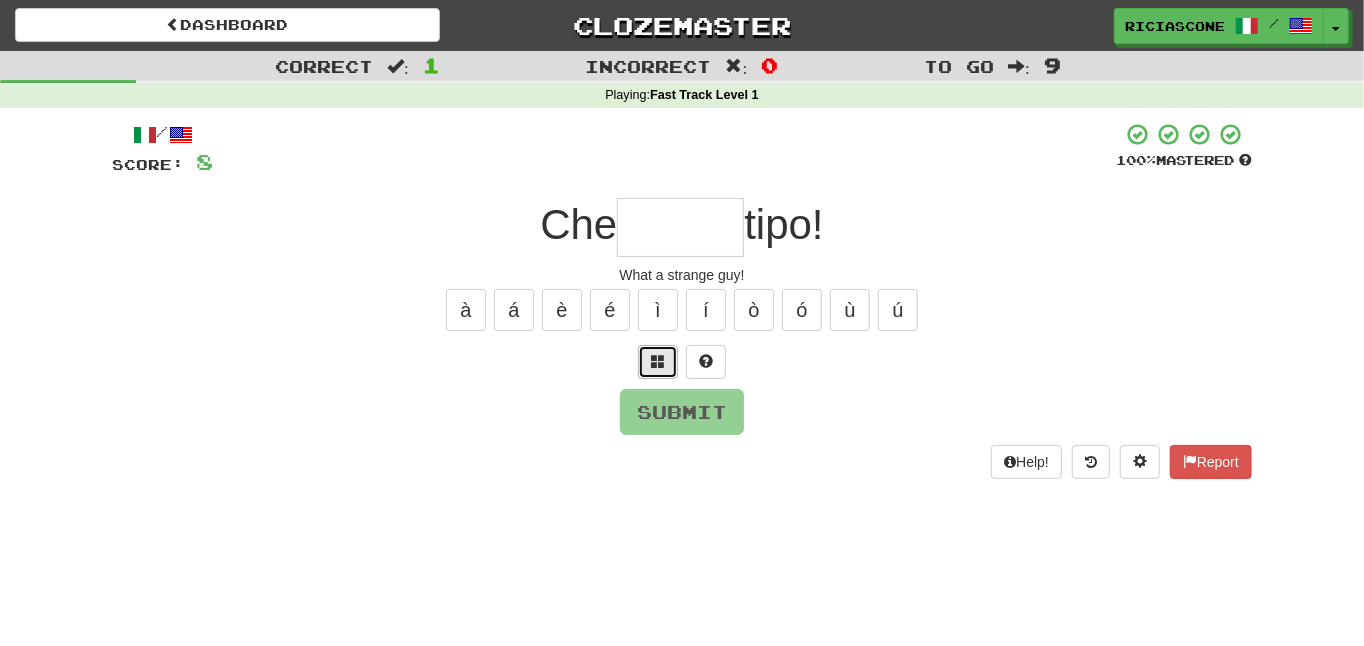click at bounding box center [658, 362] 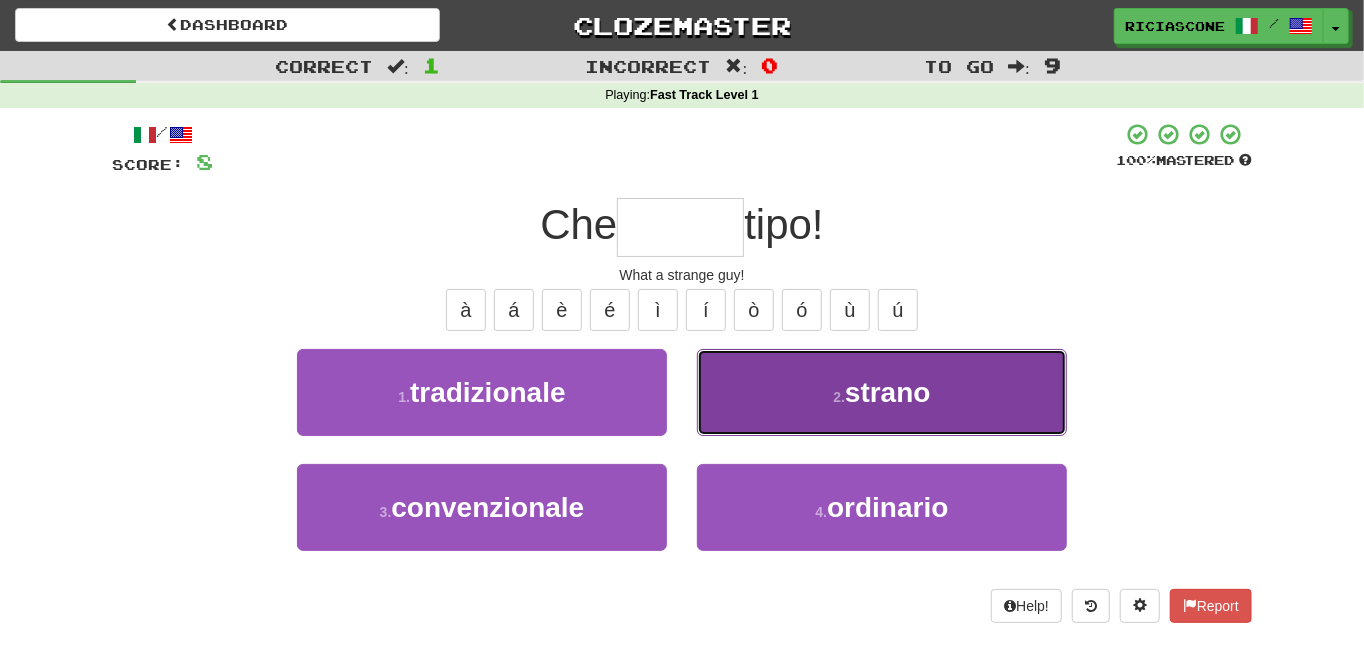 click on "2 .  strano" at bounding box center [882, 392] 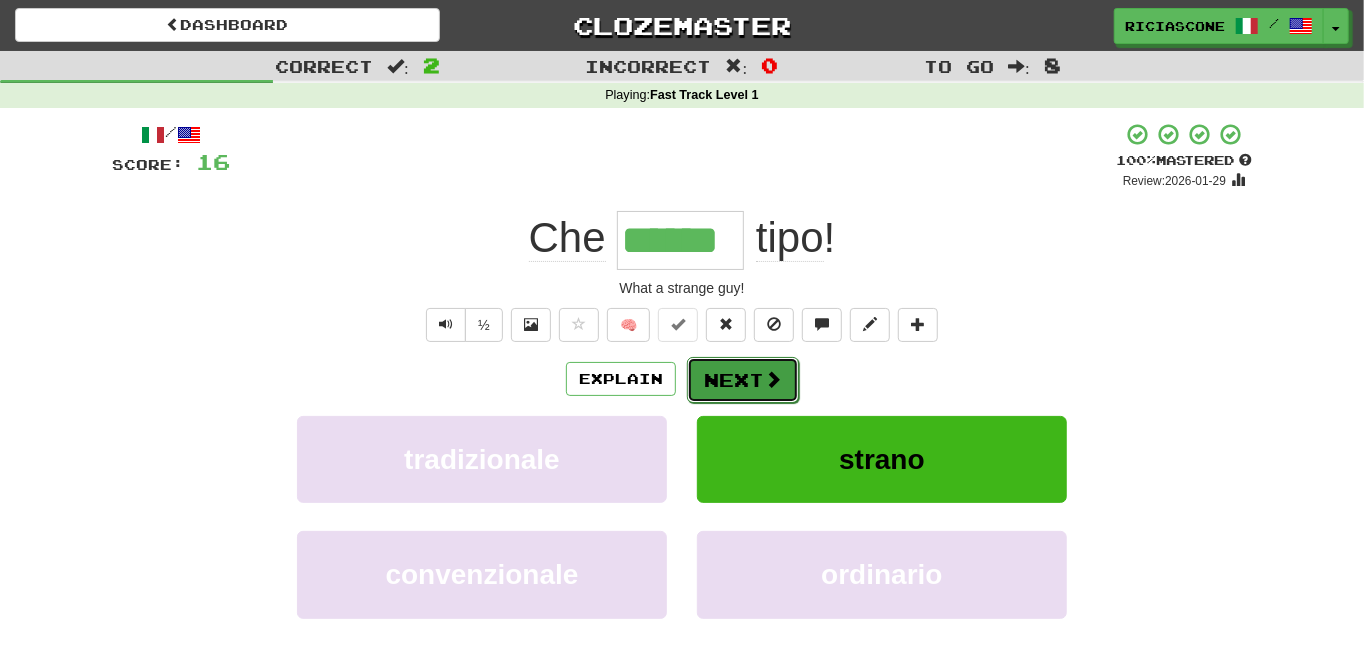click on "Next" at bounding box center (743, 380) 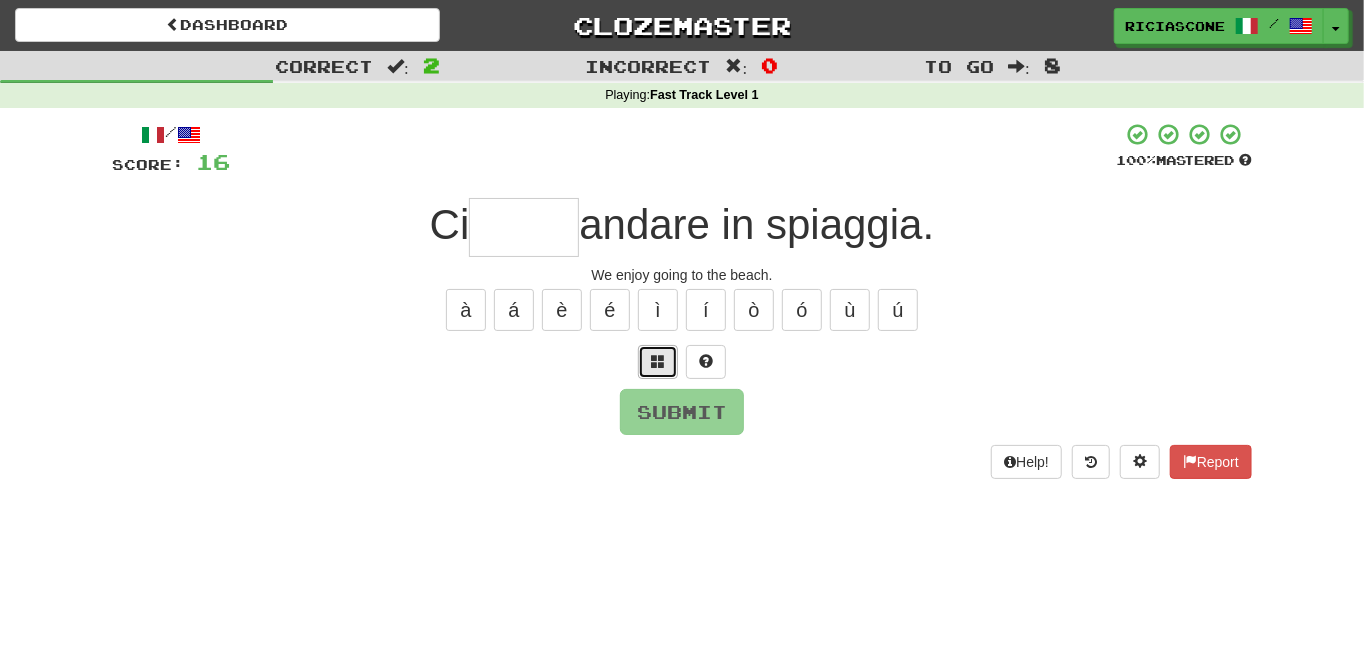 click at bounding box center (658, 361) 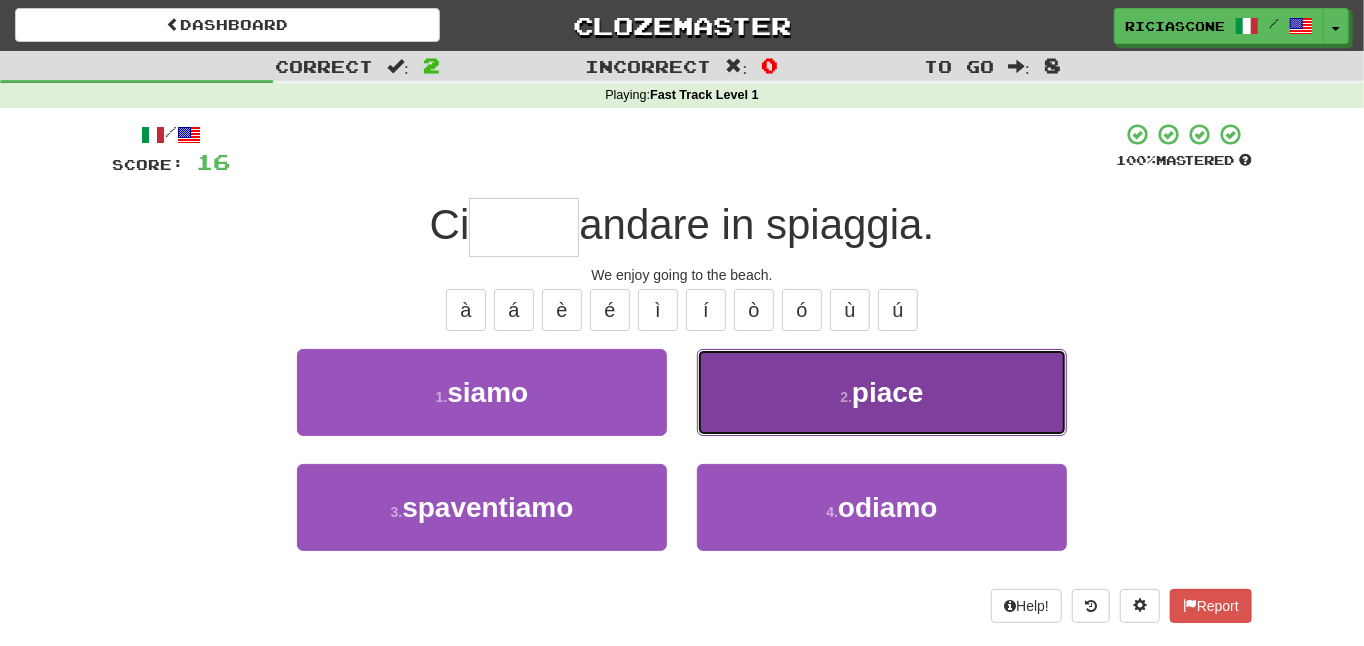 click on "2 .  piace" at bounding box center (882, 392) 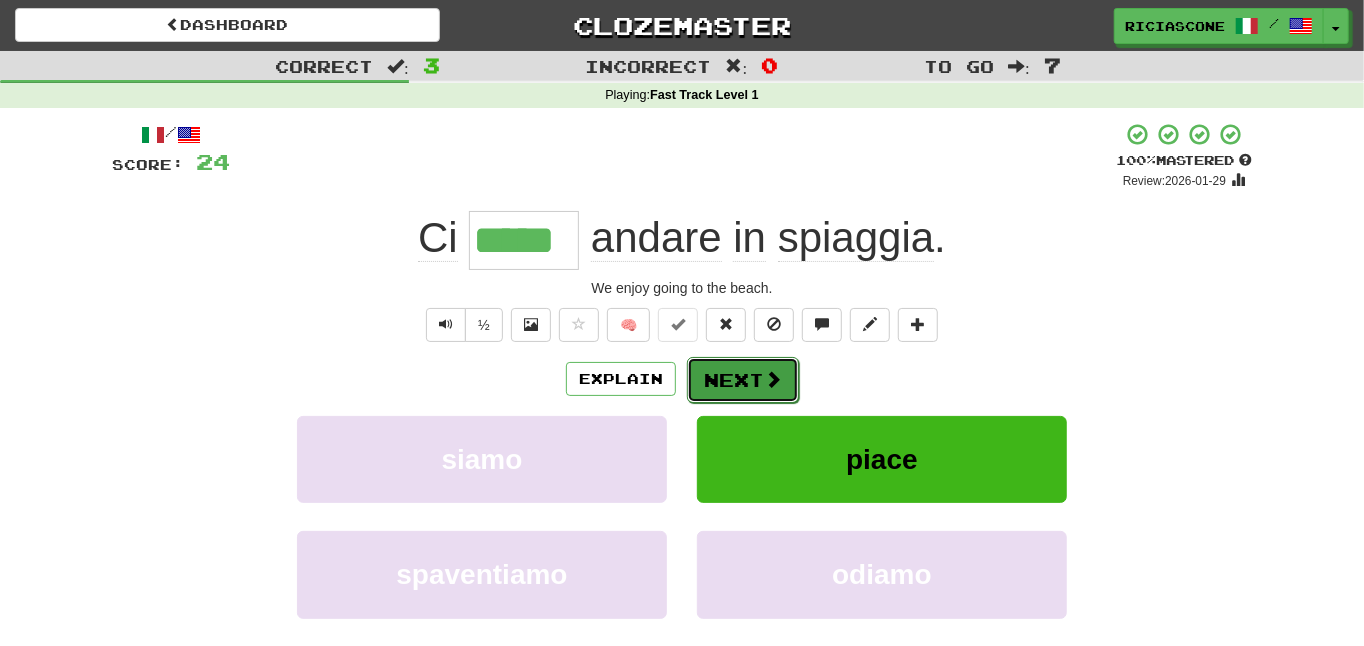 click on "Next" at bounding box center [743, 380] 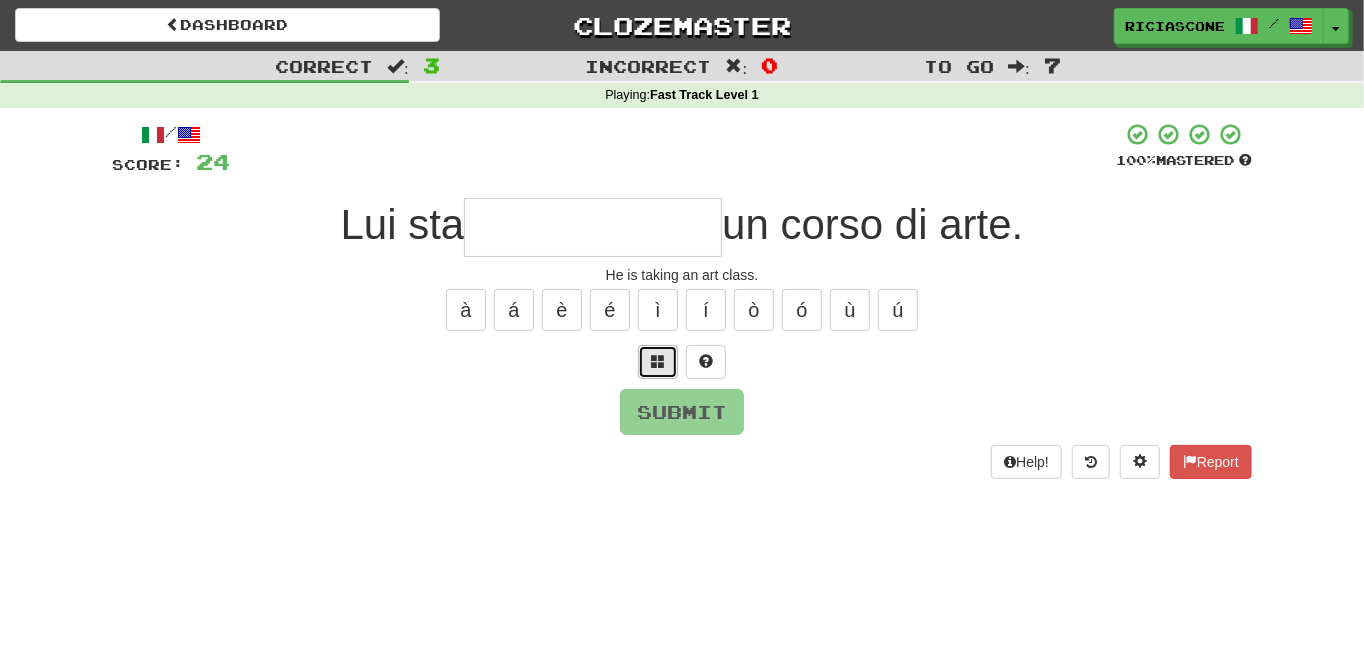 click at bounding box center [658, 361] 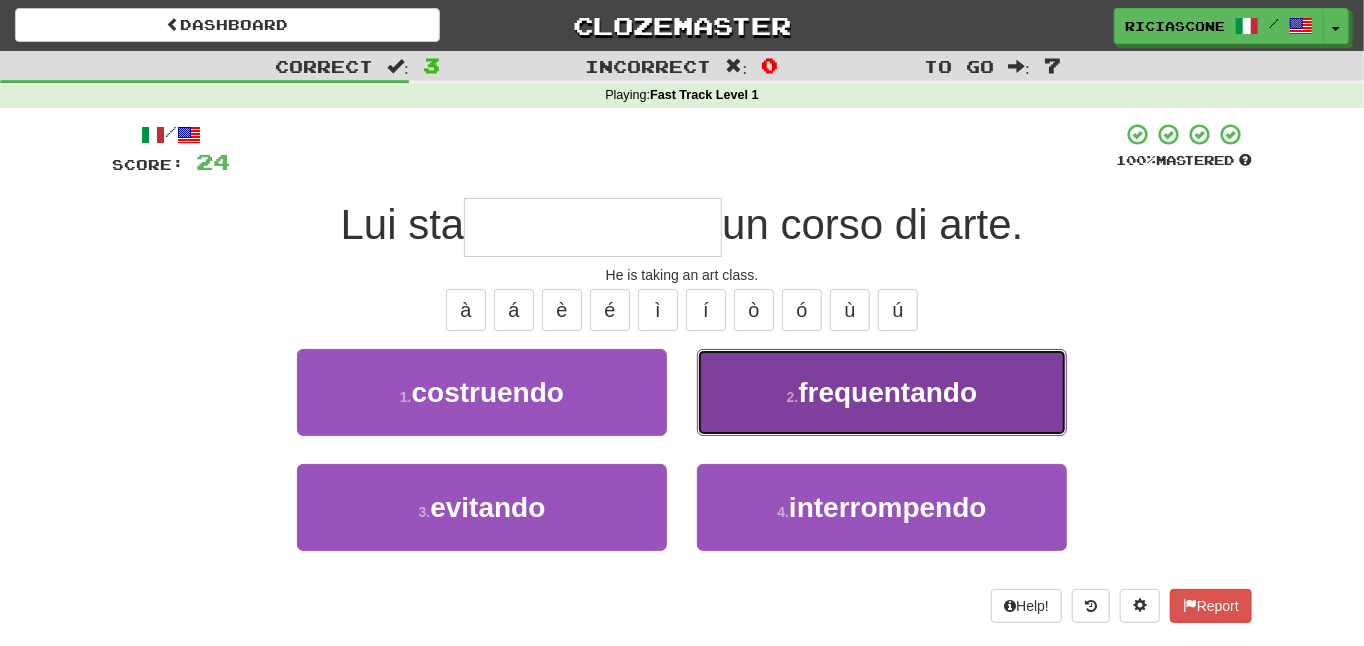 click on "2 .  frequentando" at bounding box center [882, 392] 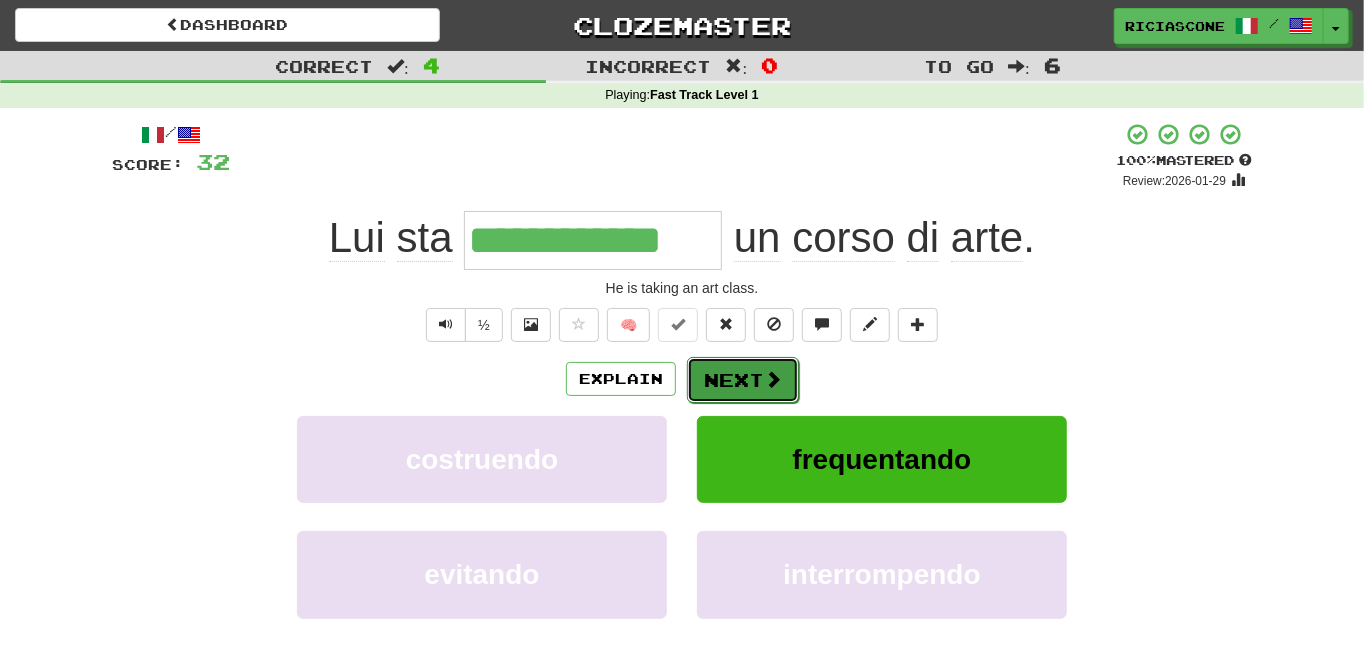 click on "Next" at bounding box center [743, 380] 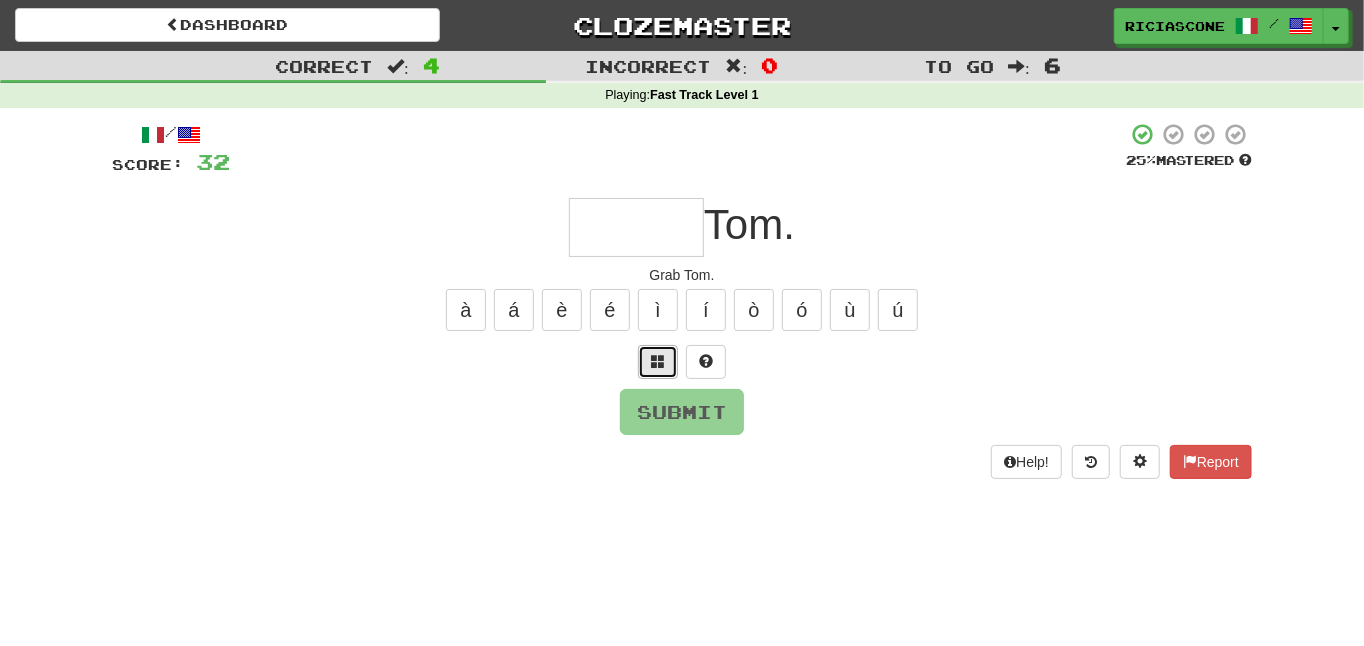 click at bounding box center (658, 361) 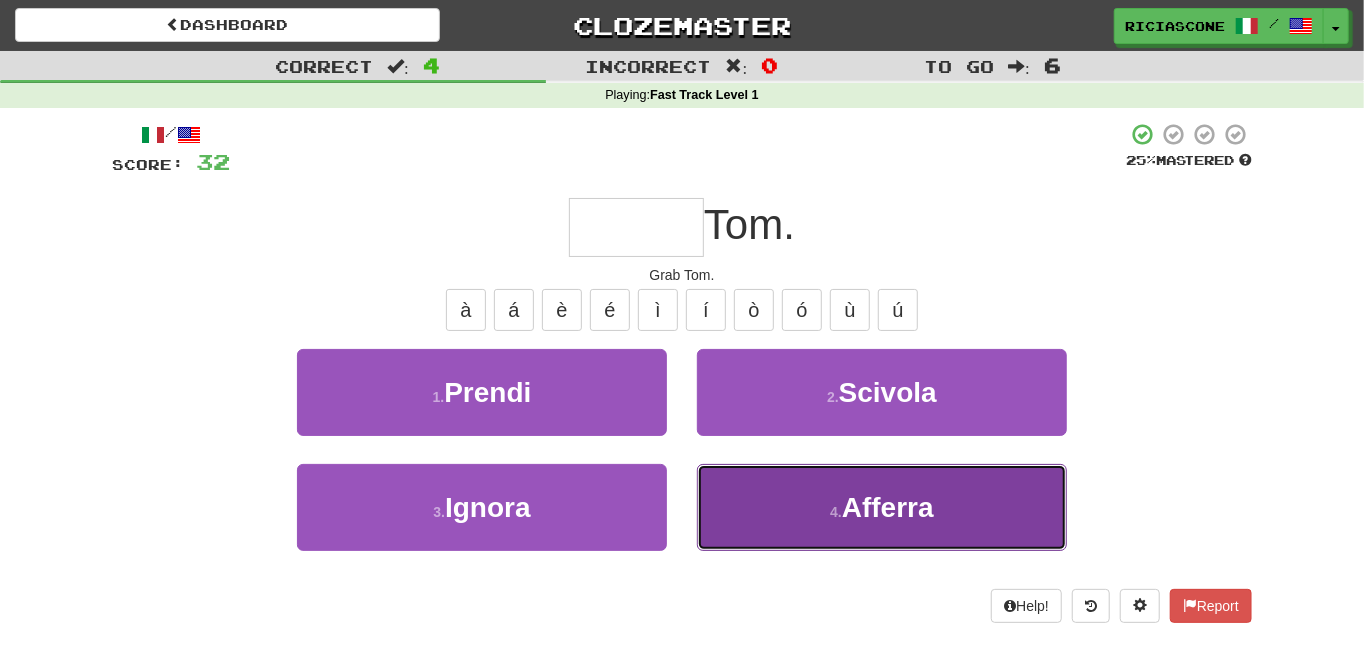 click on "4 .  Afferra" at bounding box center (882, 507) 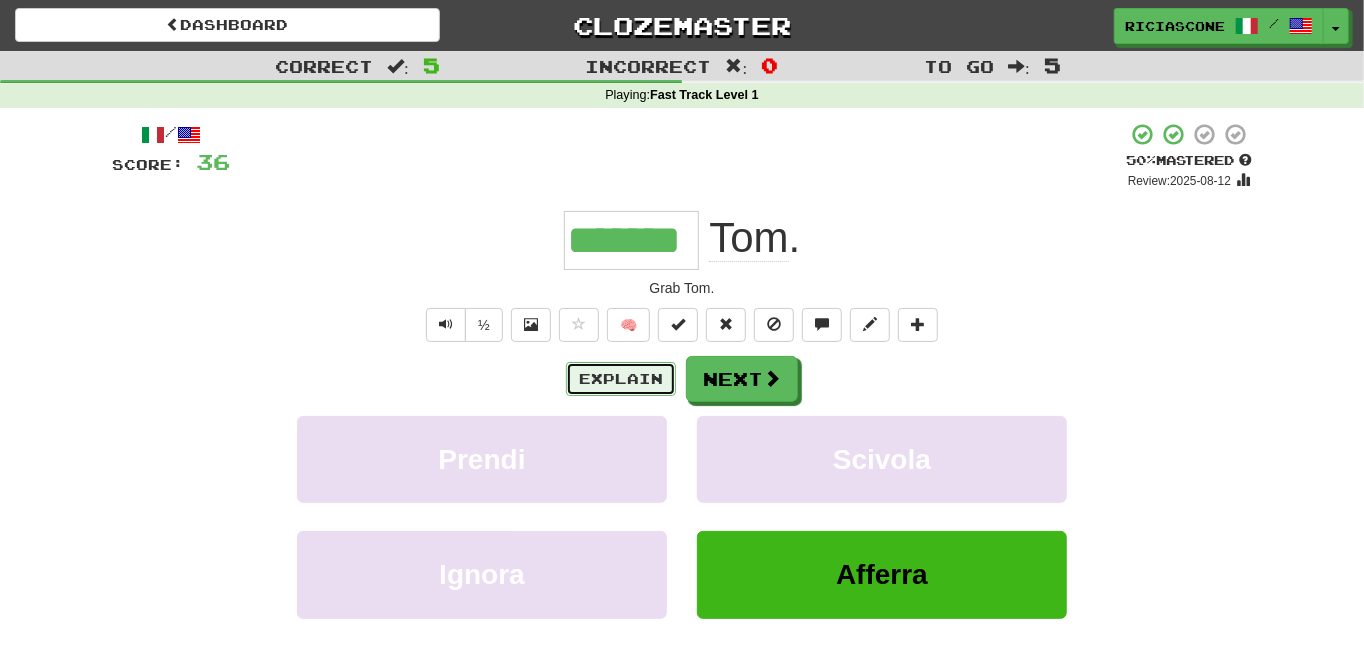 click on "Explain" at bounding box center (621, 379) 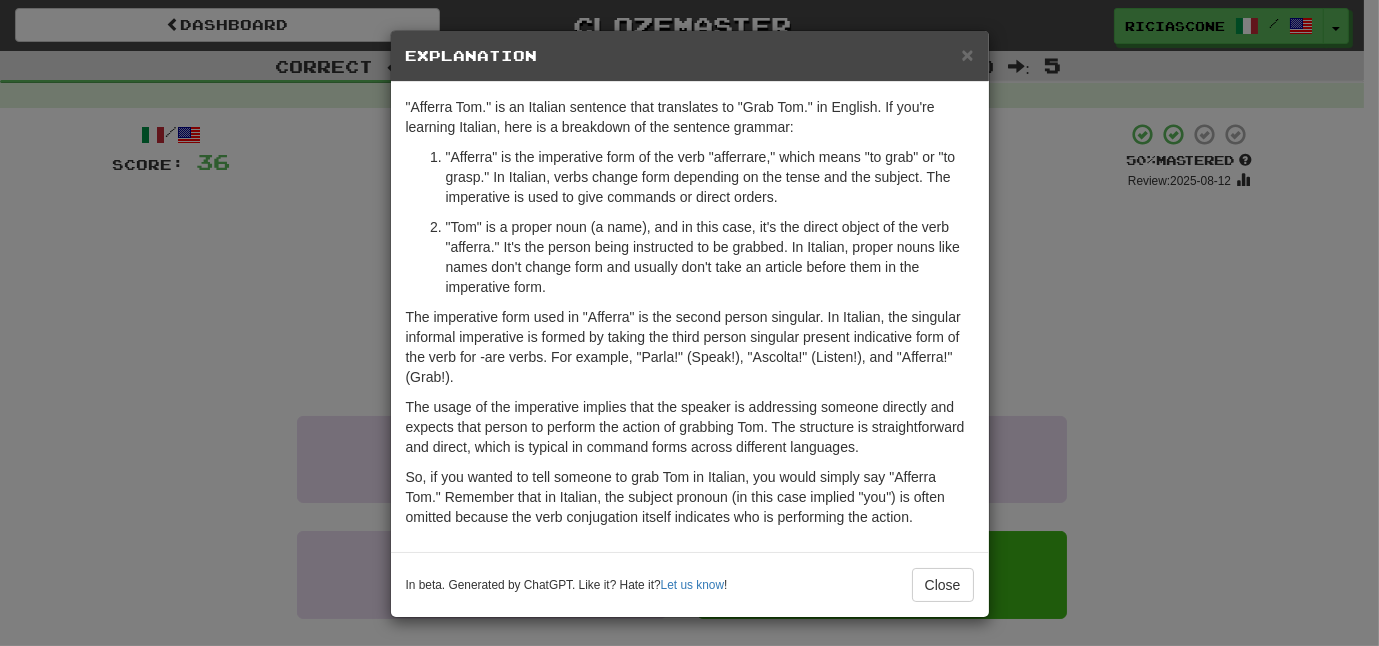 click on "× Explanation "Afferra Tom." is an Italian sentence that translates to "Grab Tom." in English. If you're learning Italian, here is a breakdown of the sentence grammar:
"Afferra" is the imperative form of the verb "afferrare," which means "to grab" or "to grasp." In Italian, verbs change form depending on the tense and the subject. The imperative is used to give commands or direct orders.
"Tom" is a proper noun (a name), and in this case, it's the direct object of the verb "afferra." It's the person being instructed to be grabbed. In Italian, proper nouns like names don't change form and usually don't take an article before them in the imperative form.
The imperative form used in "Afferra" is the second person singular. In Italian, the singular informal imperative is formed by taking the third person singular present indicative form of the verb for -are verbs. For example, "Parla!" (Speak!), "Ascolta!" (Listen!), and "Afferra!" (Grab!).
In beta. Generated by ChatGPT. Like it? Hate it?  !" at bounding box center (689, 323) 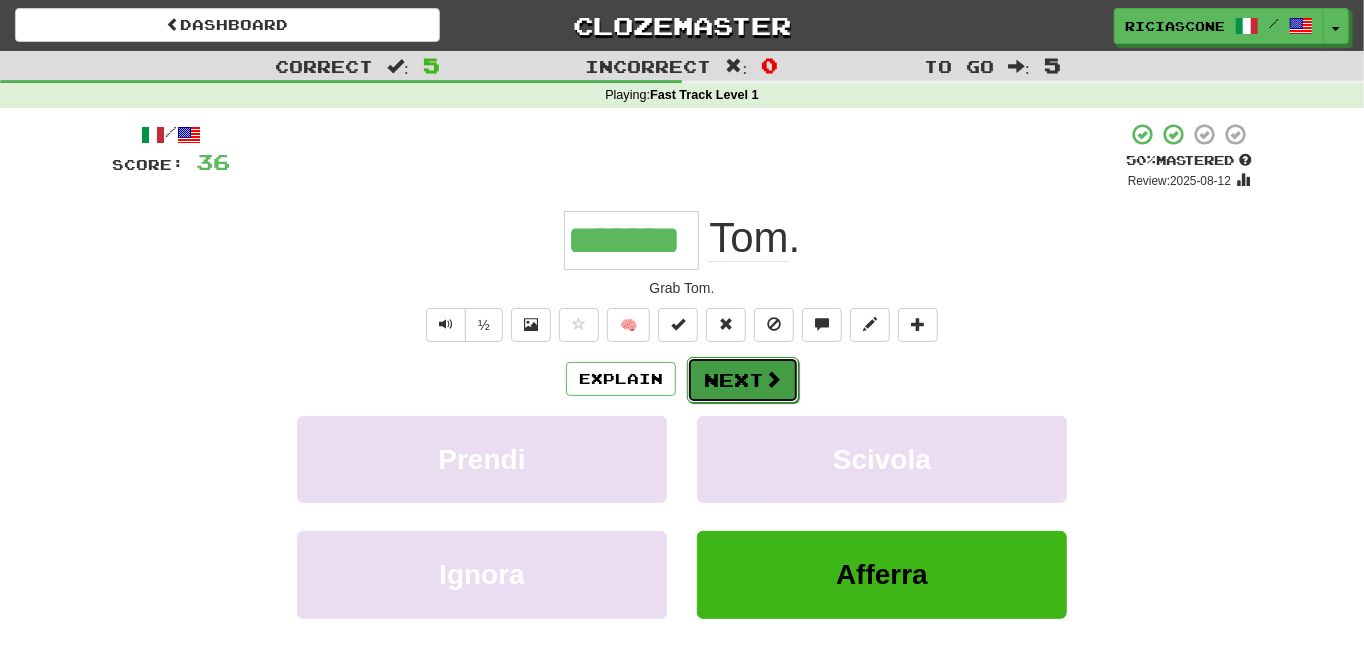 click on "Next" at bounding box center (743, 380) 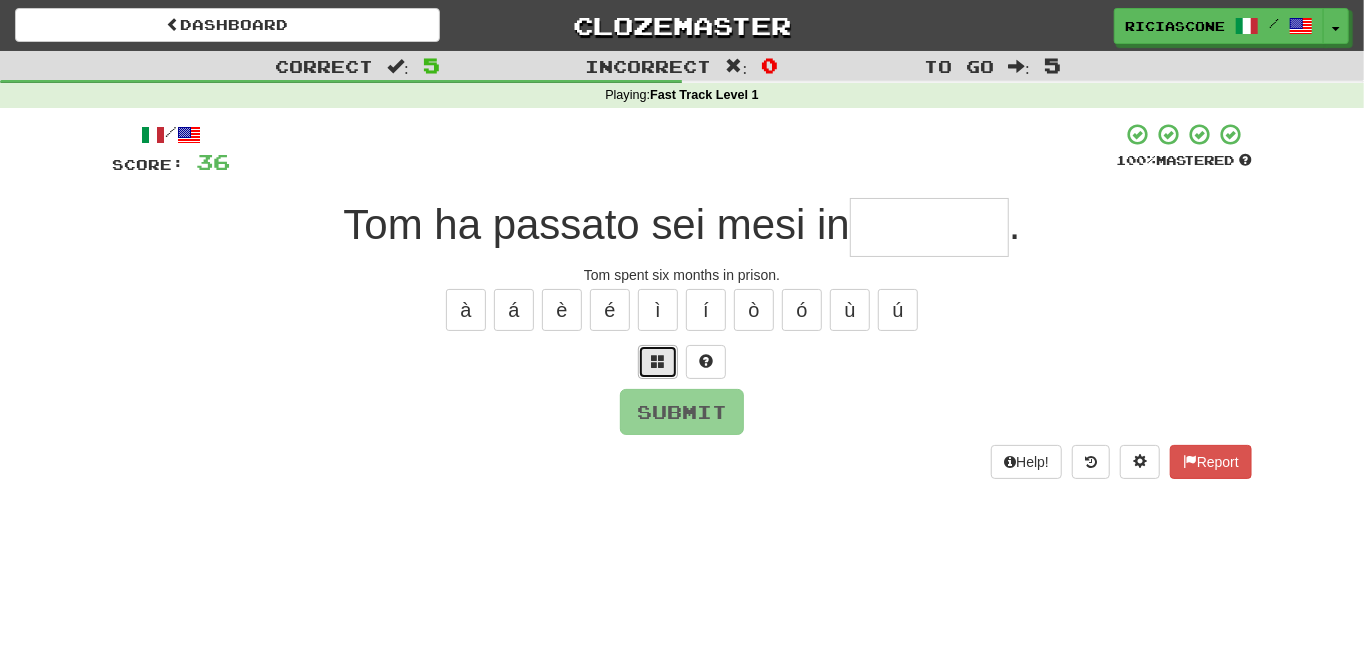 click at bounding box center (658, 362) 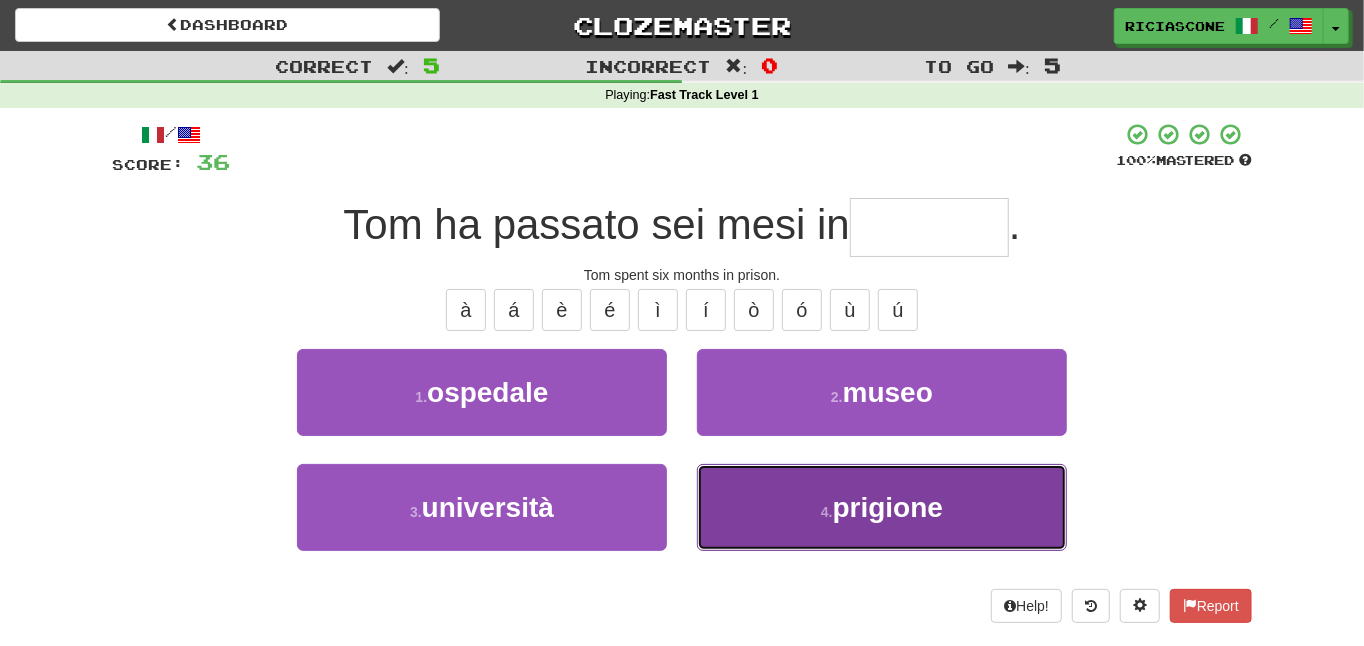 click on "4 .  prigione" at bounding box center [882, 507] 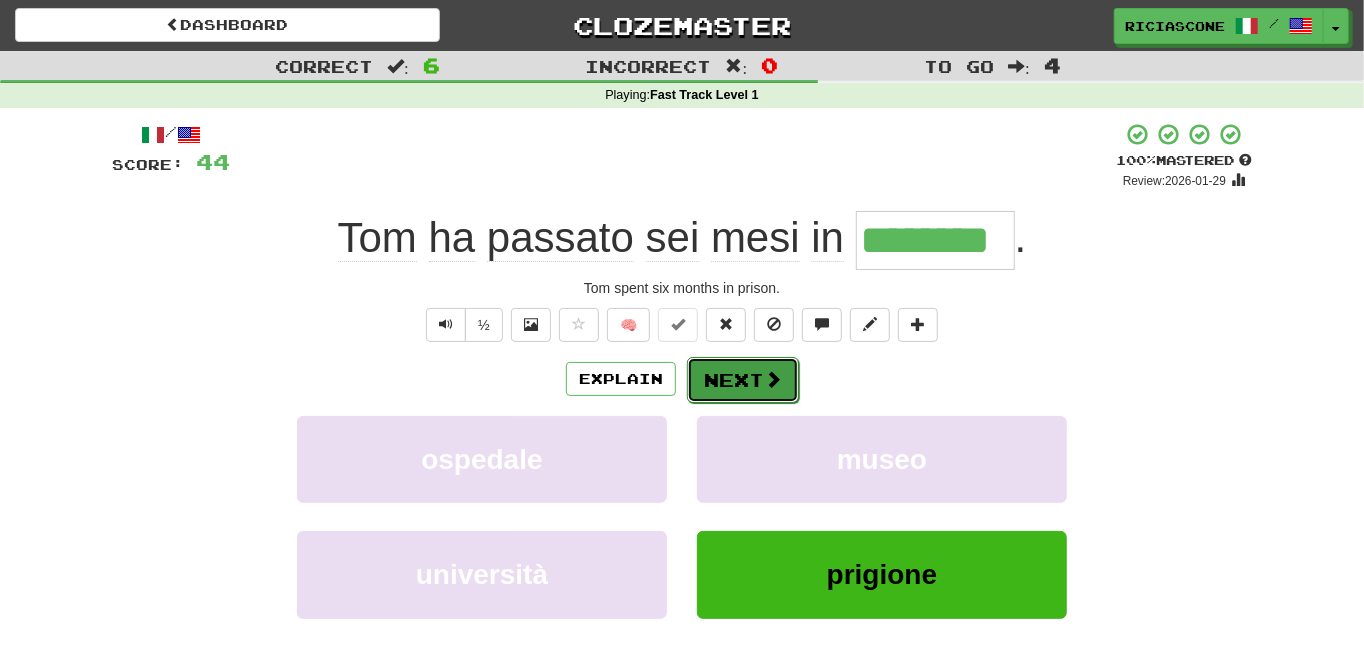 click on "Next" at bounding box center [743, 380] 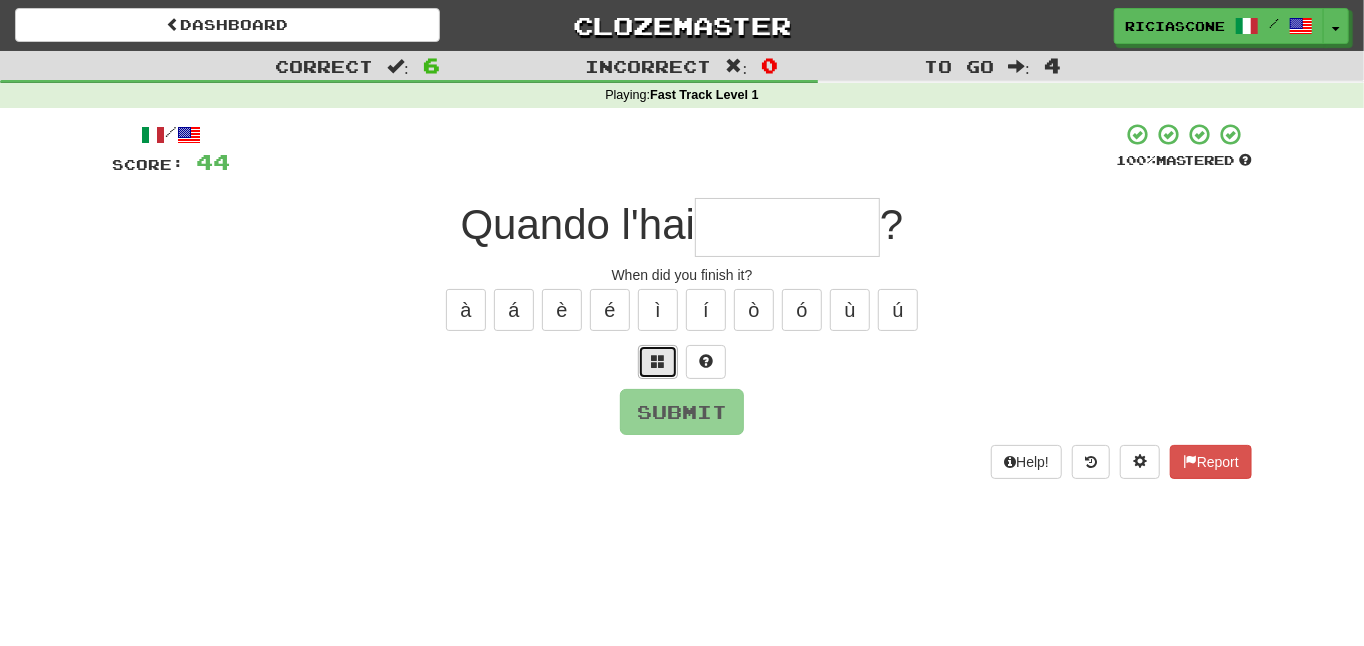 click at bounding box center (658, 361) 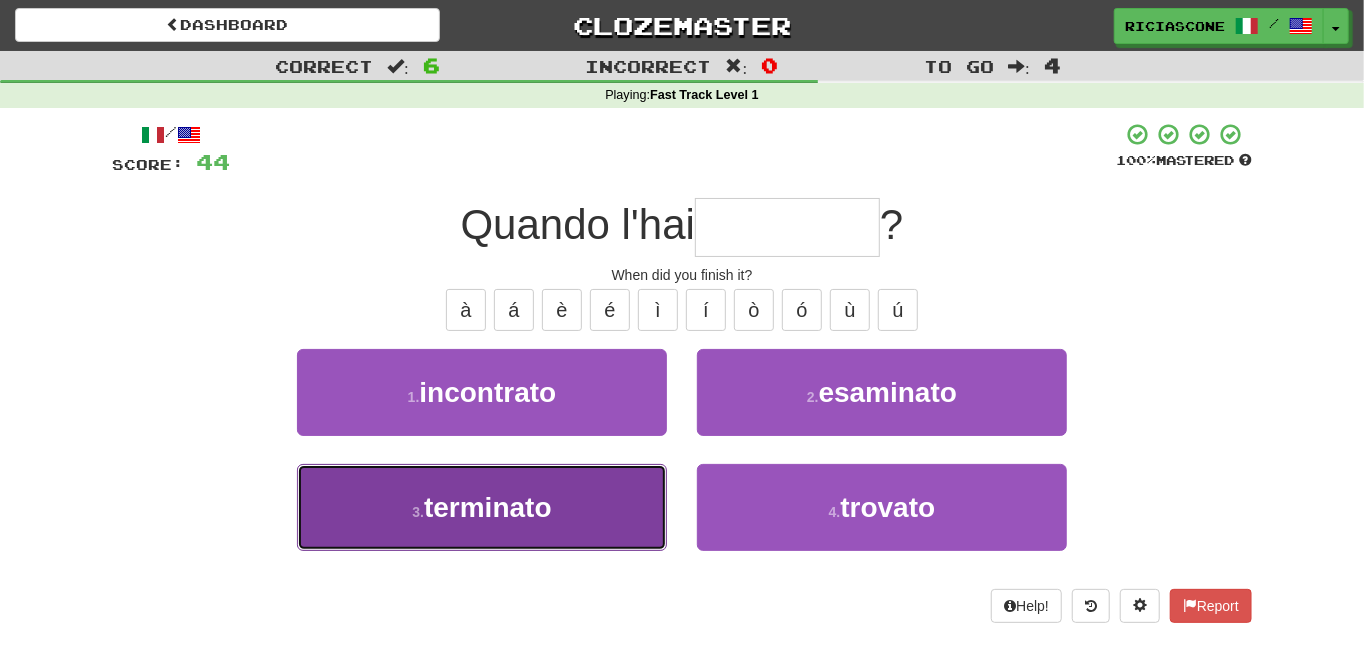 click on "3 .  terminato" at bounding box center [482, 507] 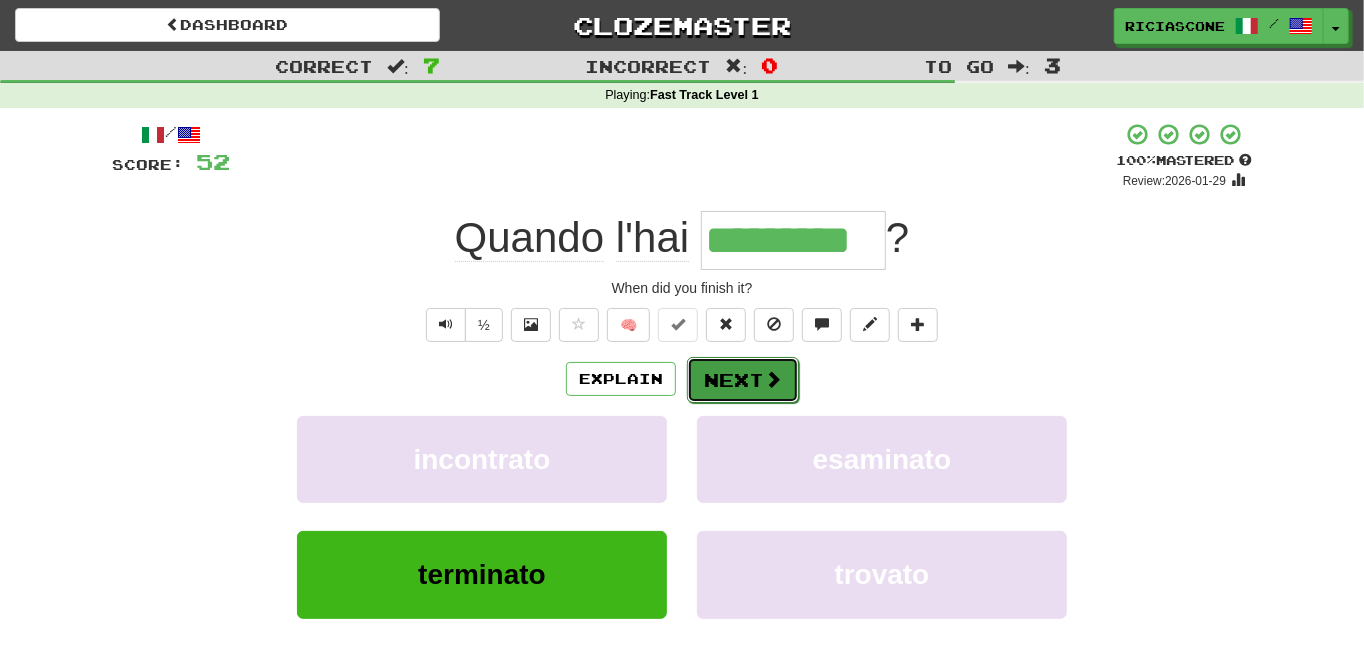 click on "Next" at bounding box center (743, 380) 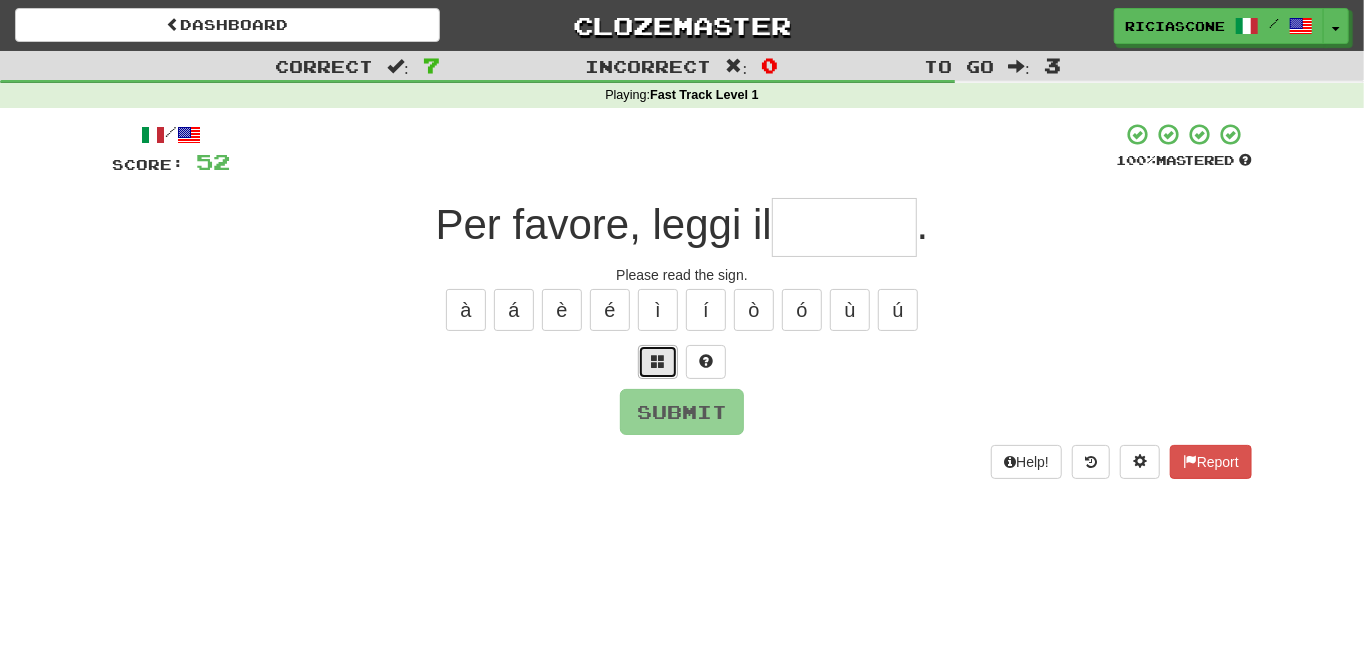 click at bounding box center (658, 361) 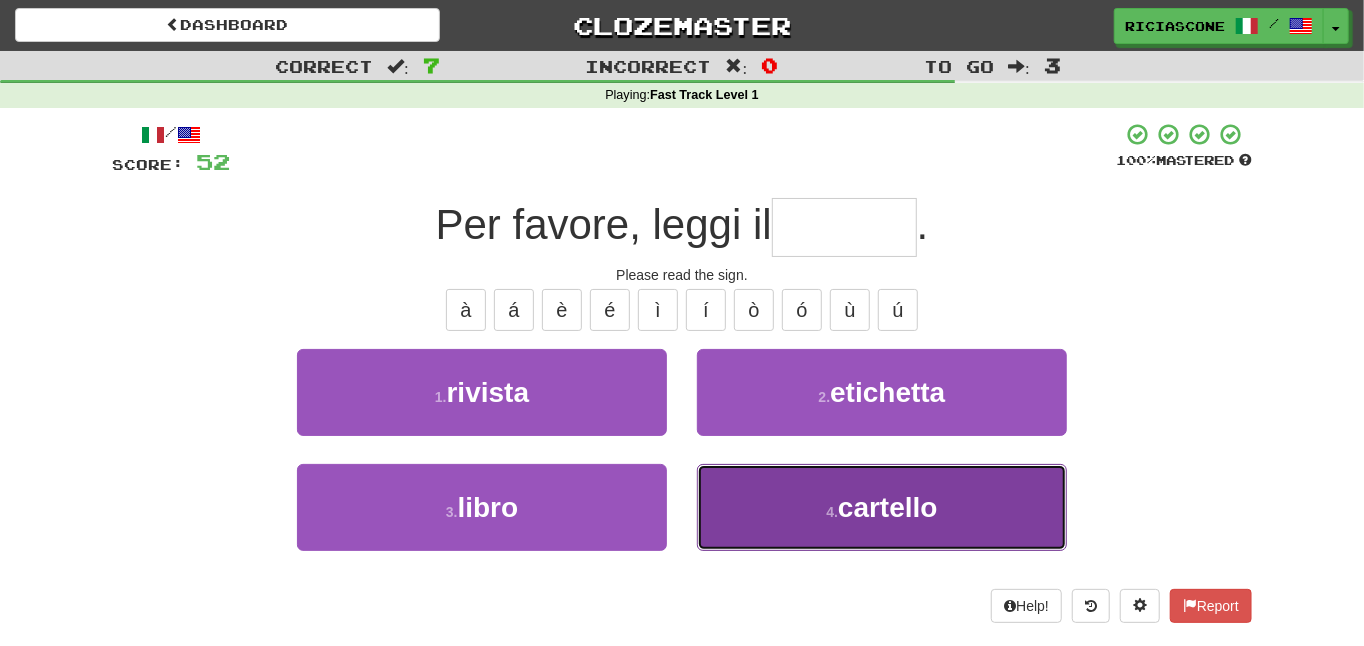 click on "4 .  cartello" at bounding box center [882, 507] 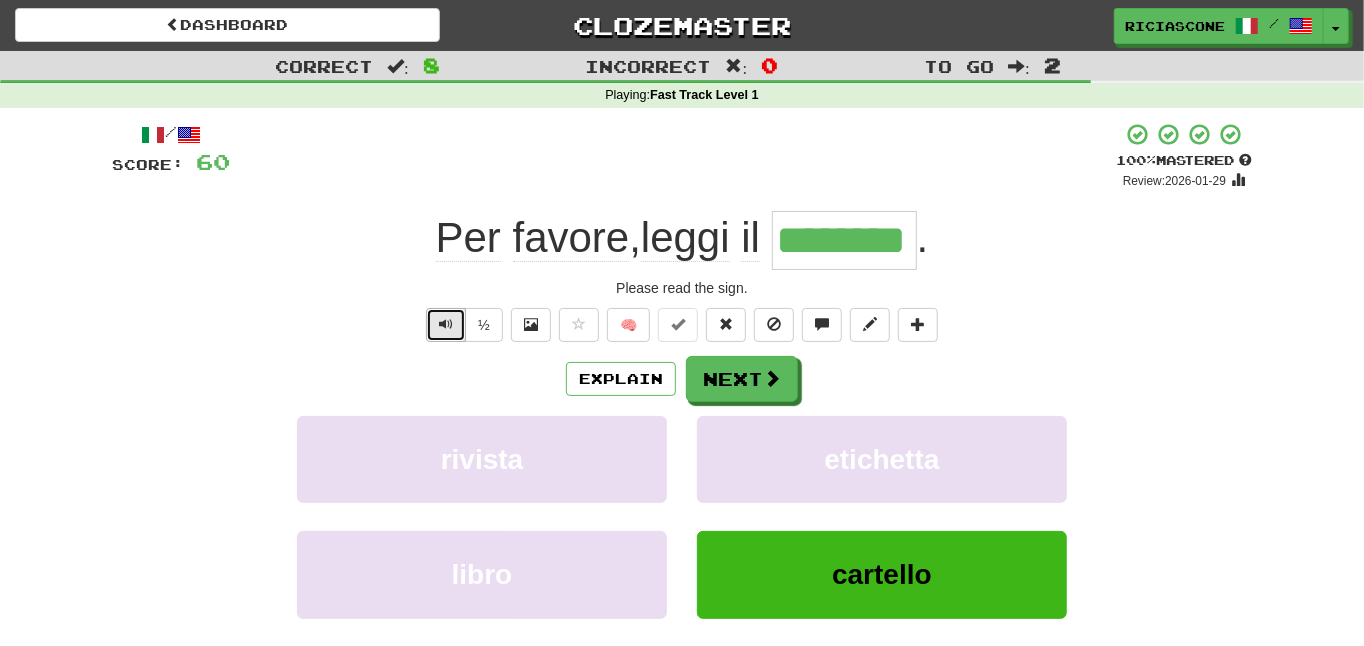 click at bounding box center (446, 325) 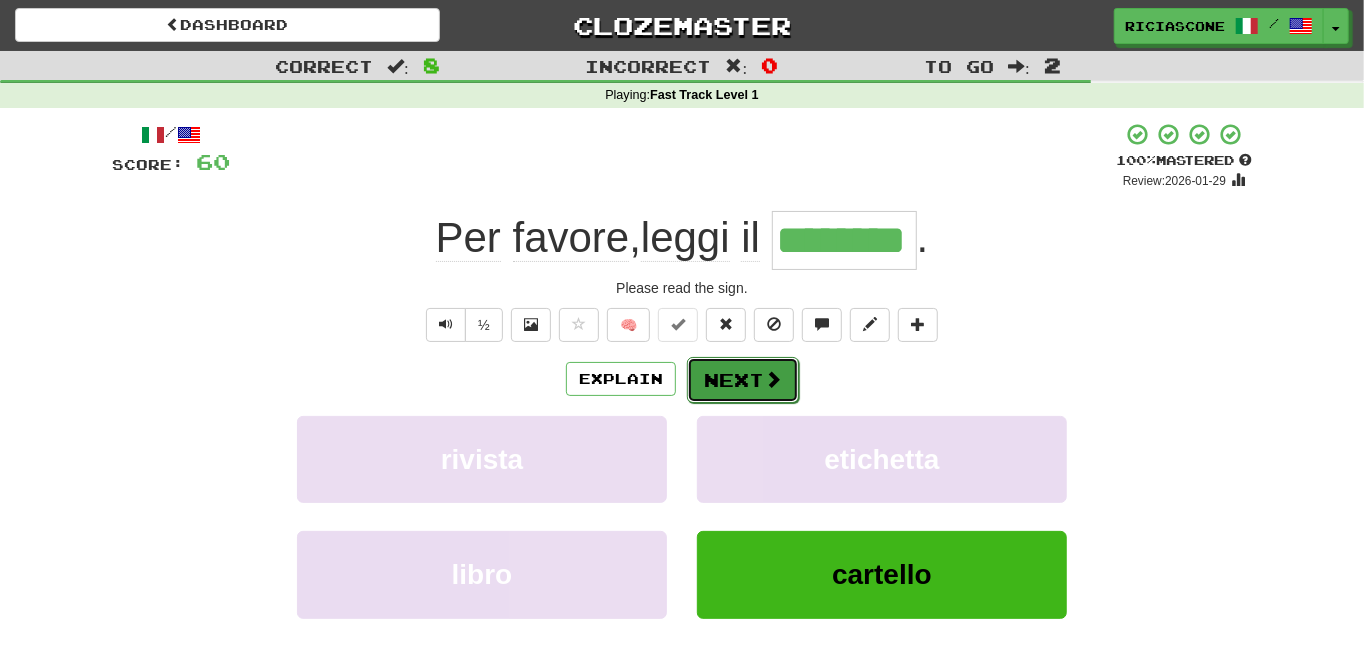 click on "Next" at bounding box center [743, 380] 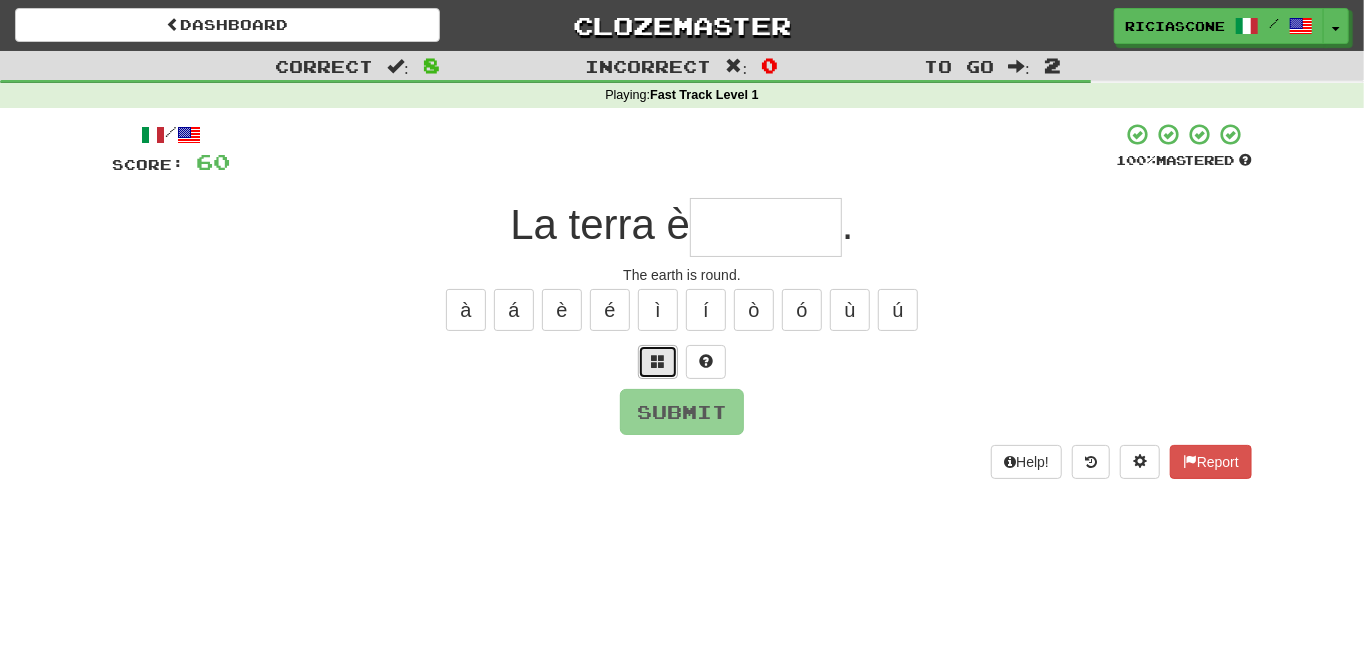 click at bounding box center [658, 361] 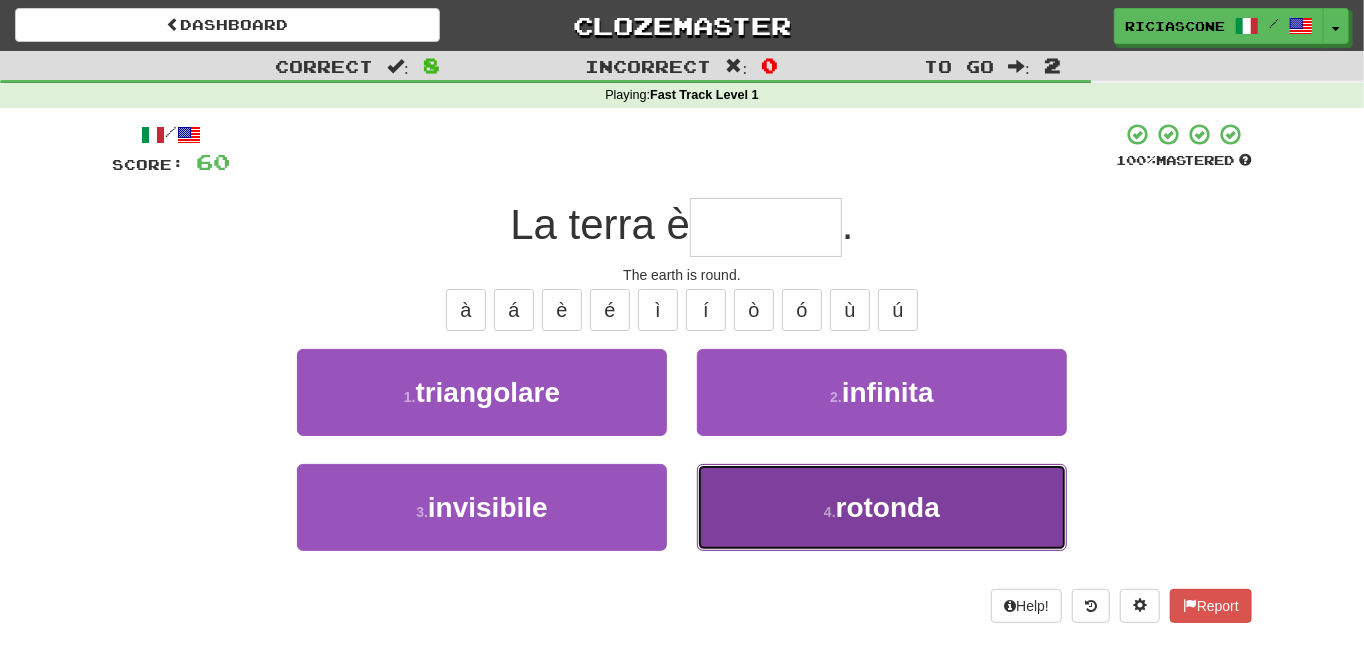 click on "4 .  rotonda" at bounding box center (882, 507) 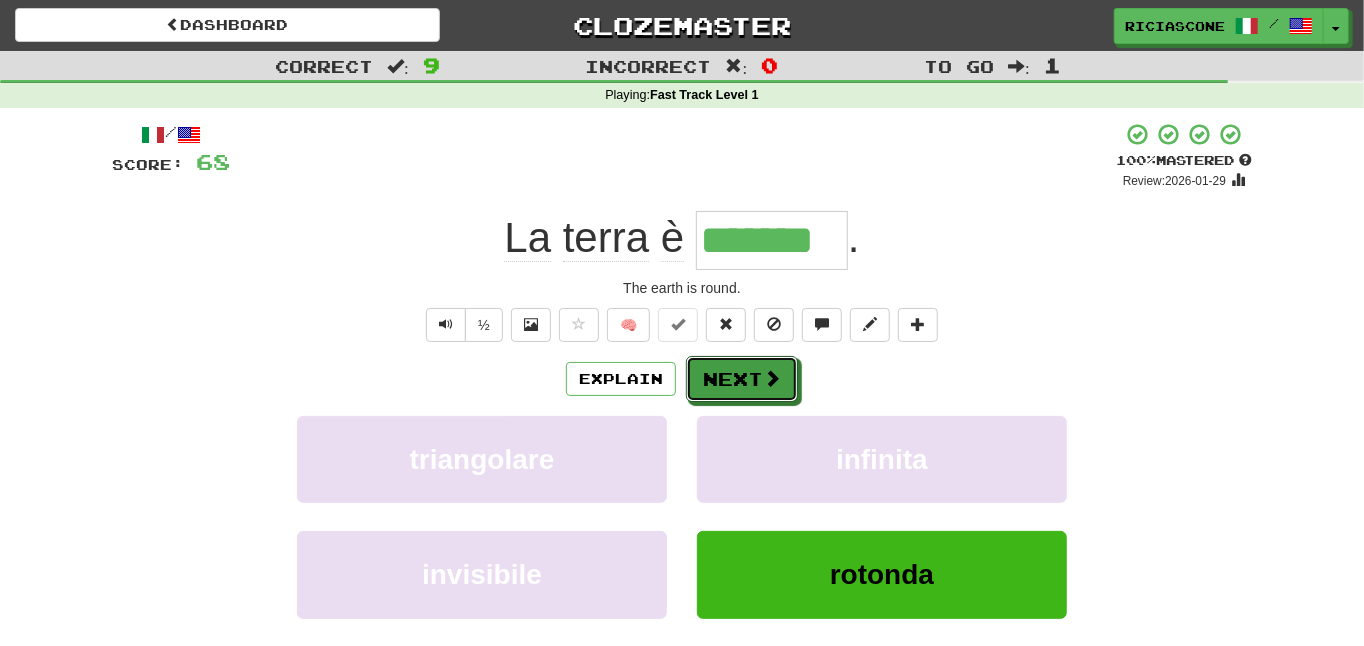 click on "Next" at bounding box center [742, 379] 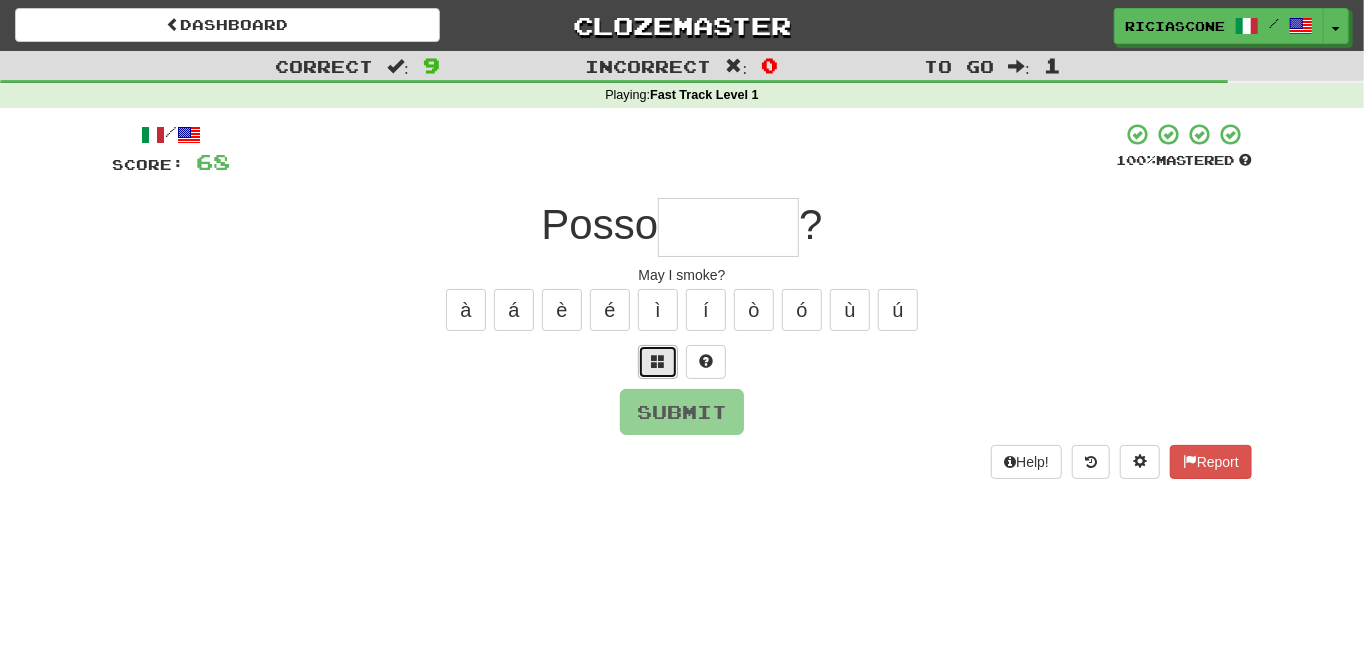 click at bounding box center (658, 361) 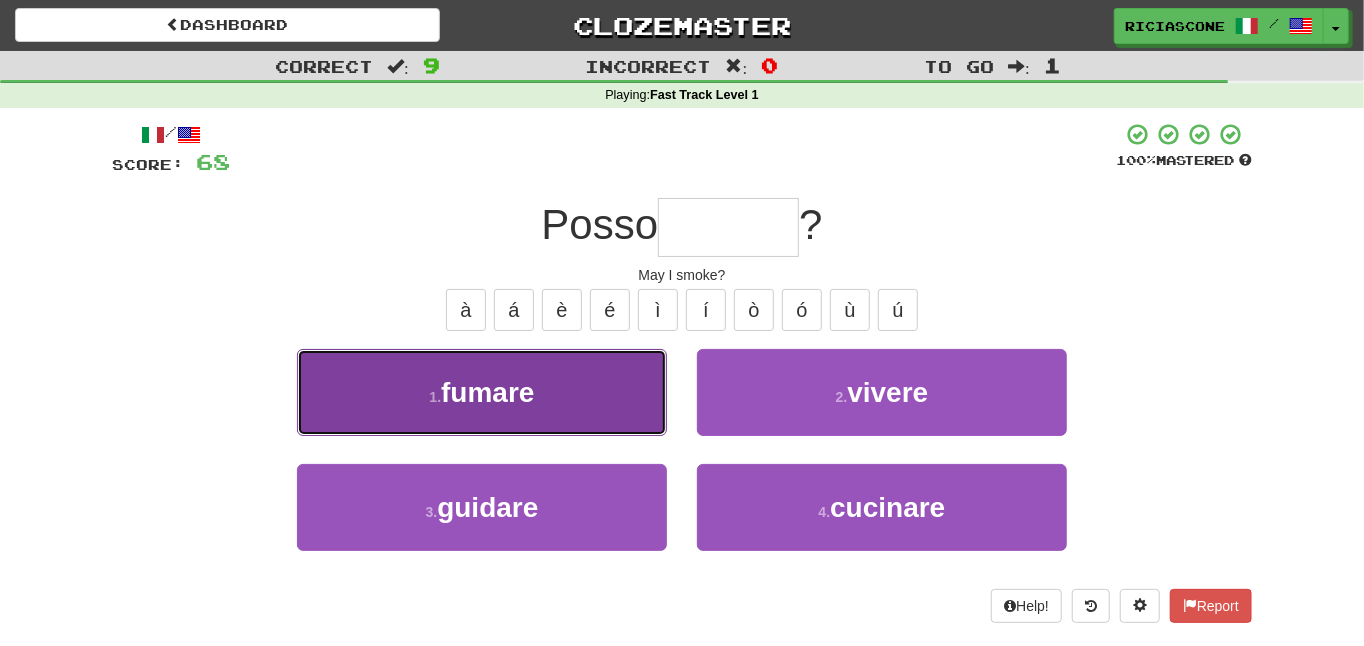 click on "1 .  fumare" at bounding box center (482, 392) 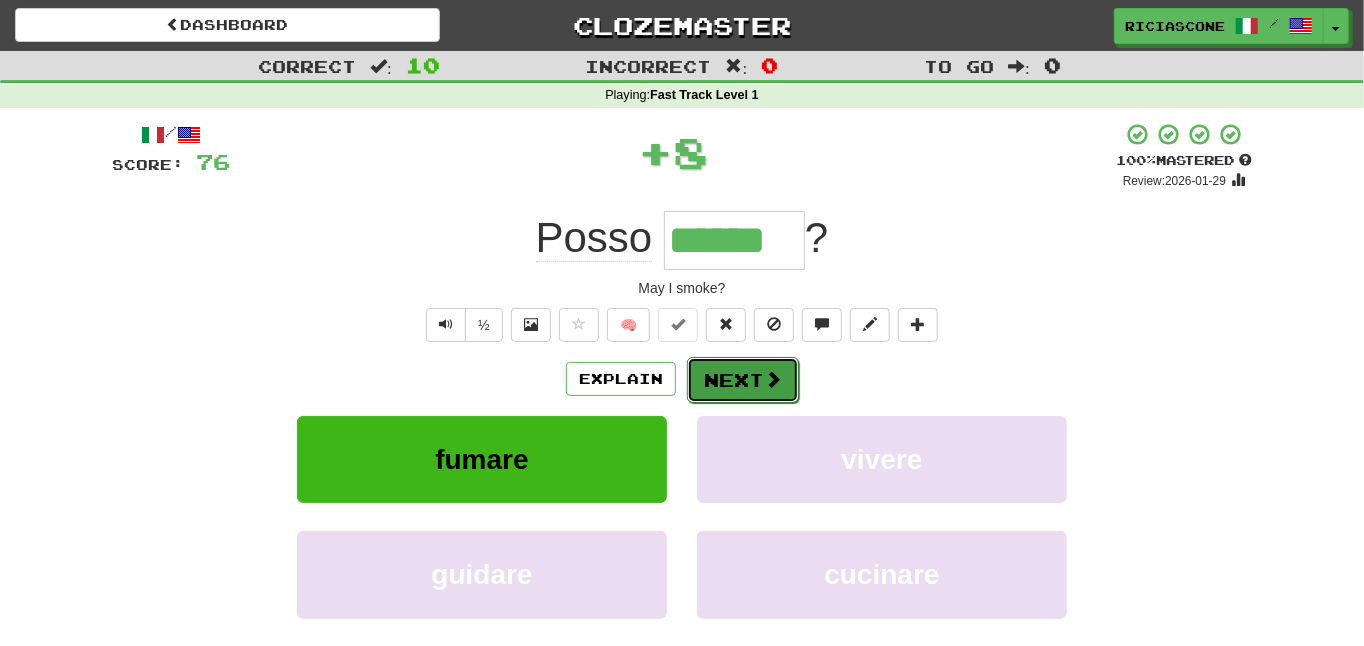 click on "Next" at bounding box center (743, 380) 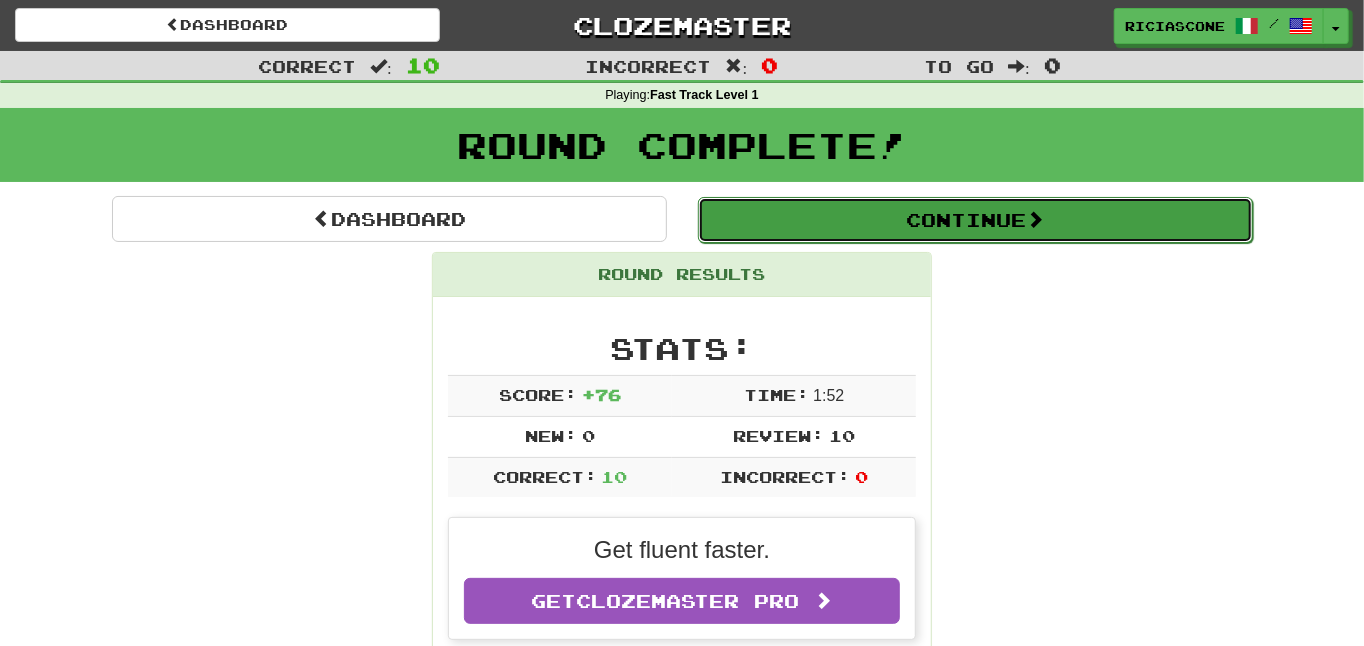 click on "Continue" at bounding box center [975, 220] 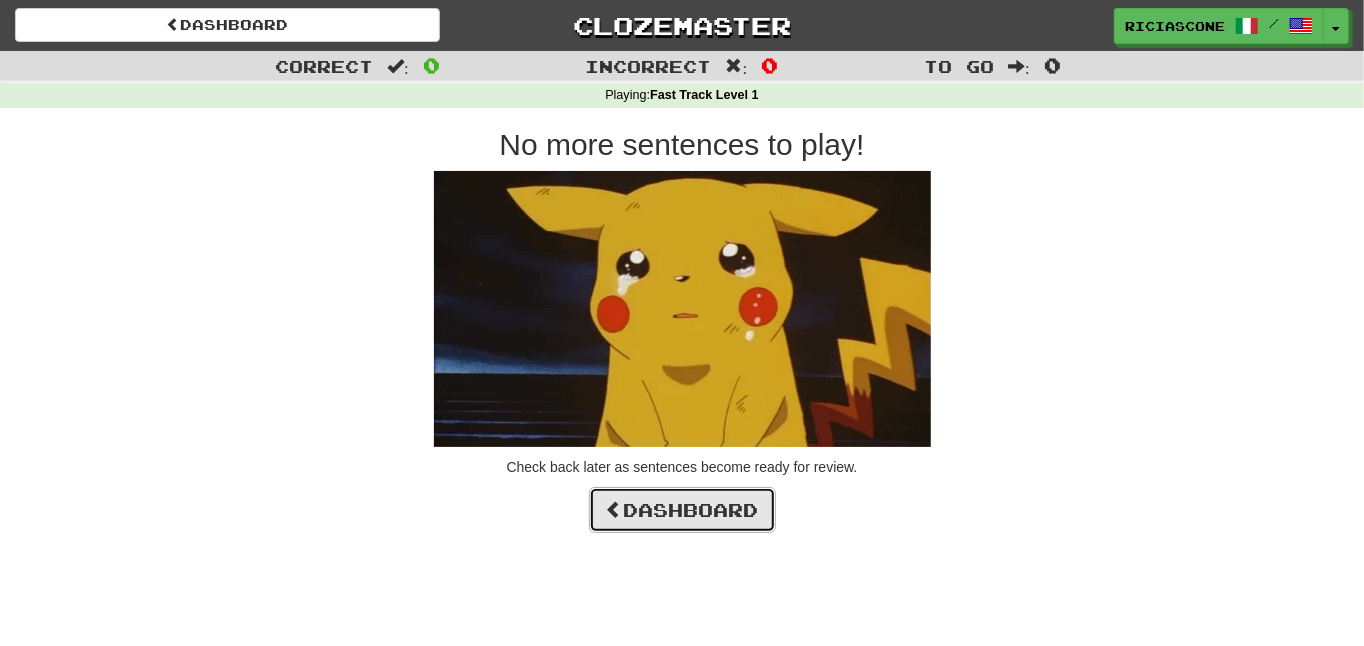 click on "Dashboard" at bounding box center (682, 510) 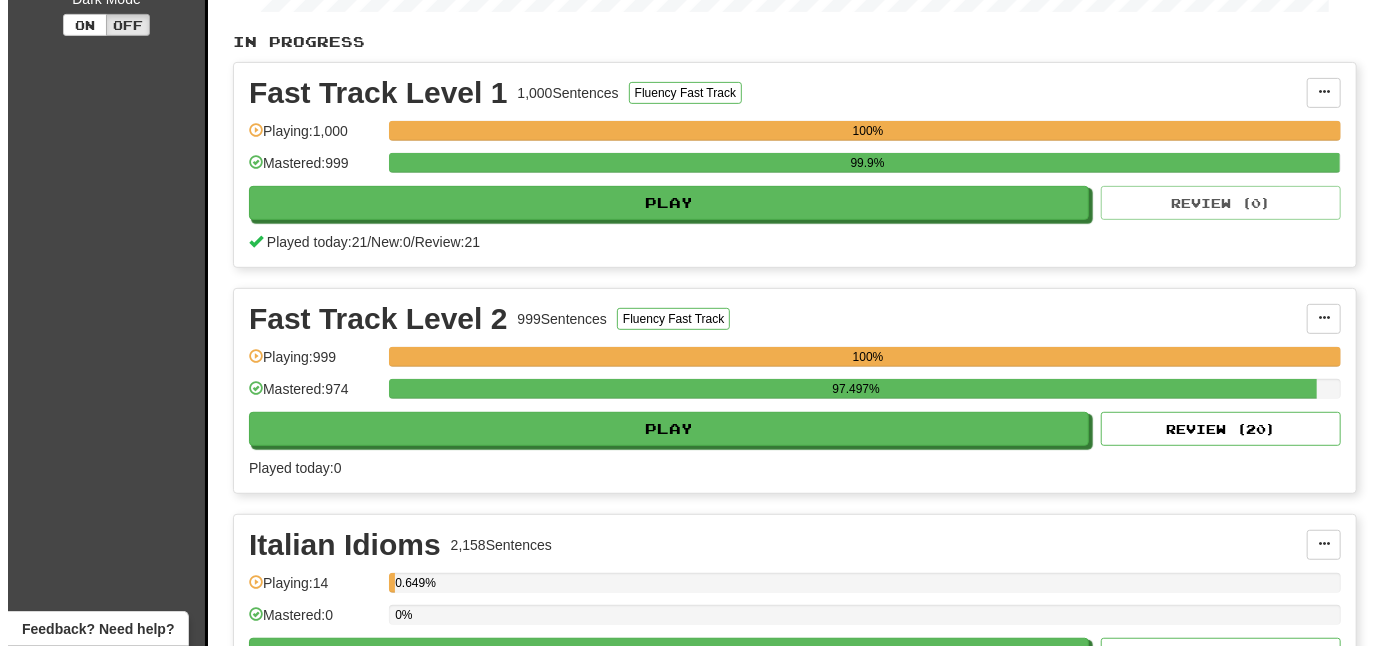 scroll, scrollTop: 400, scrollLeft: 0, axis: vertical 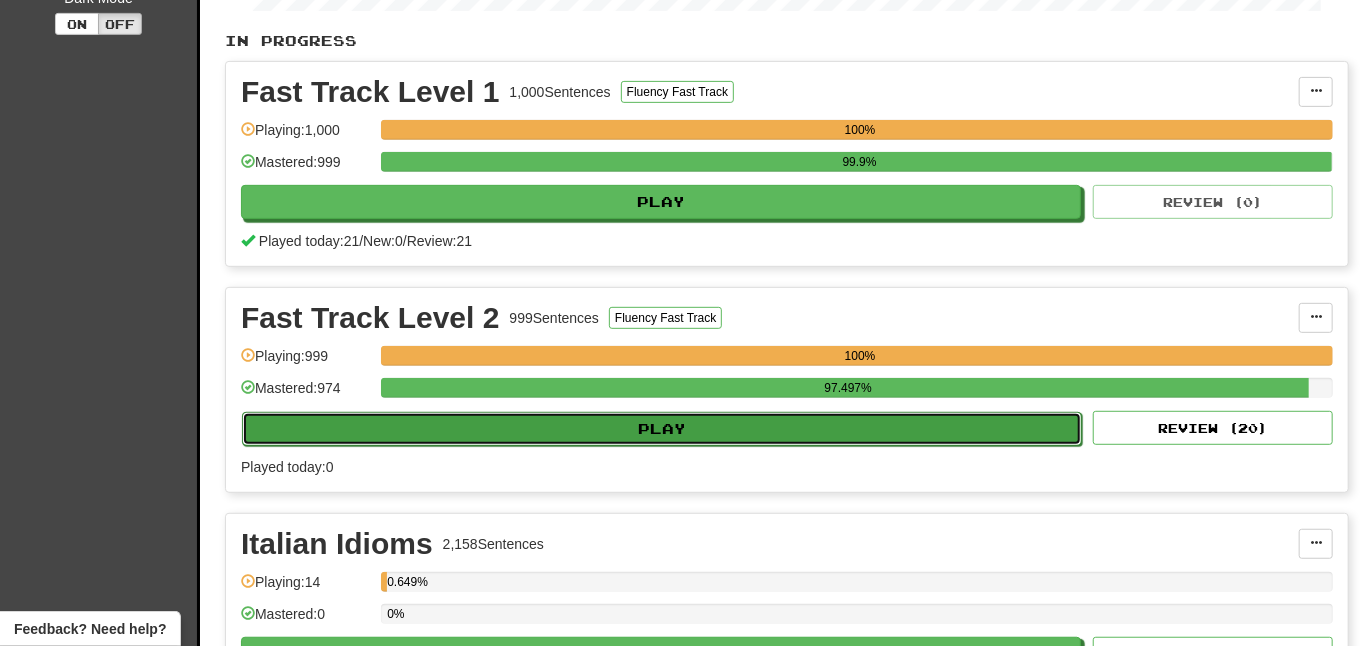 click on "Play" at bounding box center [662, 429] 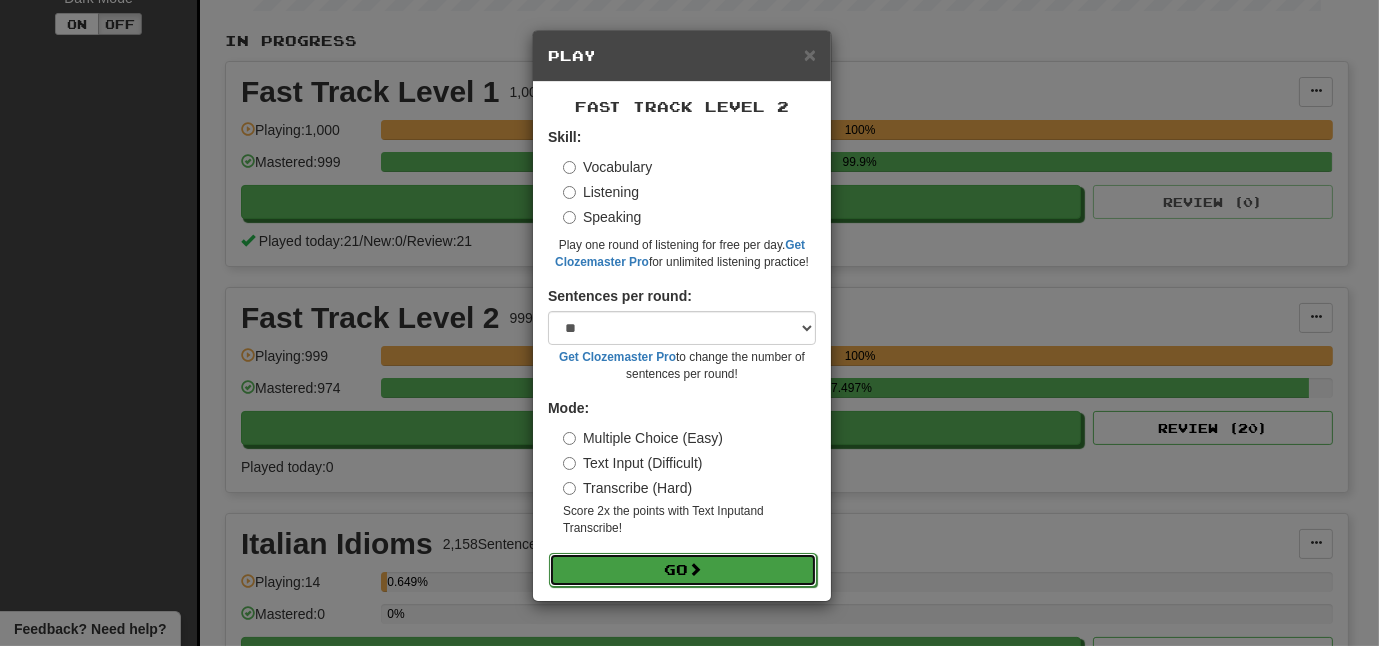 click on "Go" at bounding box center (683, 570) 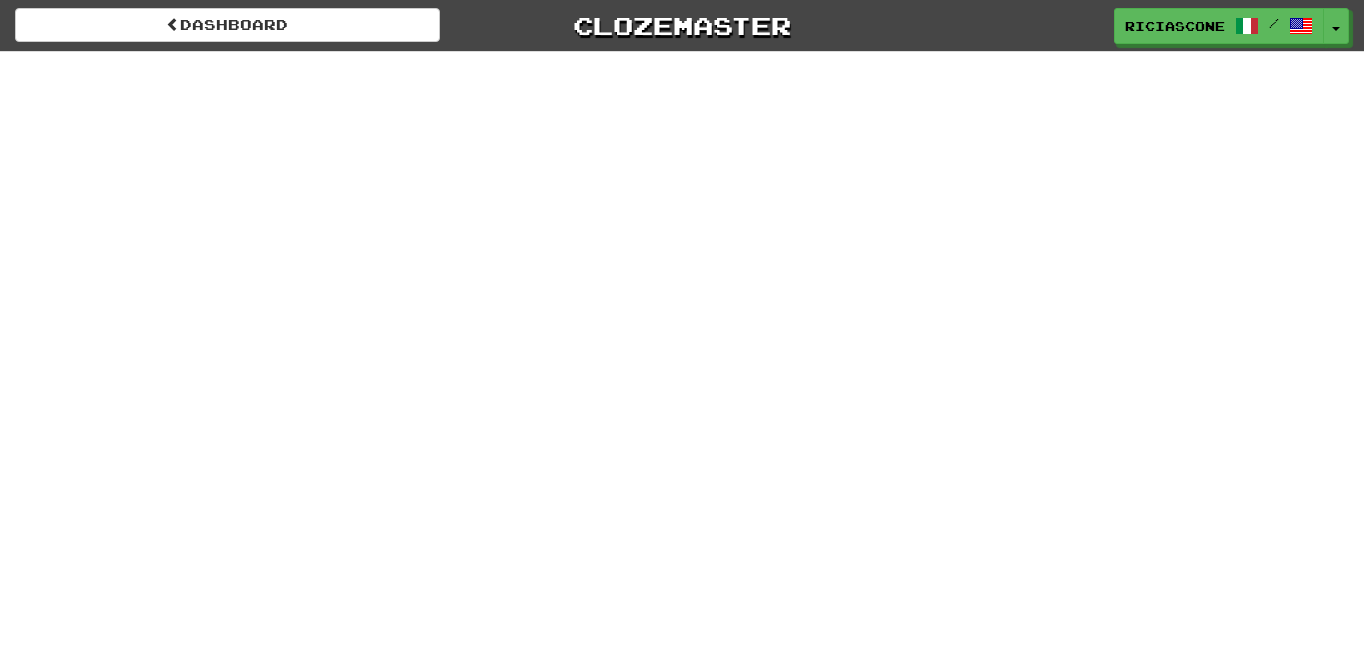 scroll, scrollTop: 0, scrollLeft: 0, axis: both 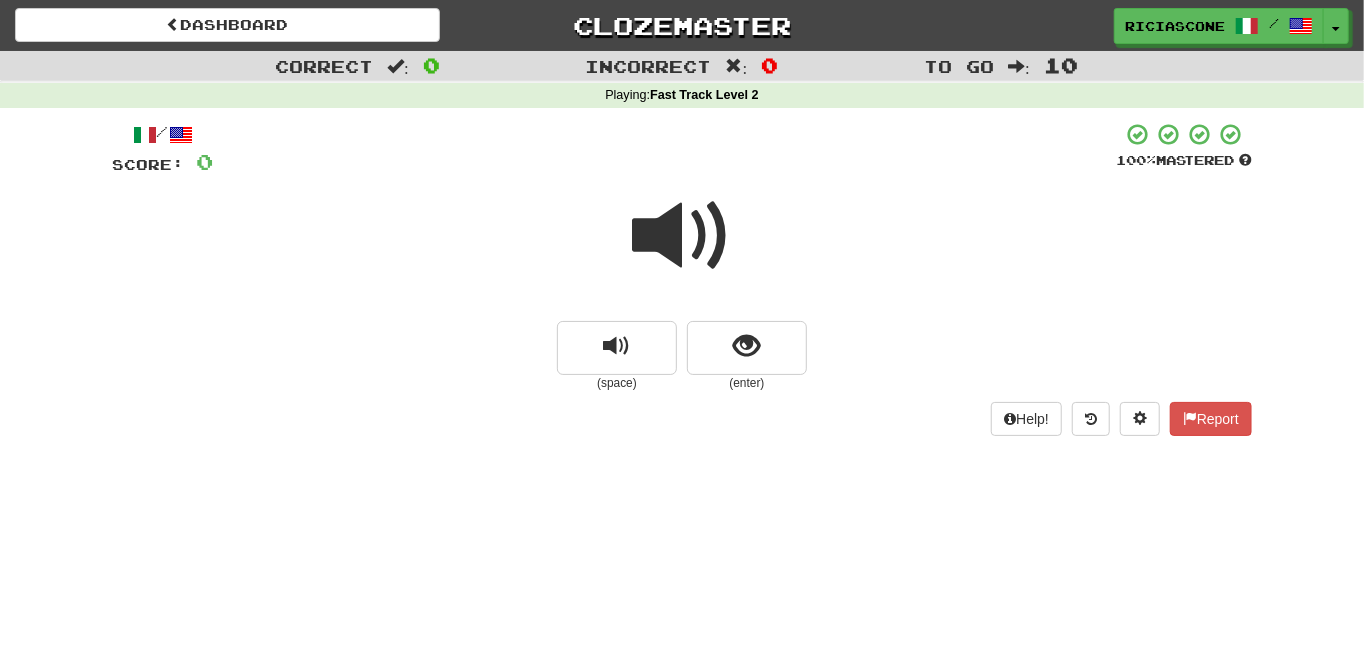 click at bounding box center [682, 236] 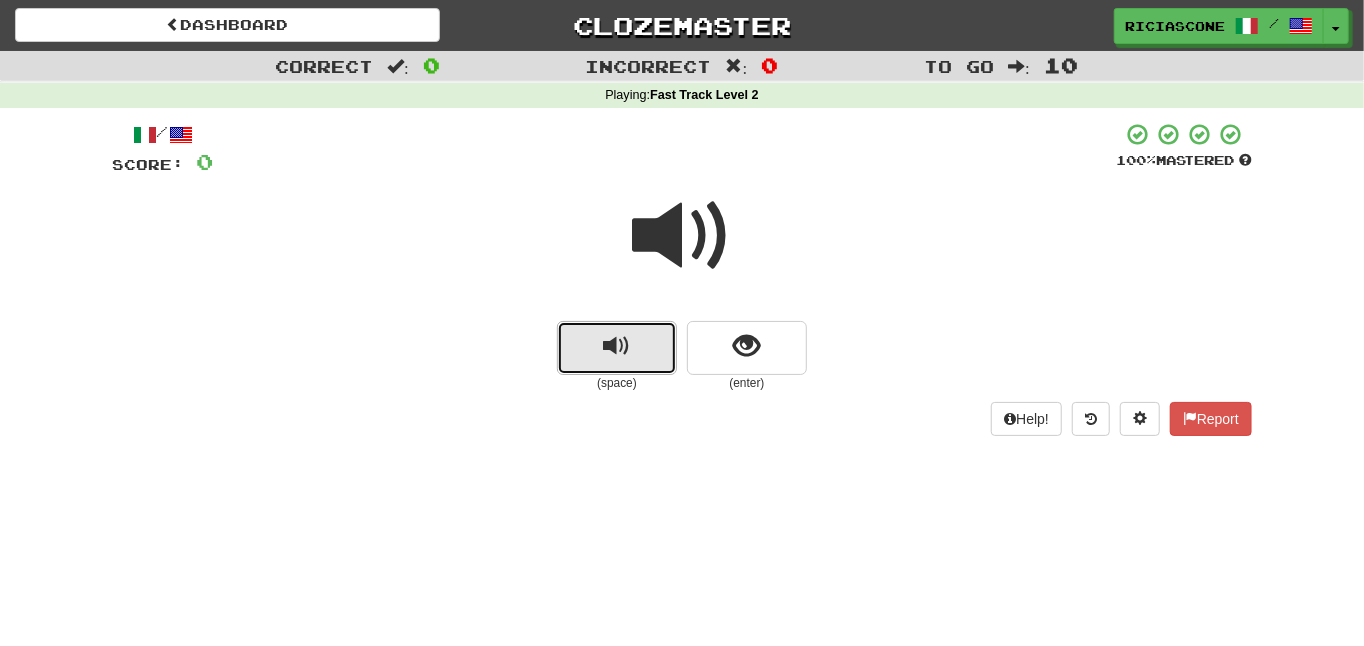 click at bounding box center [617, 346] 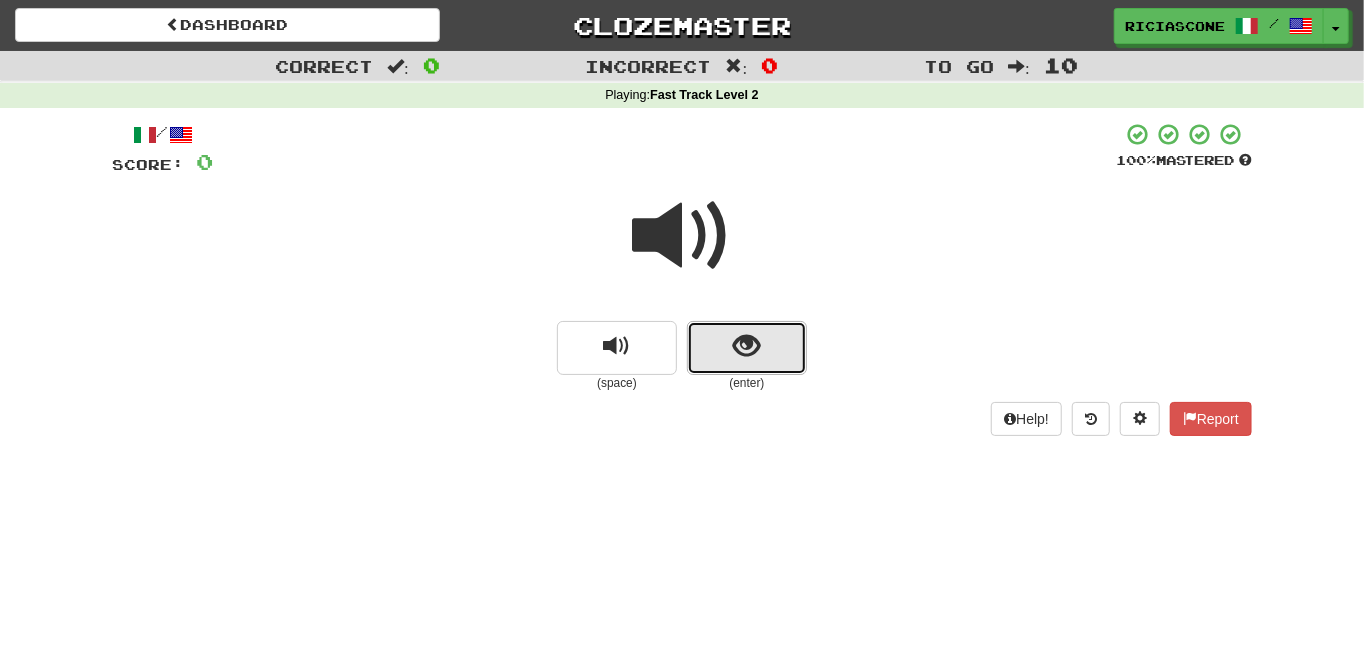 click at bounding box center [747, 348] 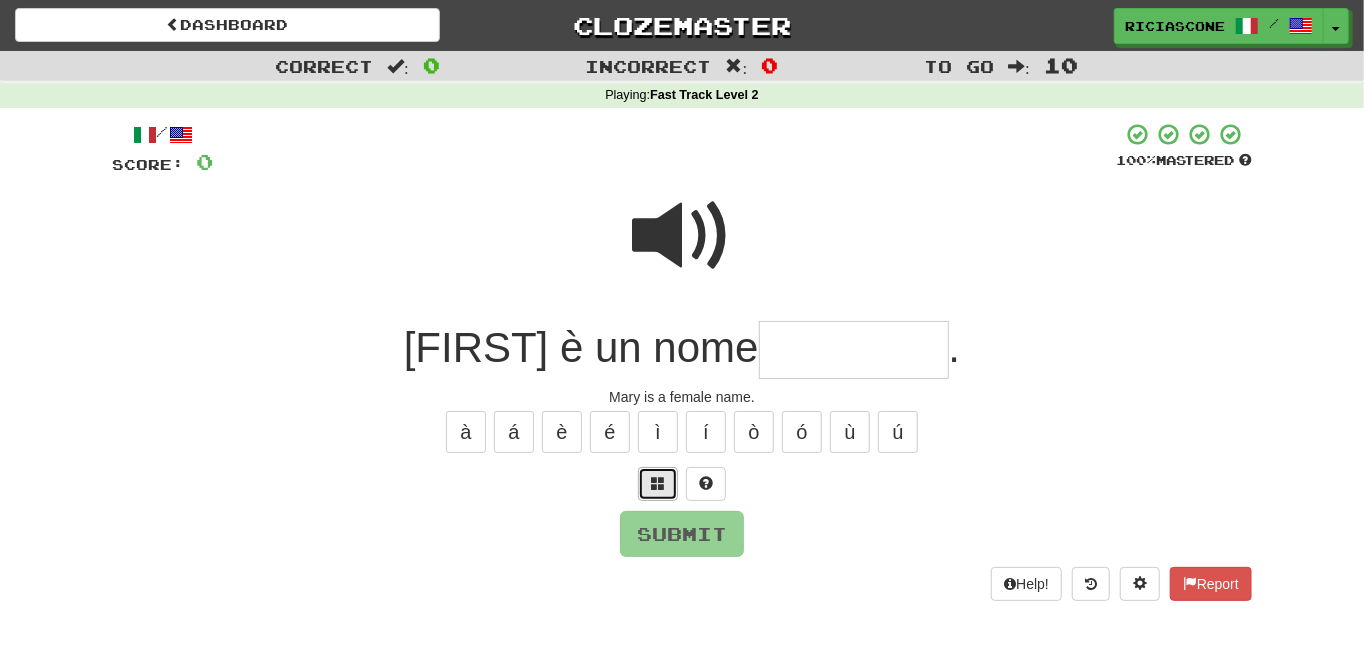 click at bounding box center (658, 483) 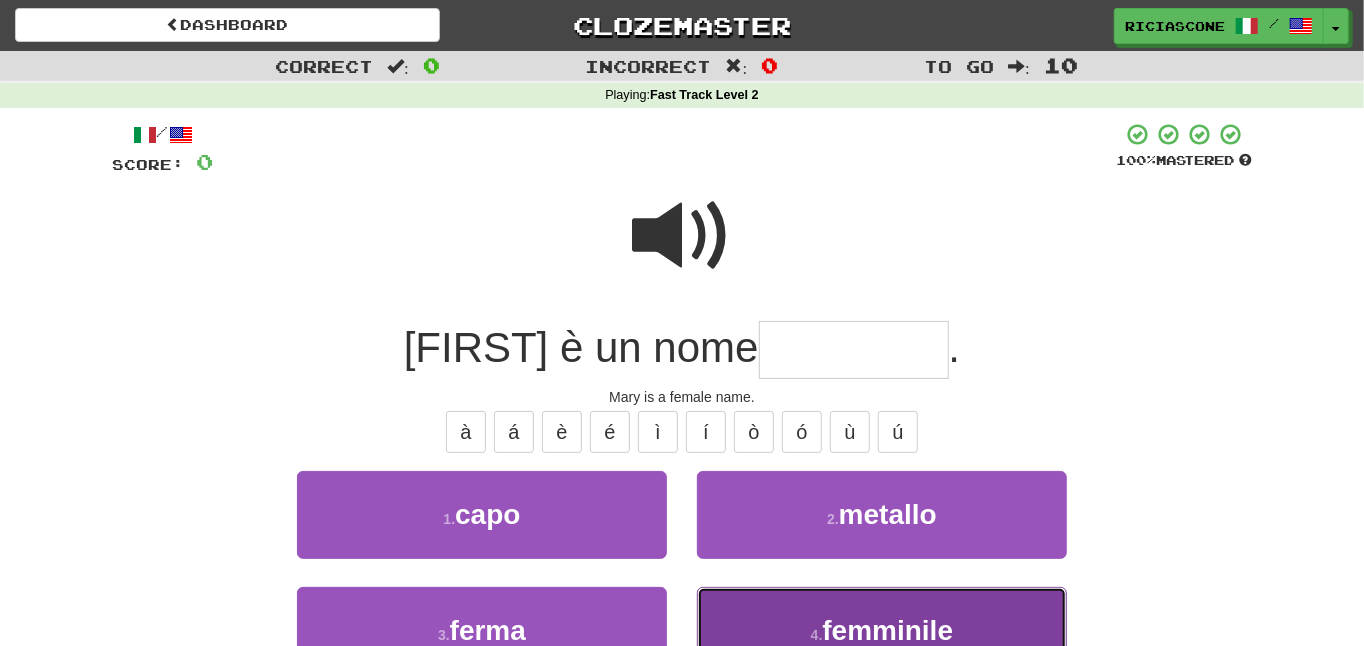 click on "4 .  femminile" at bounding box center (882, 630) 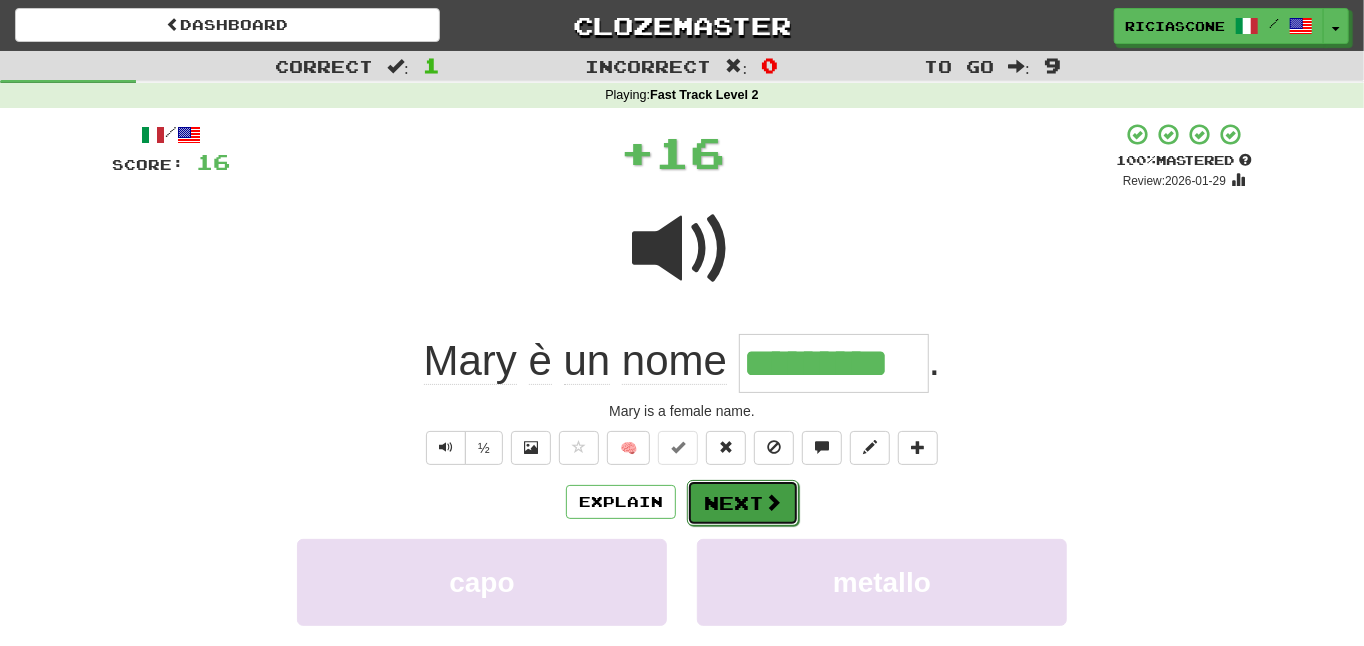 click on "Next" at bounding box center (743, 503) 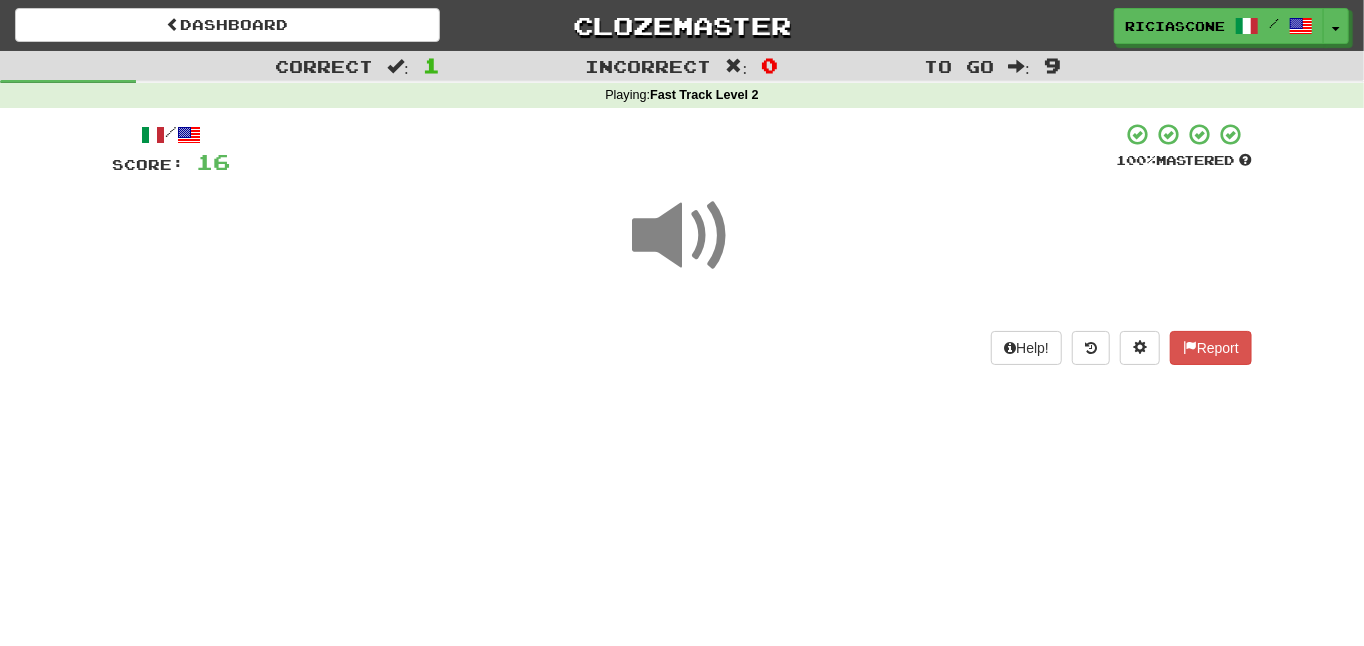 click at bounding box center [682, 236] 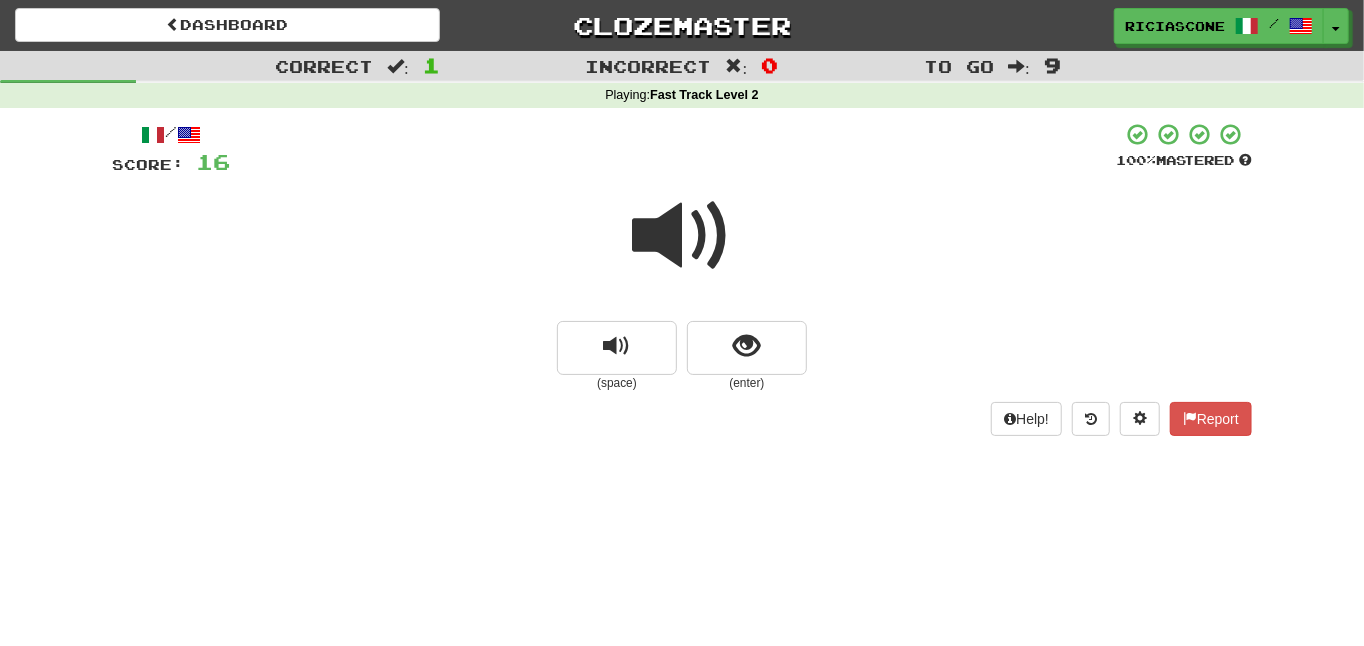 click at bounding box center (682, 236) 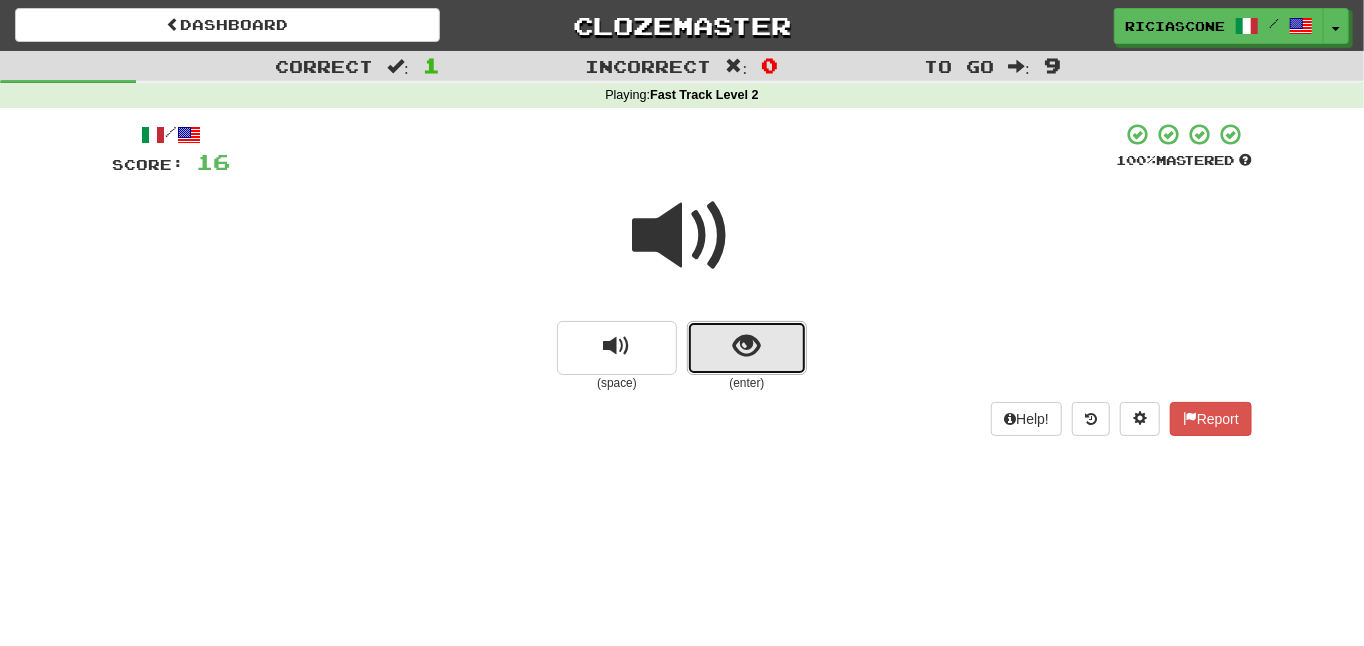 click at bounding box center (747, 348) 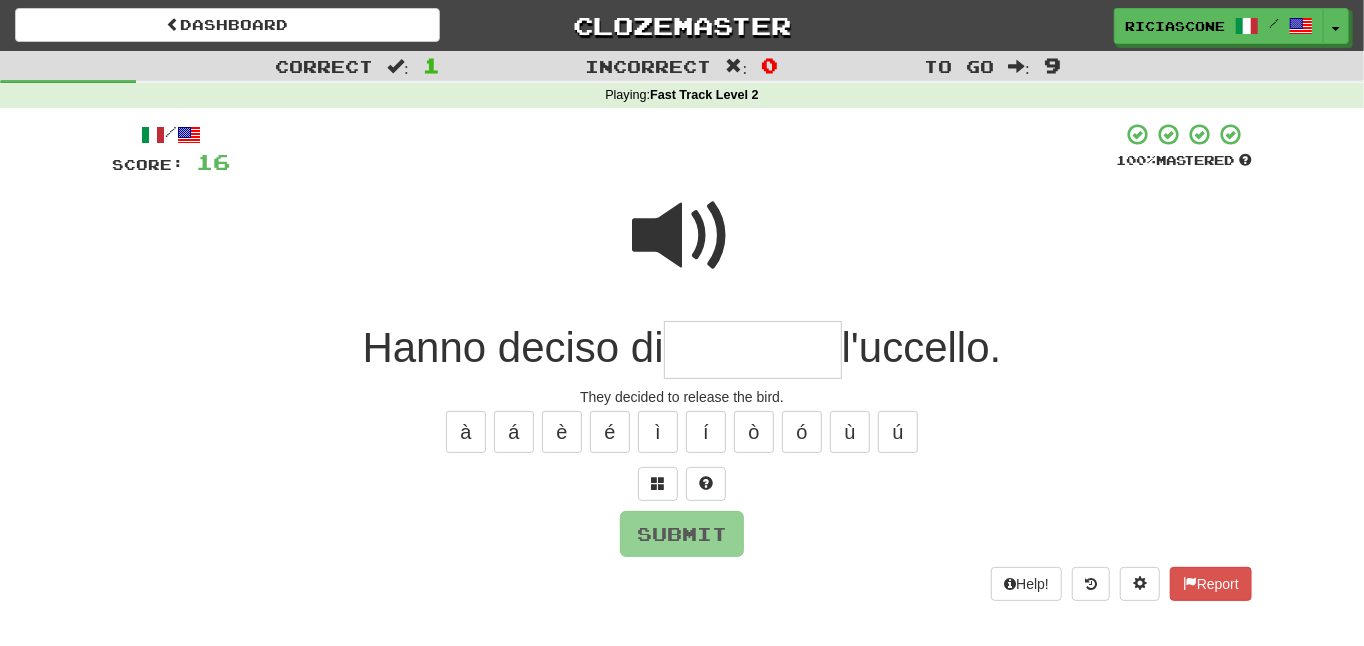 click at bounding box center (682, 236) 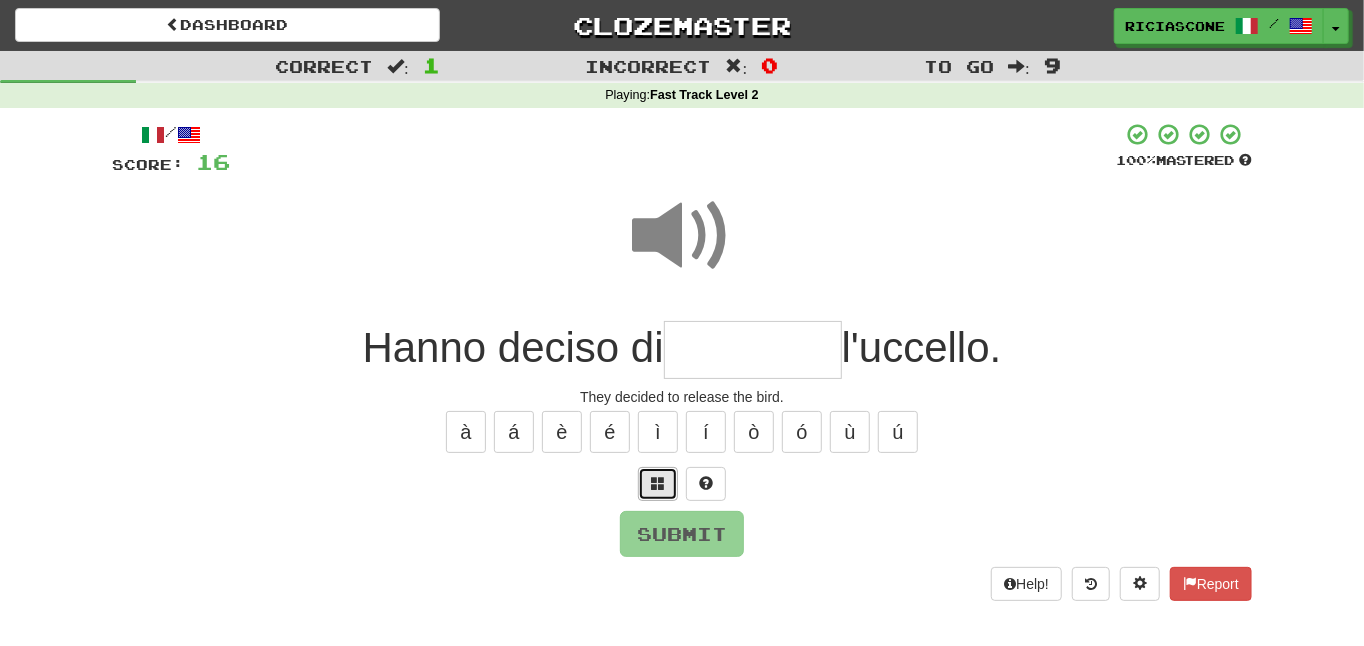 click at bounding box center (658, 483) 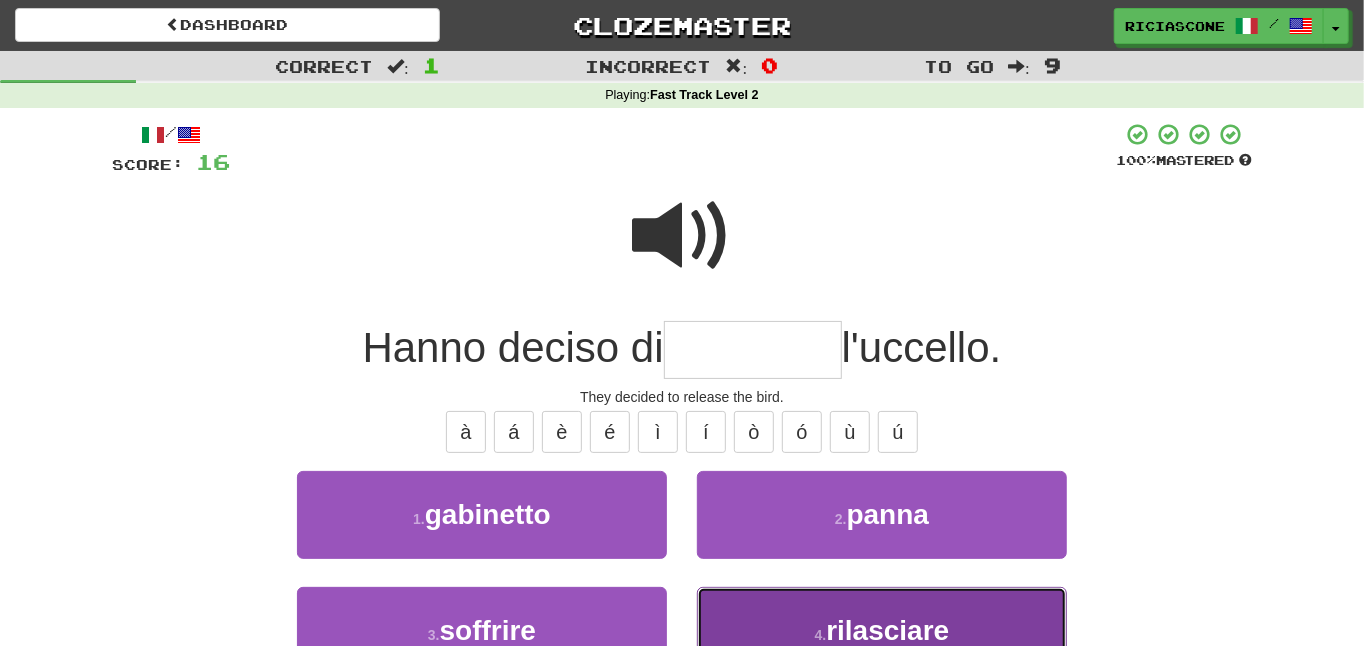 click on "4 .  rilasciare" at bounding box center (882, 630) 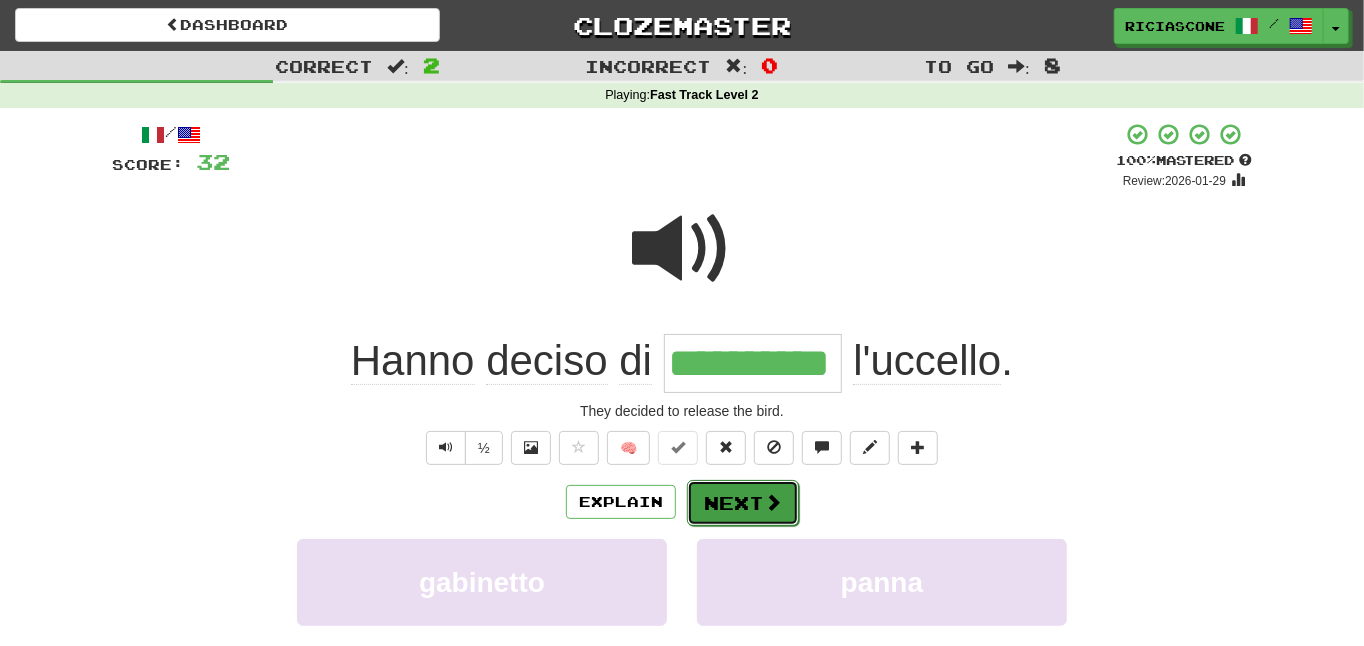 click on "Next" at bounding box center [743, 503] 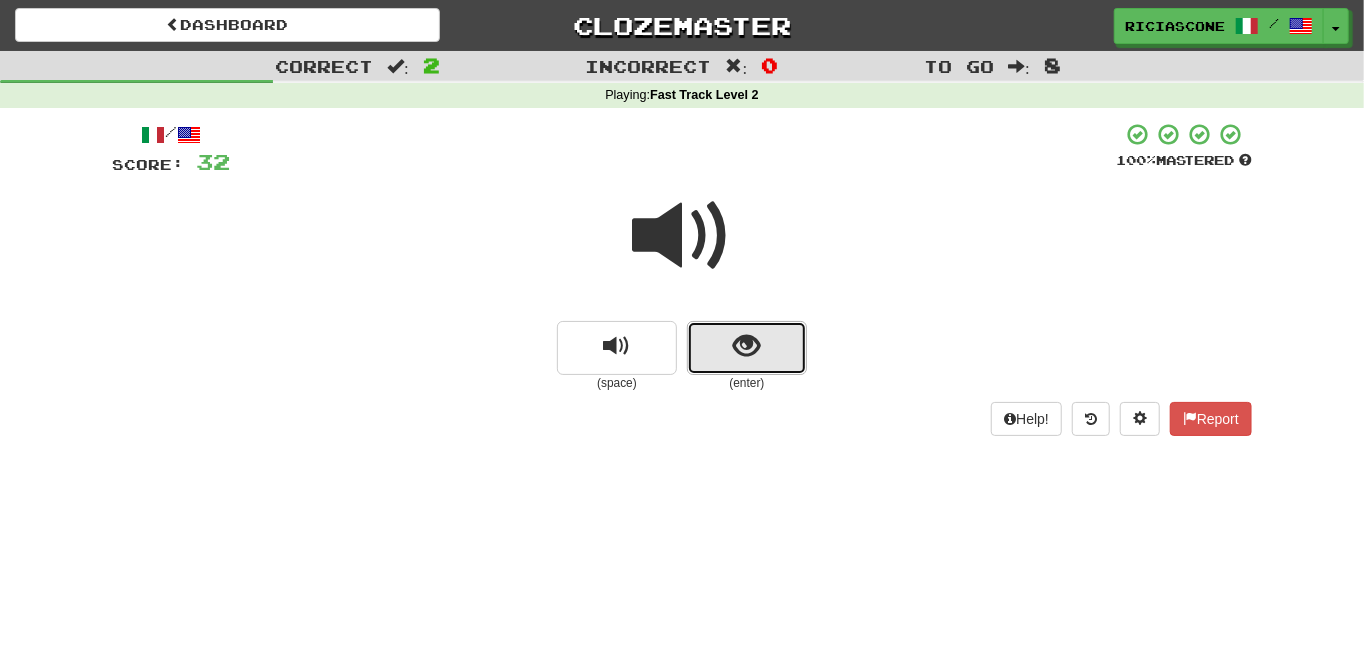 click at bounding box center (747, 346) 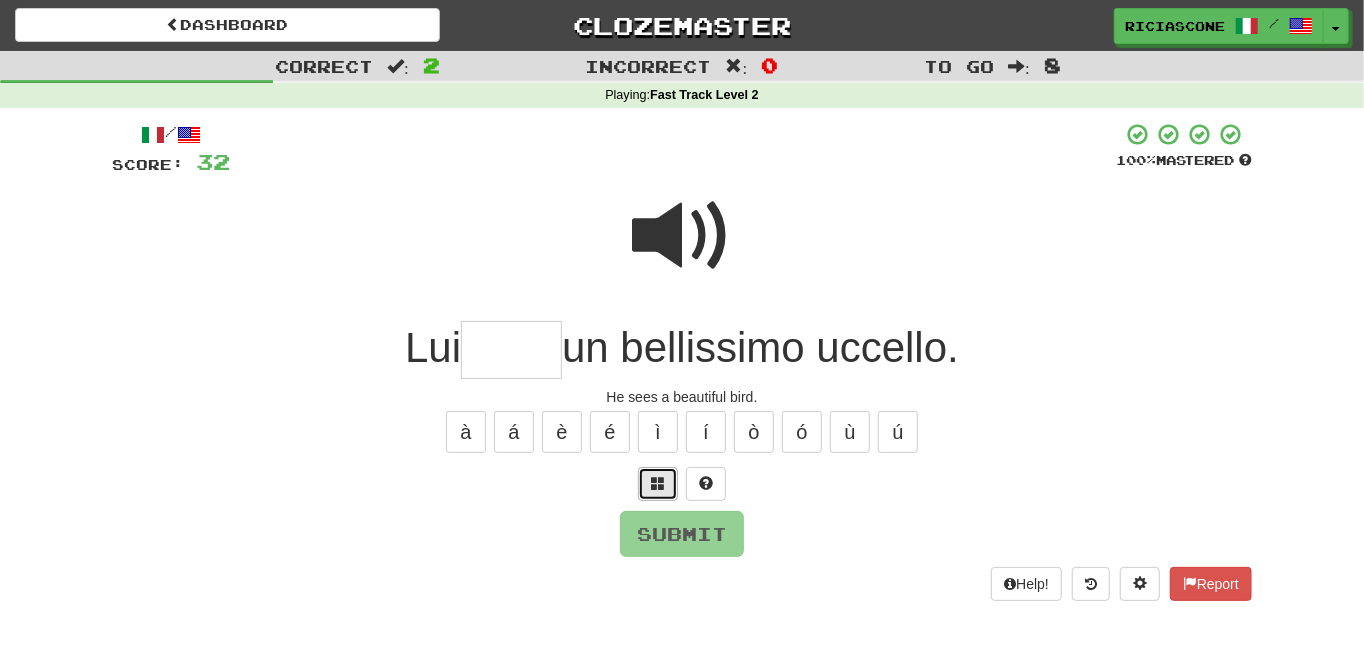 click at bounding box center (658, 483) 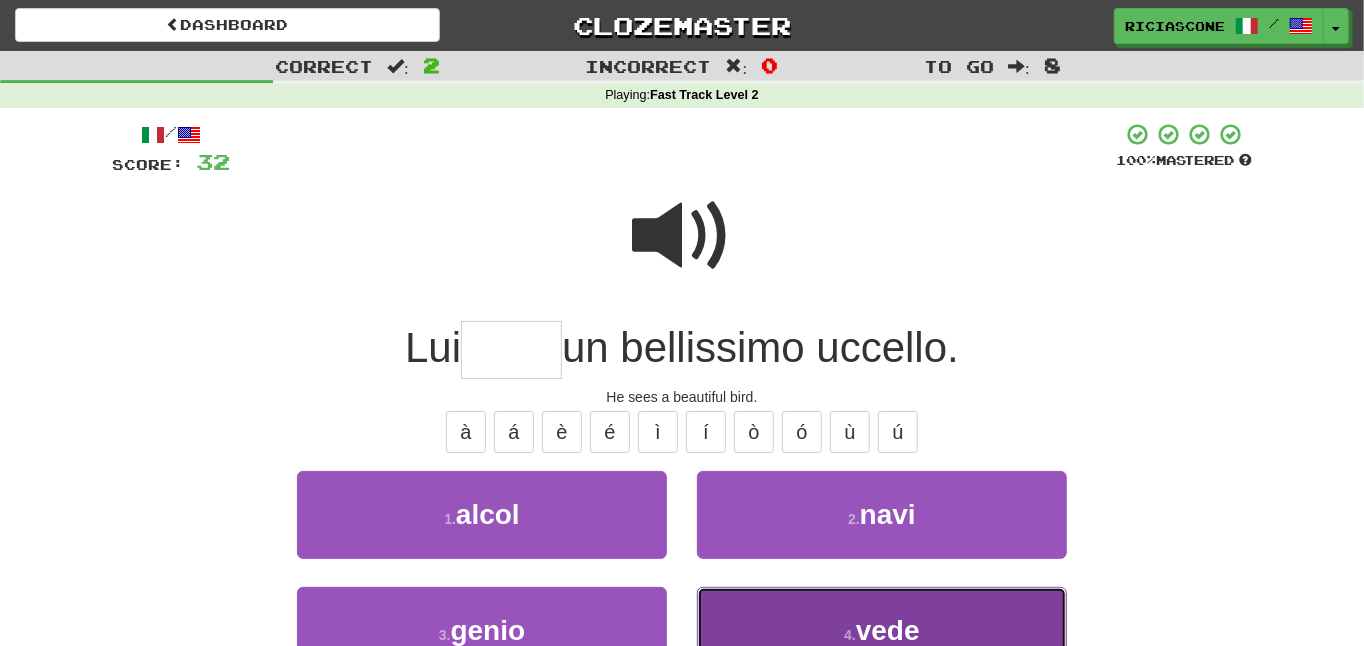 click on "4 .  vede" at bounding box center [882, 630] 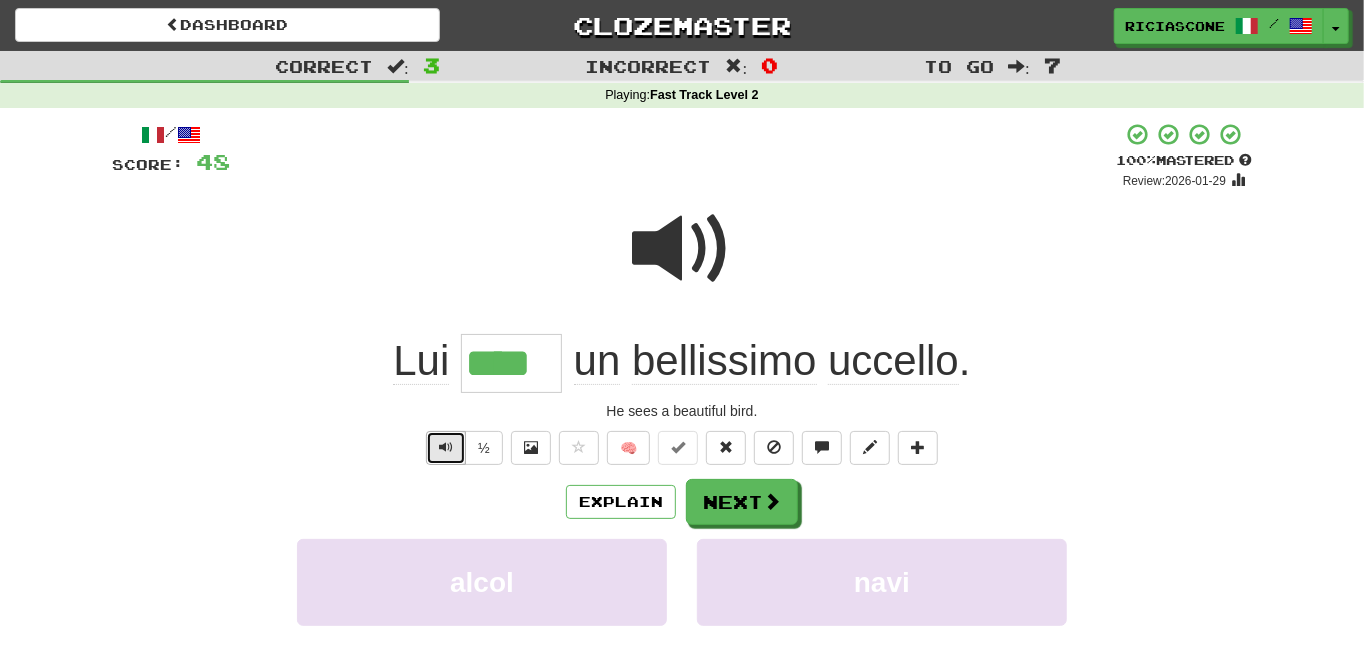 click at bounding box center [446, 448] 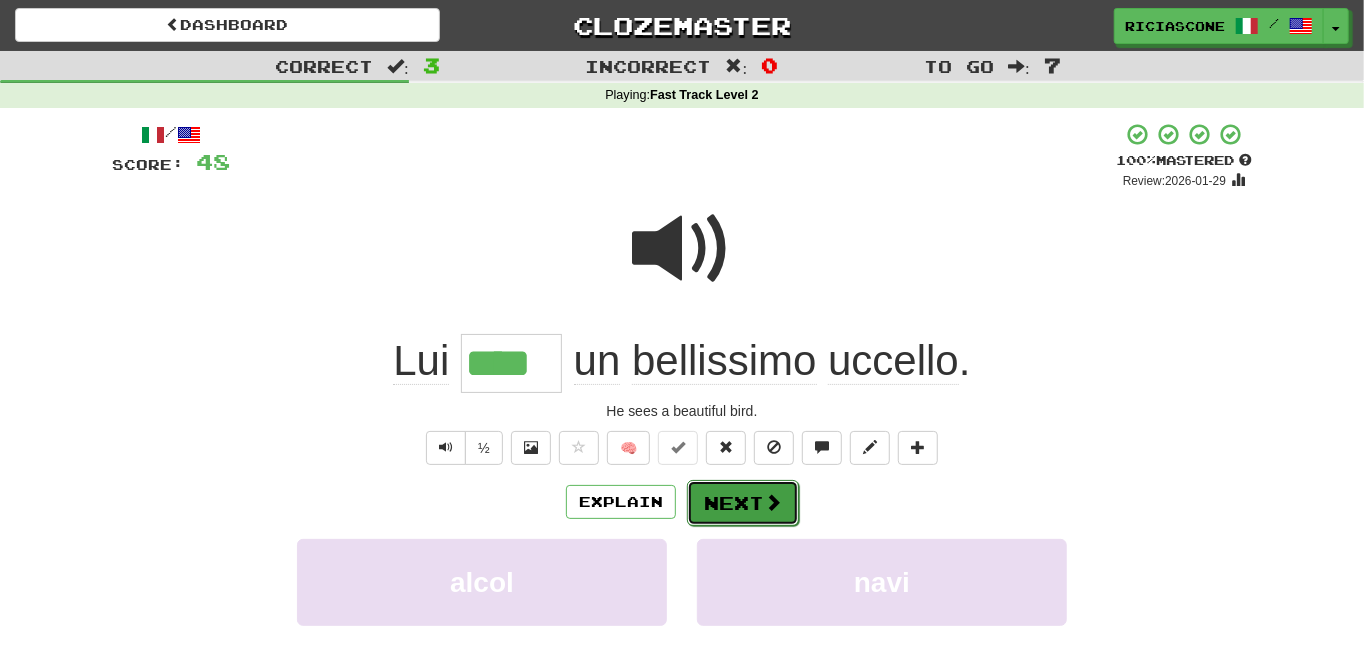 click on "Next" at bounding box center (743, 503) 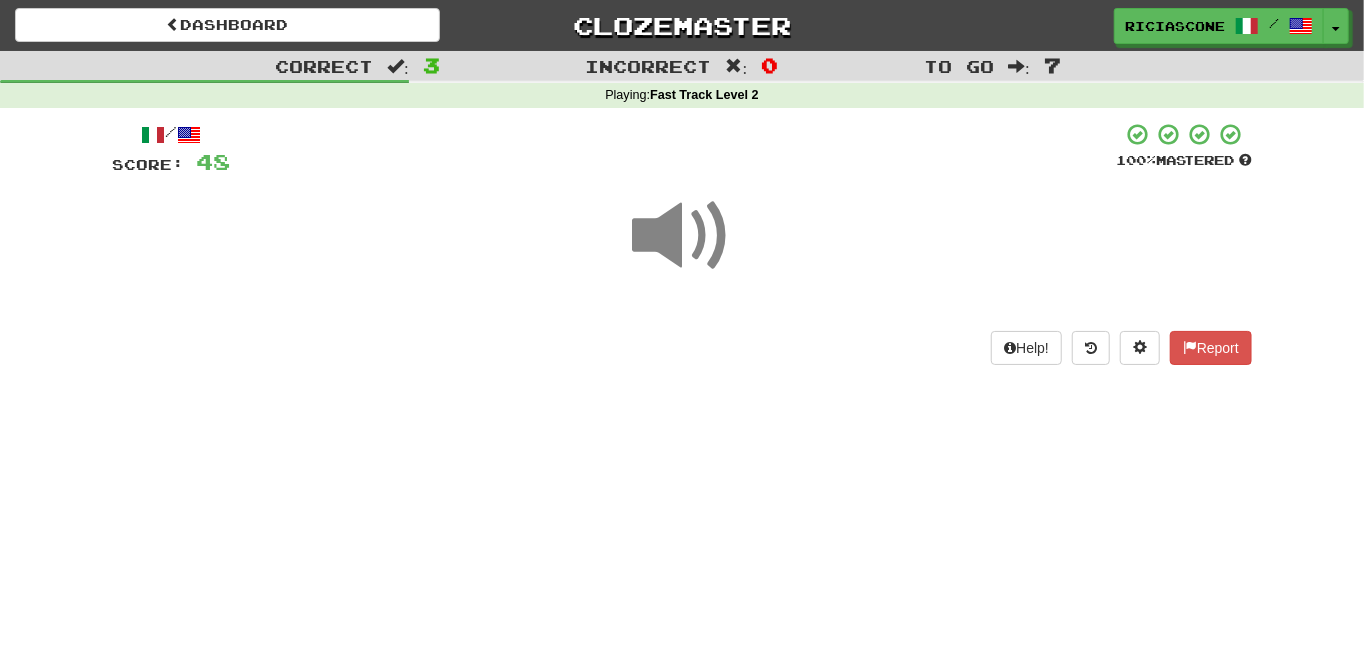 click at bounding box center [682, 236] 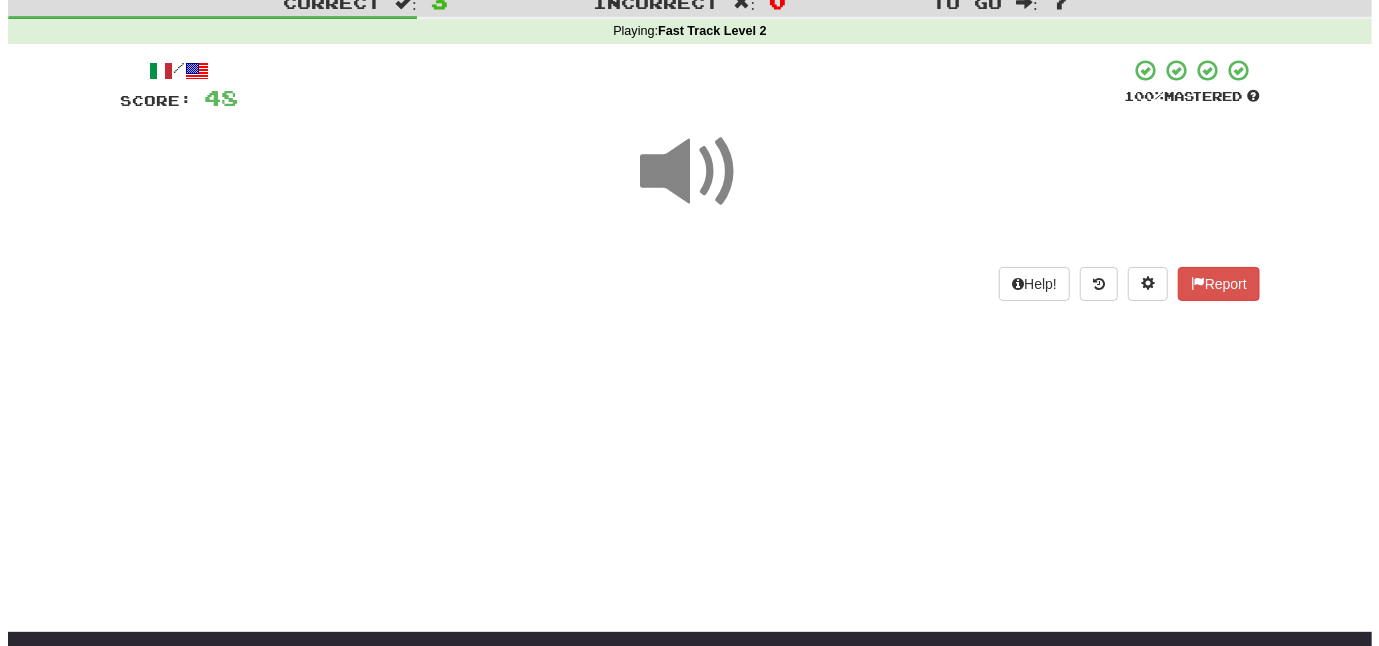 scroll, scrollTop: 100, scrollLeft: 0, axis: vertical 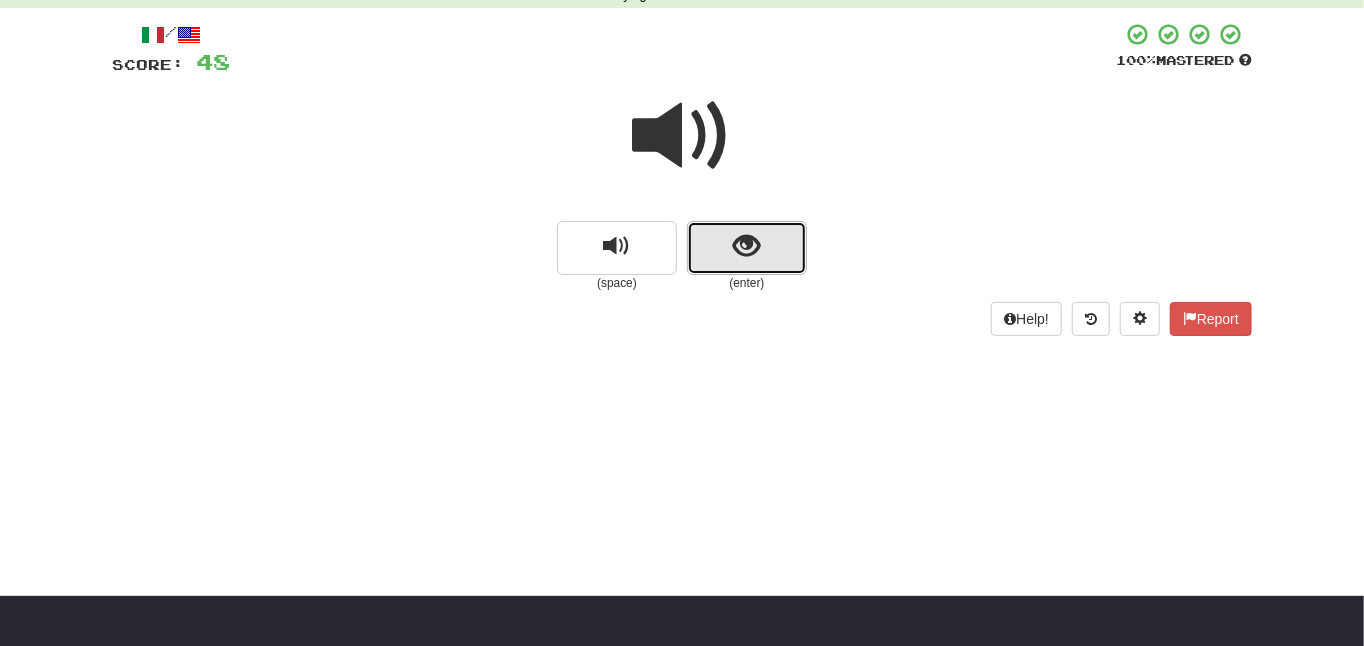 click at bounding box center (747, 246) 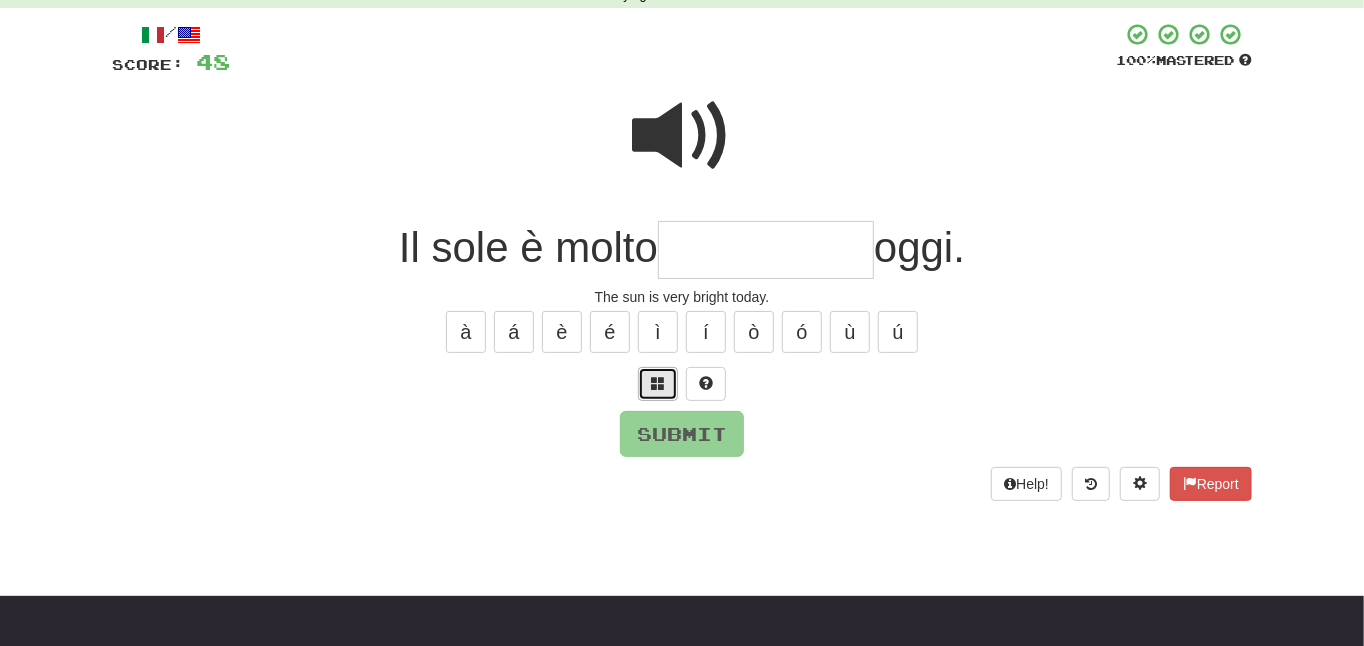 click at bounding box center [658, 384] 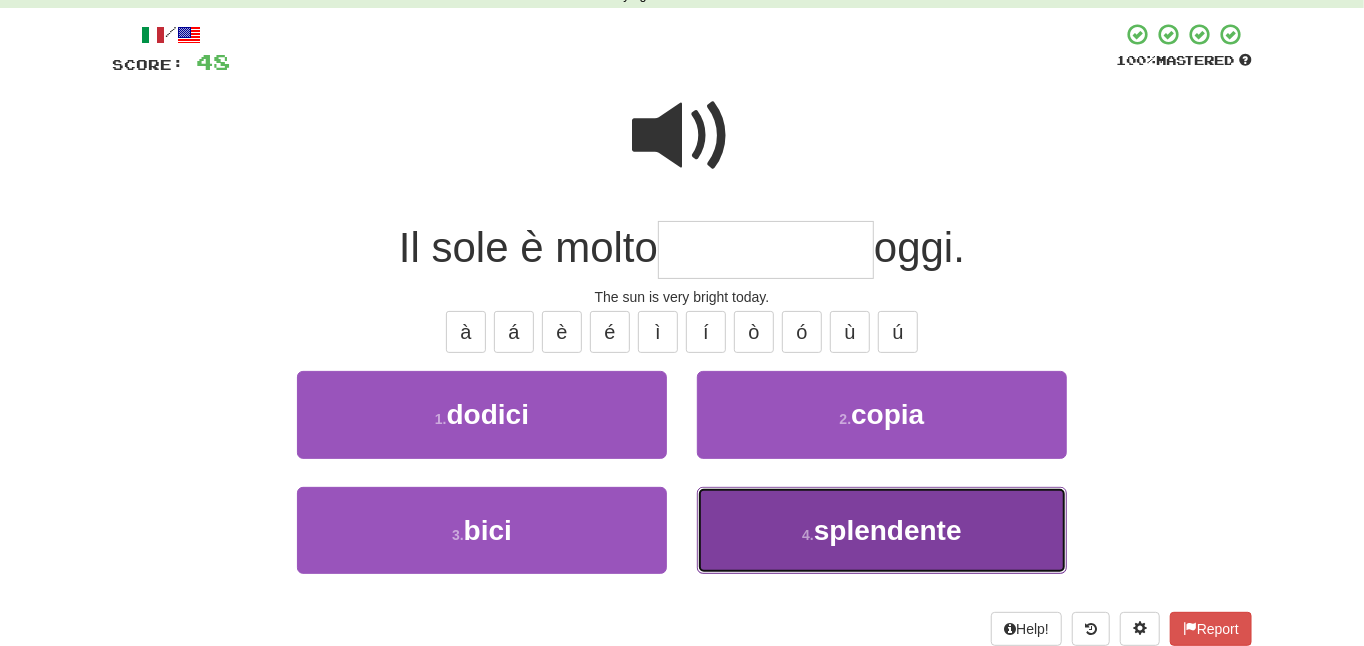 click on "4 .  splendente" at bounding box center [882, 530] 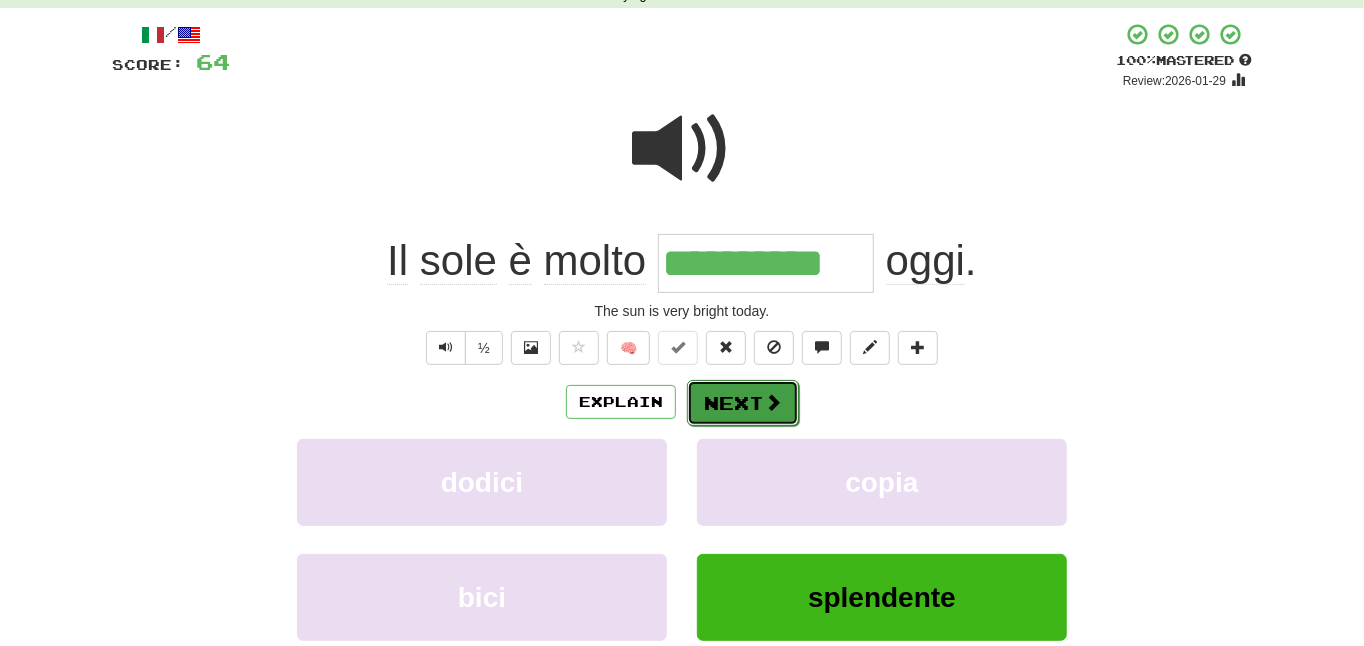 click on "Next" at bounding box center [743, 403] 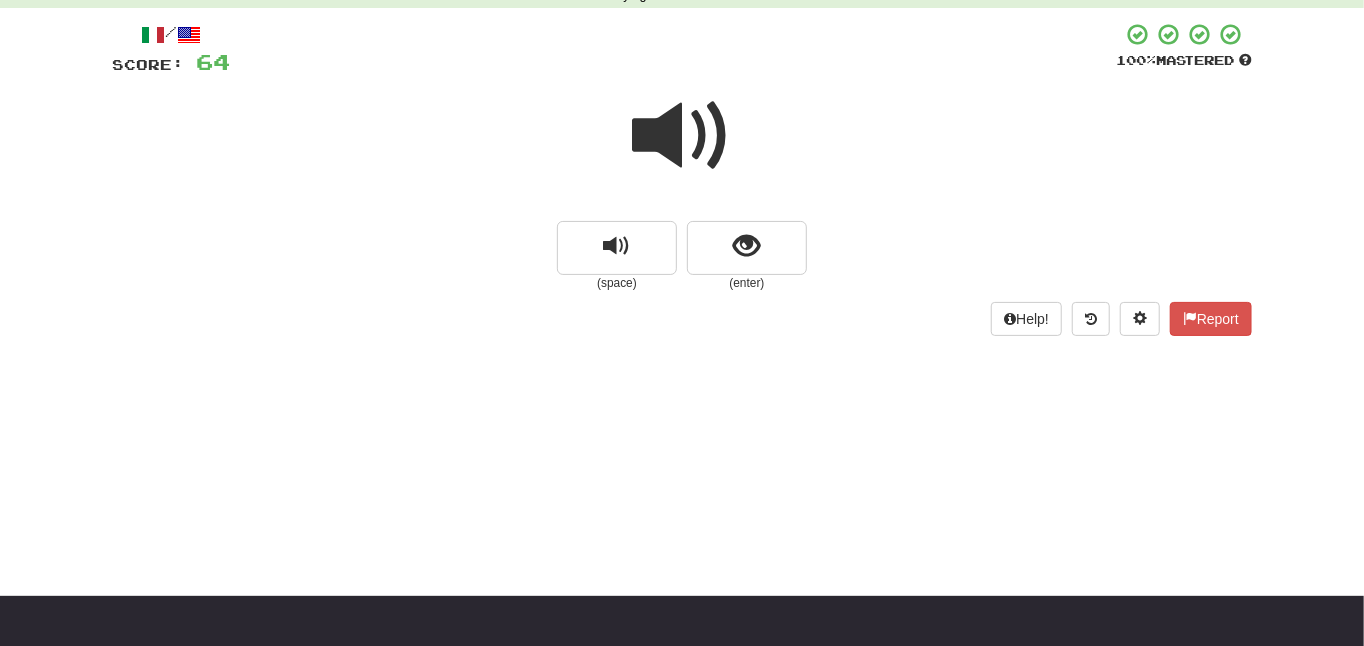 click at bounding box center [682, 136] 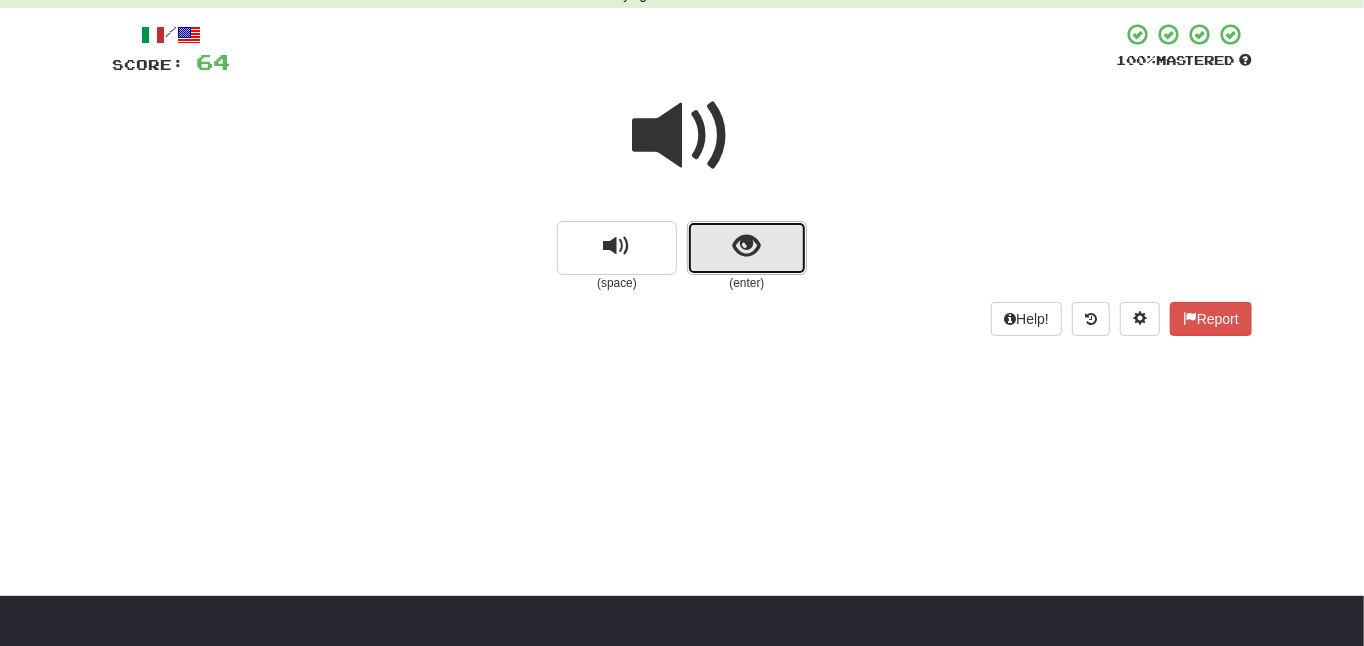 click at bounding box center [747, 248] 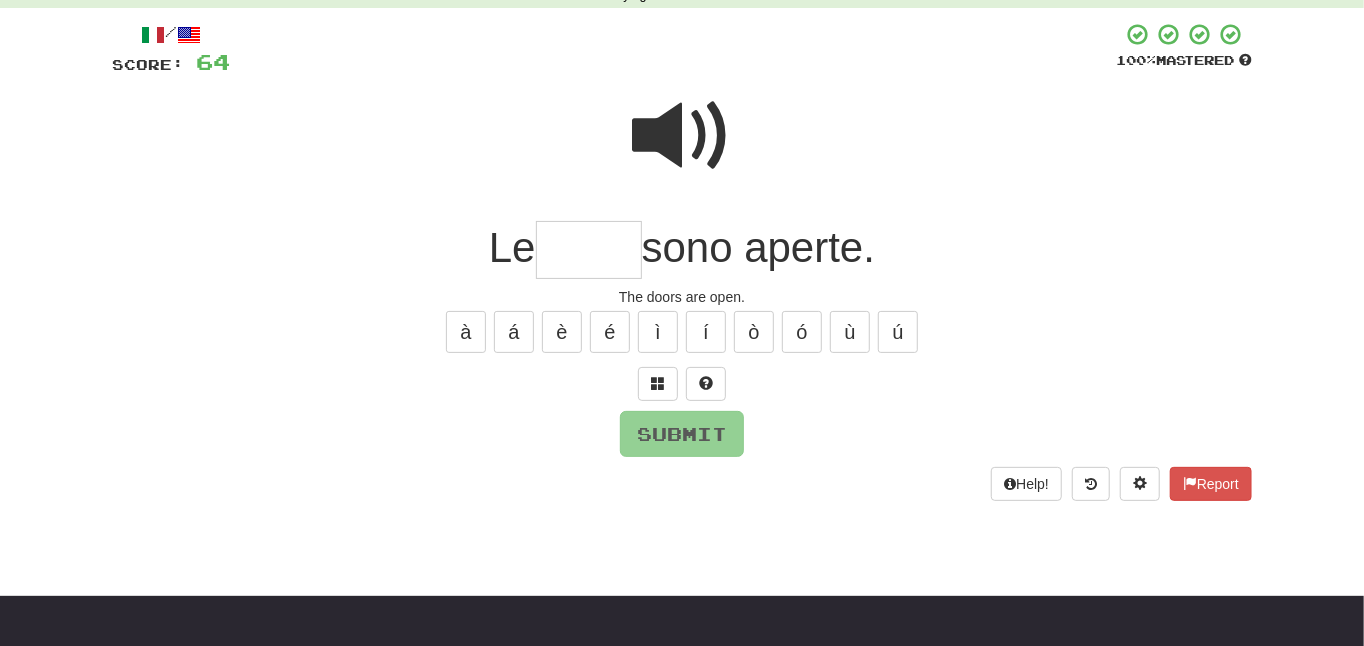 click at bounding box center [682, 136] 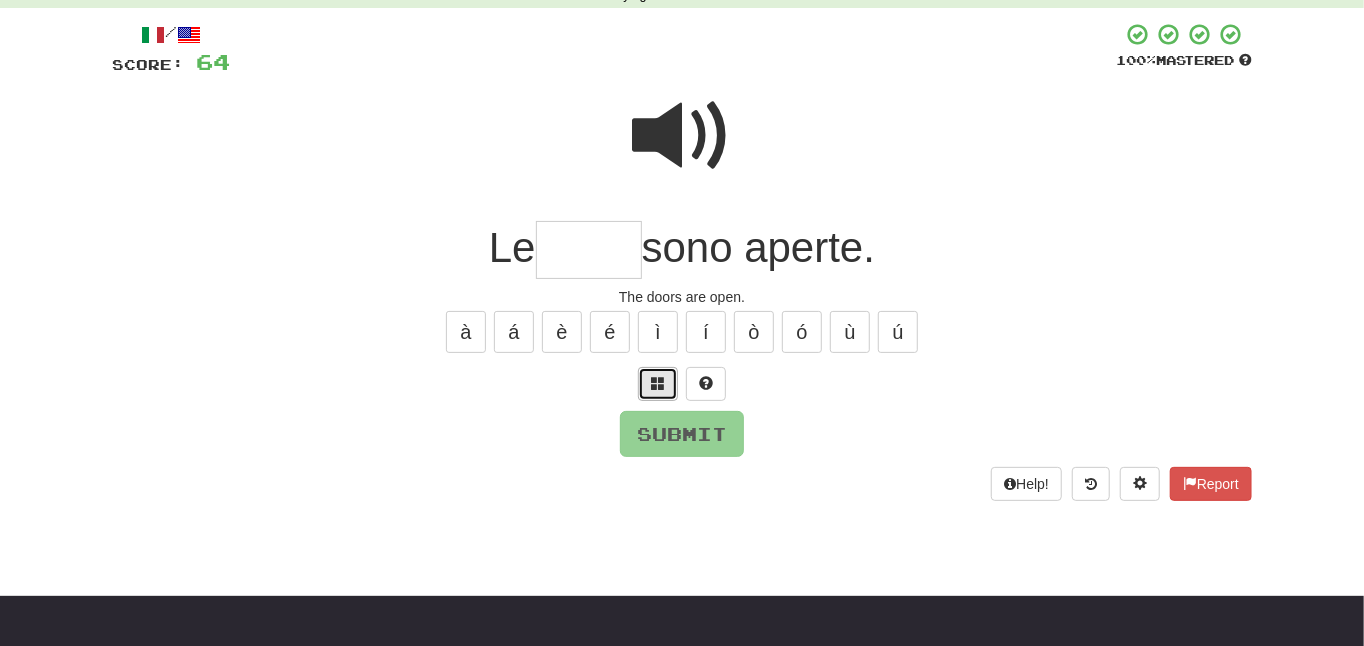 click at bounding box center (658, 383) 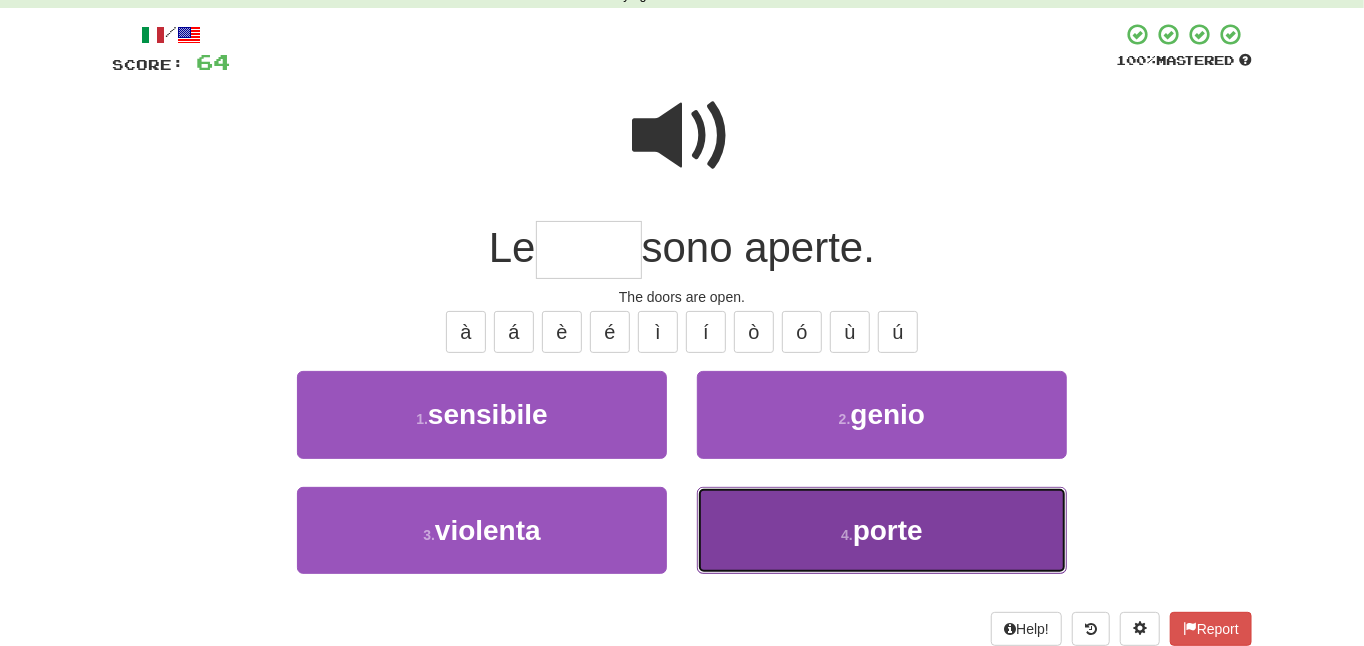 click on "4 .  porte" at bounding box center (882, 530) 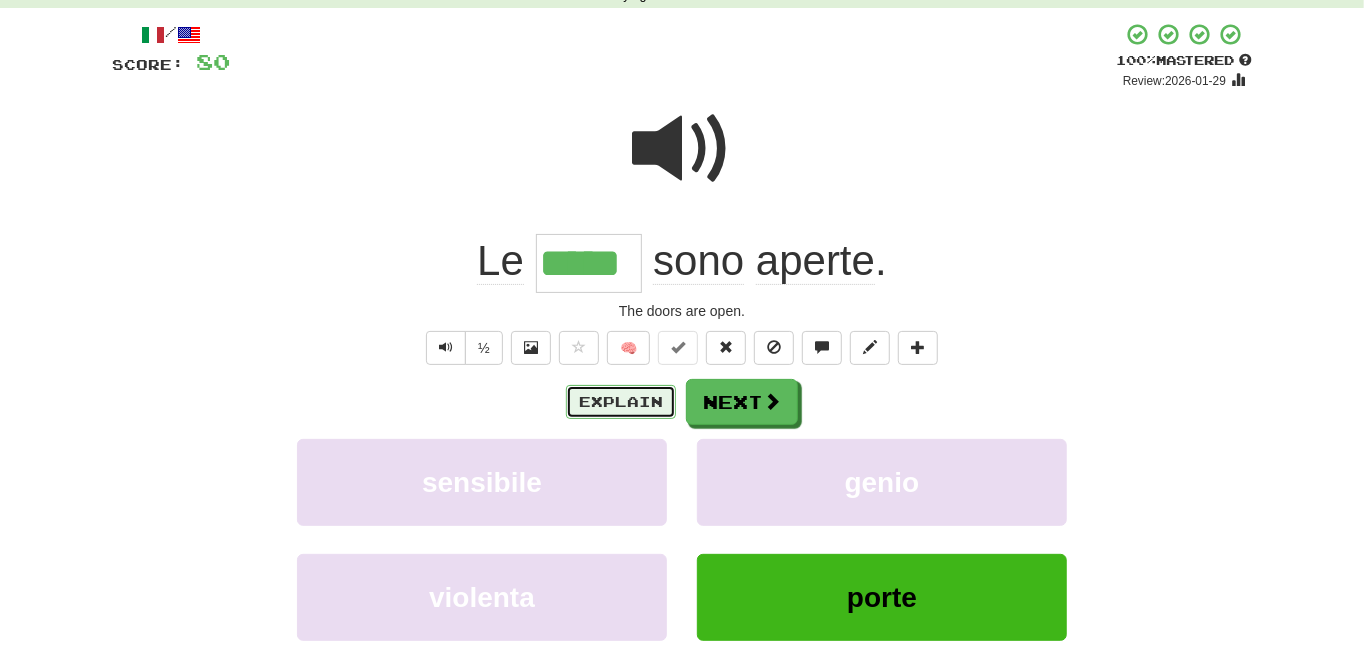 click on "Explain" at bounding box center [621, 402] 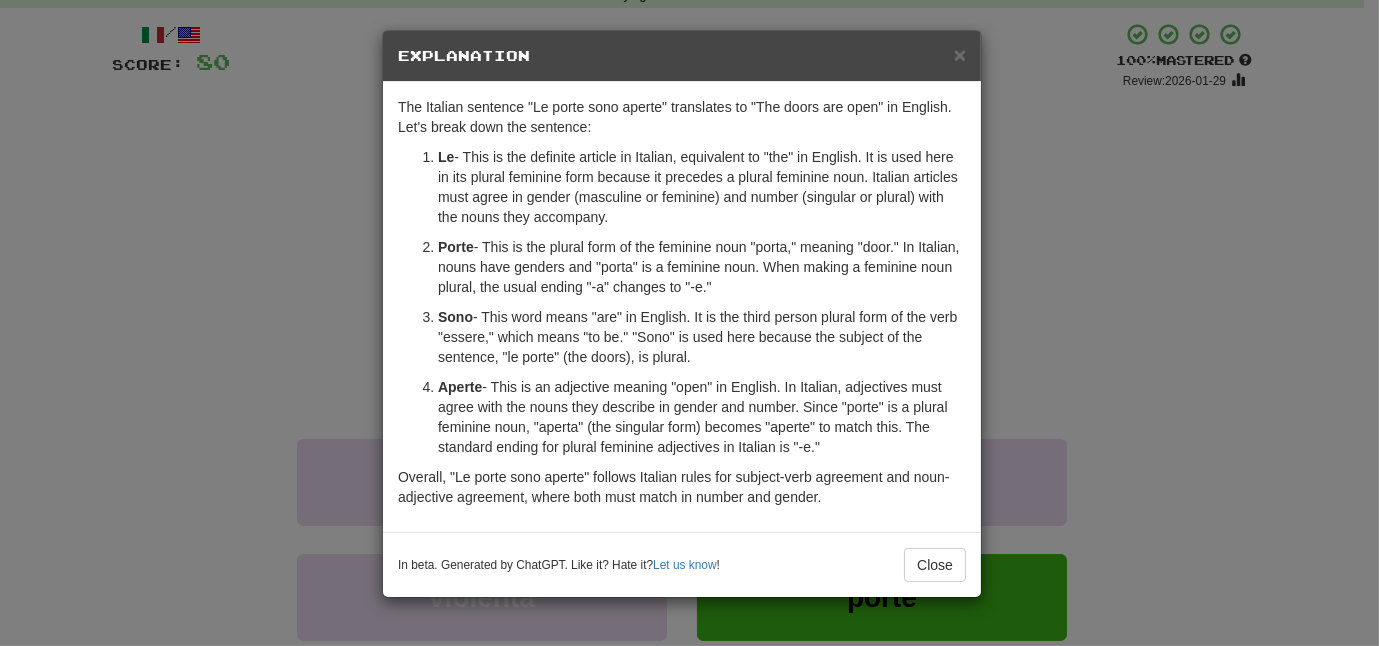 click on "× Explanation The Italian sentence "Le porte sono aperte" translates to "The doors are open" in English. Let's break down the sentence:
Le  - This is the definite article in Italian, equivalent to "the" in English. It is used here in its plural feminine form because it precedes a plural feminine noun. Italian articles must agree in gender (masculine or feminine) and number (singular or plural) with the nouns they accompany.
Porte  - This is the plural form of the feminine noun "porta," meaning "door." In Italian, nouns have genders and "porta" is a feminine noun. When making a feminine noun plural, the usual ending "-a" changes to "-e."
Sono  - This word means "are" in English. It is the third person plural form of the verb "essere," which means "to be." "Sono" is used here because the subject of the sentence, "le porte" (the doors), is plural.
Aperte
In beta. Generated by ChatGPT. Like it? Hate it?  Let us know ! Close" at bounding box center [689, 323] 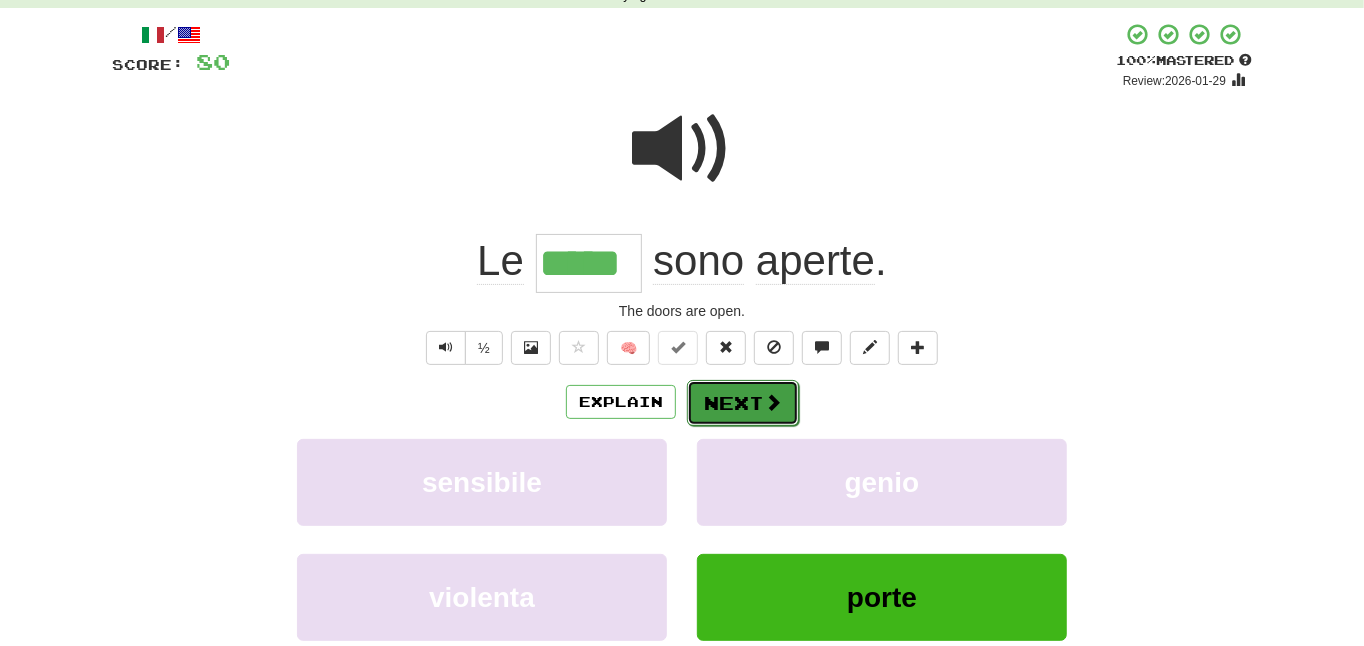 click on "Next" at bounding box center [743, 403] 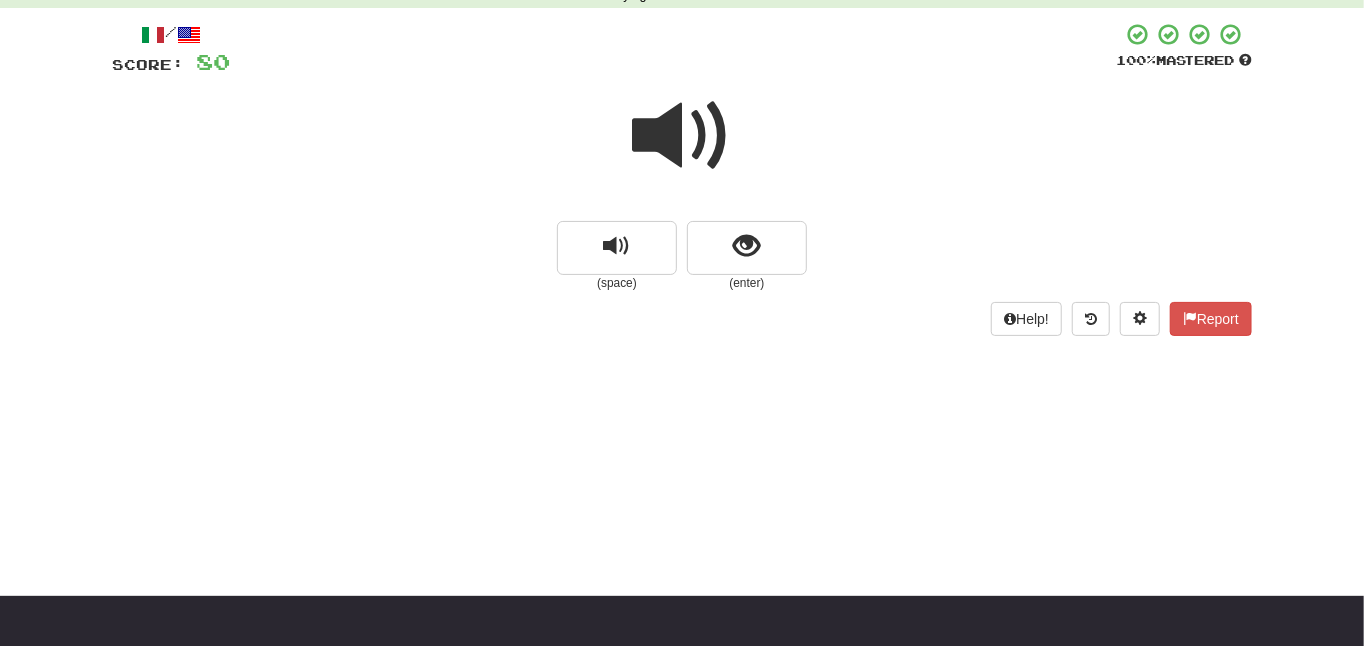 click at bounding box center (682, 136) 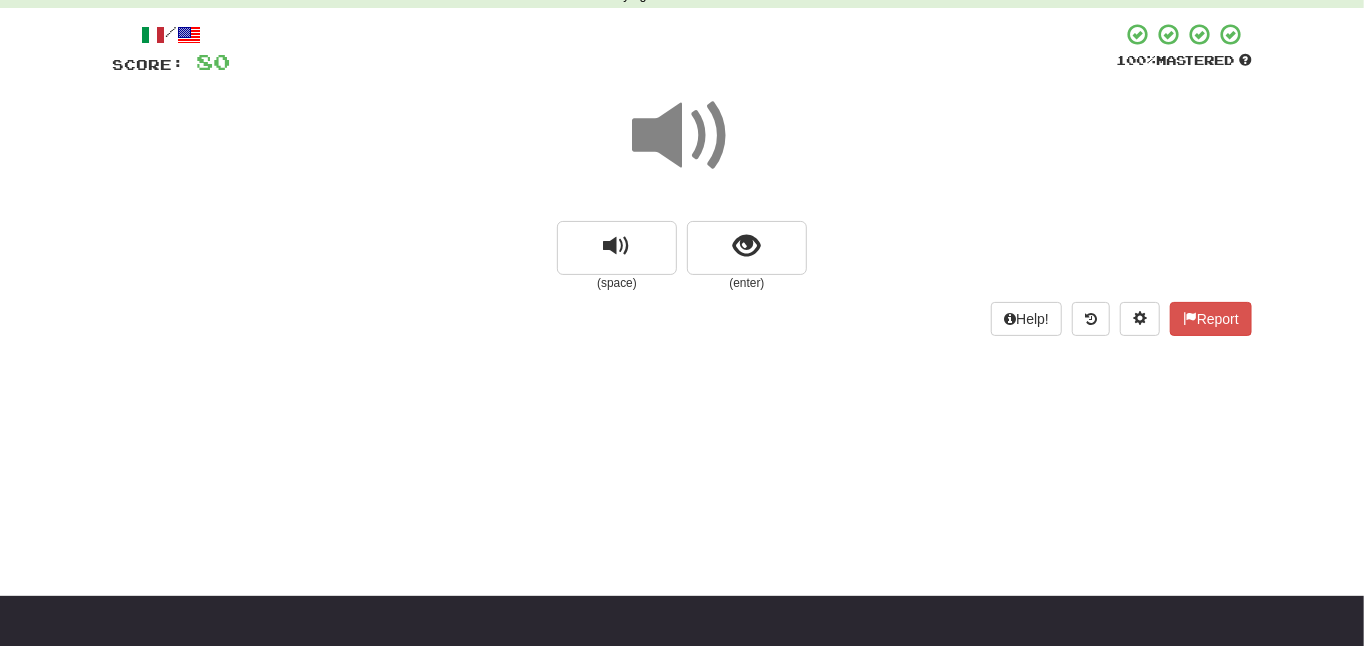 click at bounding box center [682, 136] 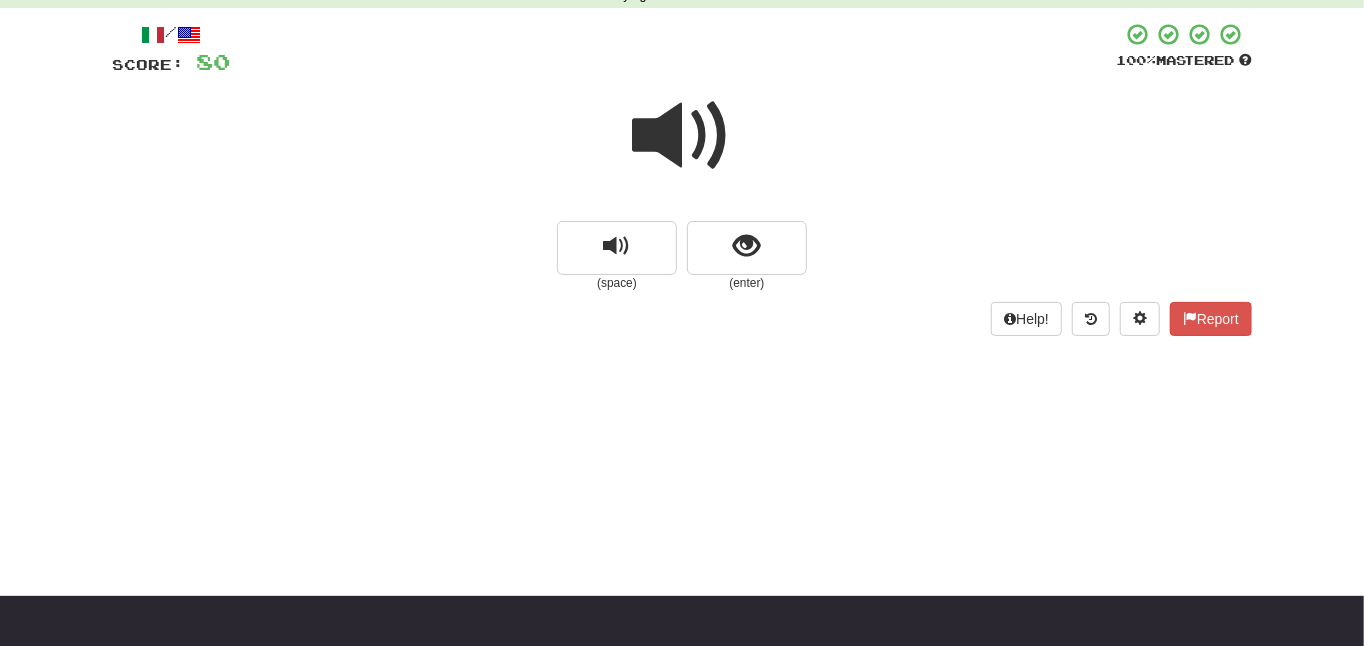 click at bounding box center (682, 136) 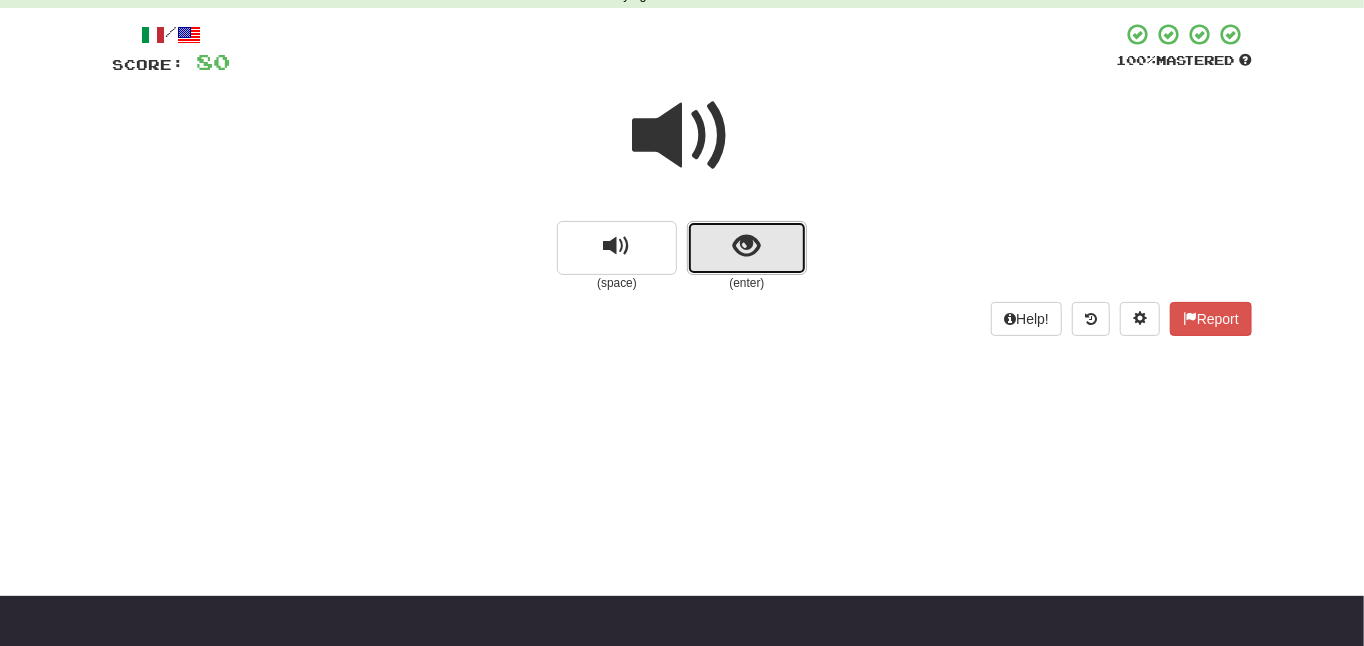 click at bounding box center [747, 248] 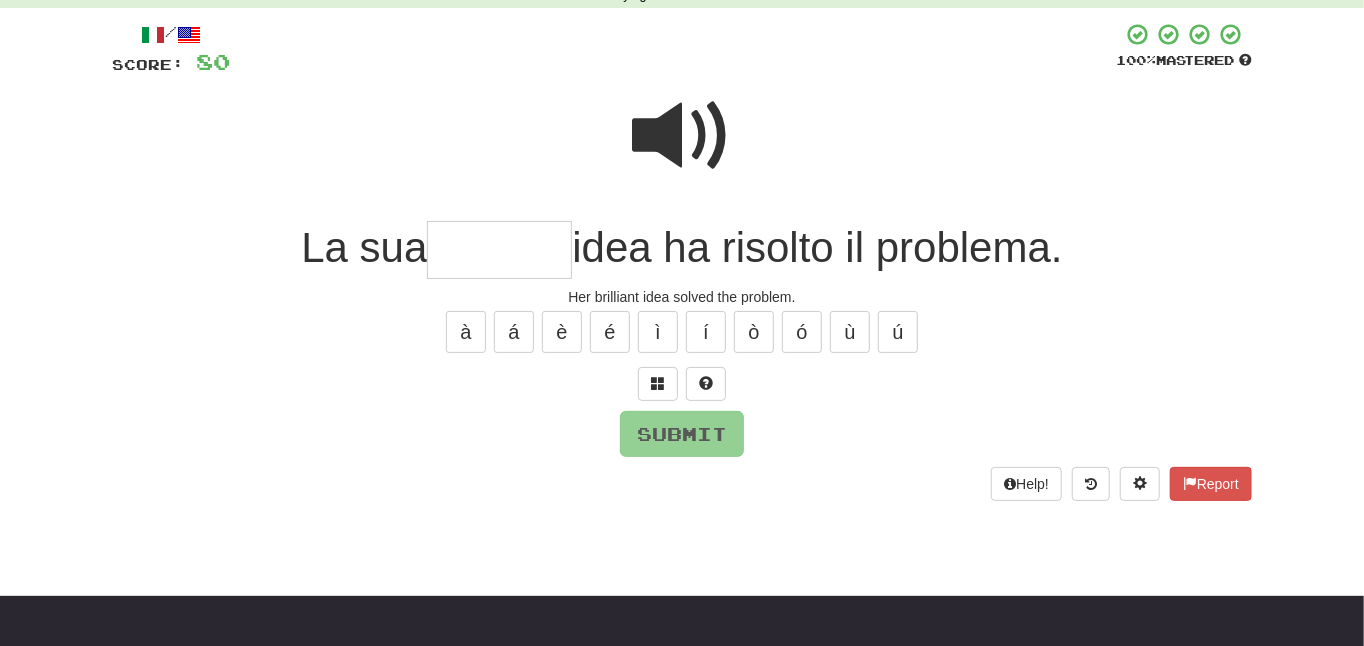 click at bounding box center [682, 136] 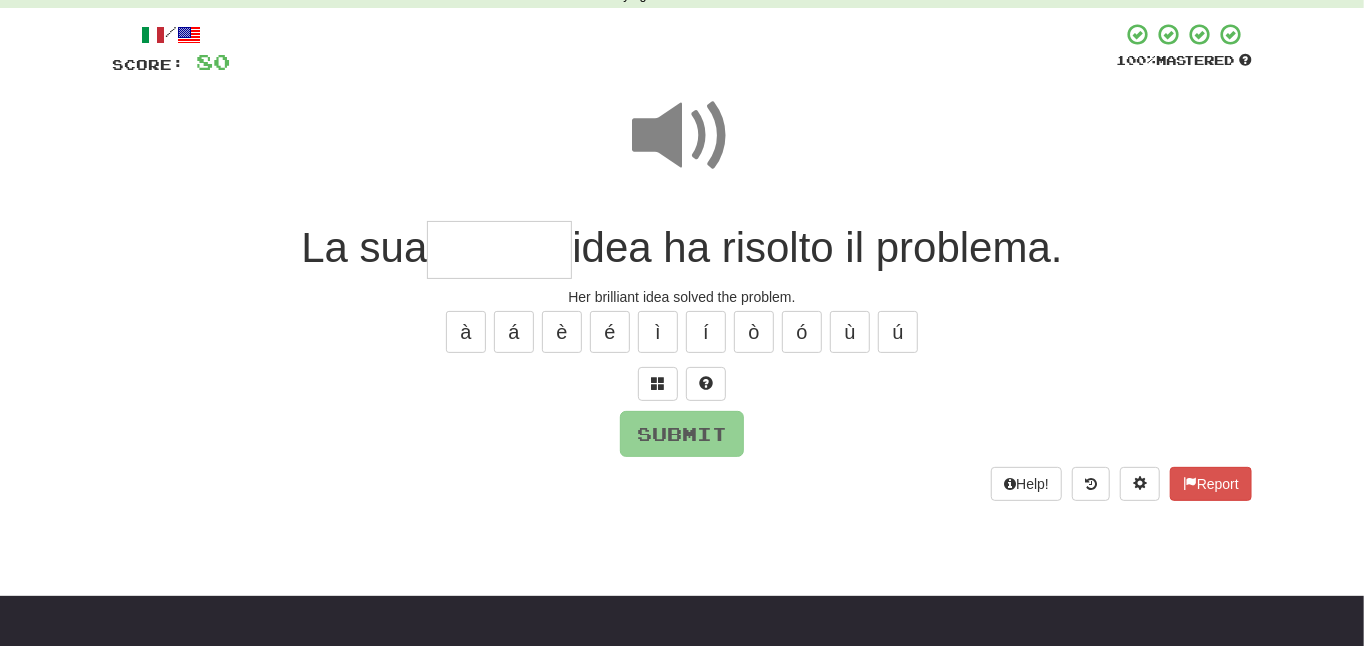 click at bounding box center [682, 136] 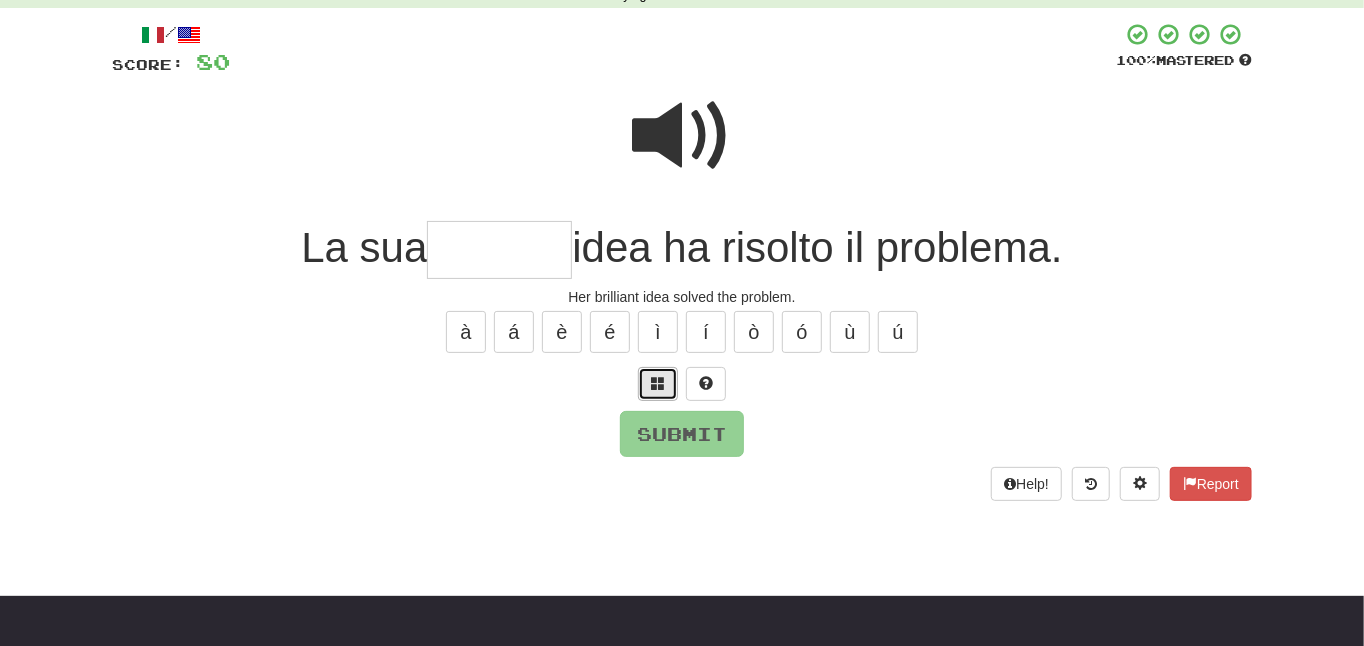 click at bounding box center [658, 384] 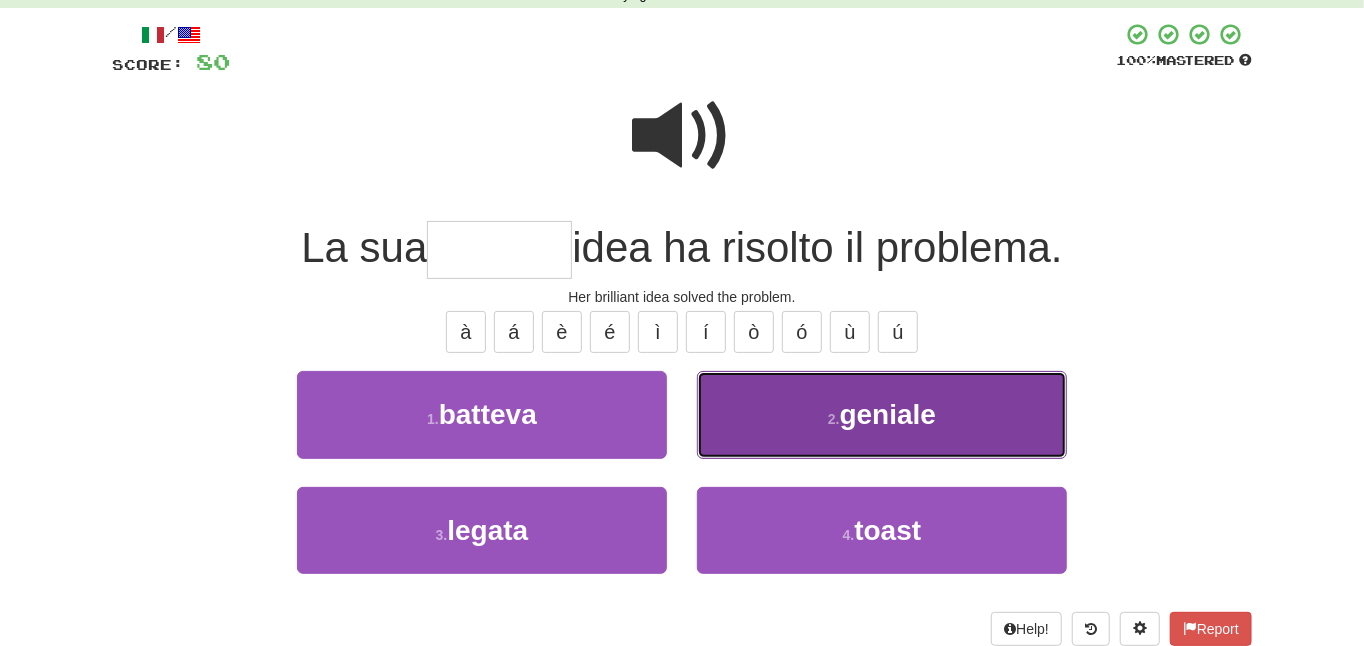 click on "2 .  geniale" at bounding box center [882, 414] 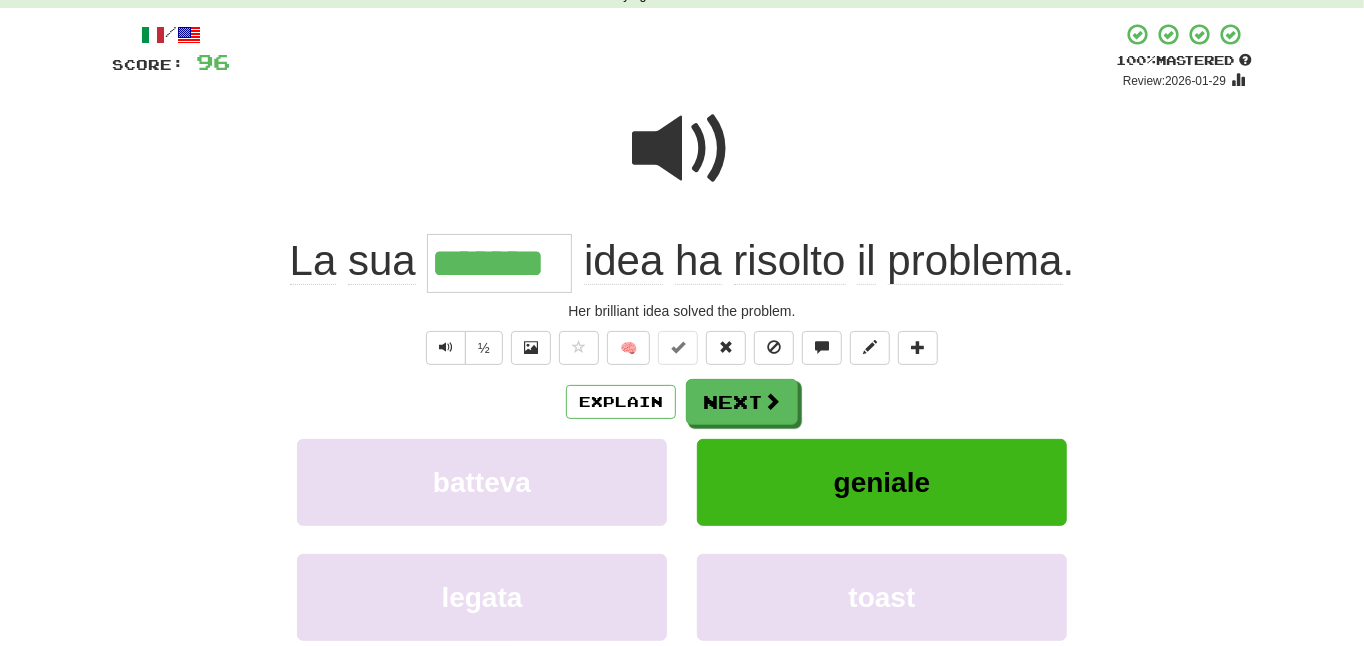 click at bounding box center [682, 149] 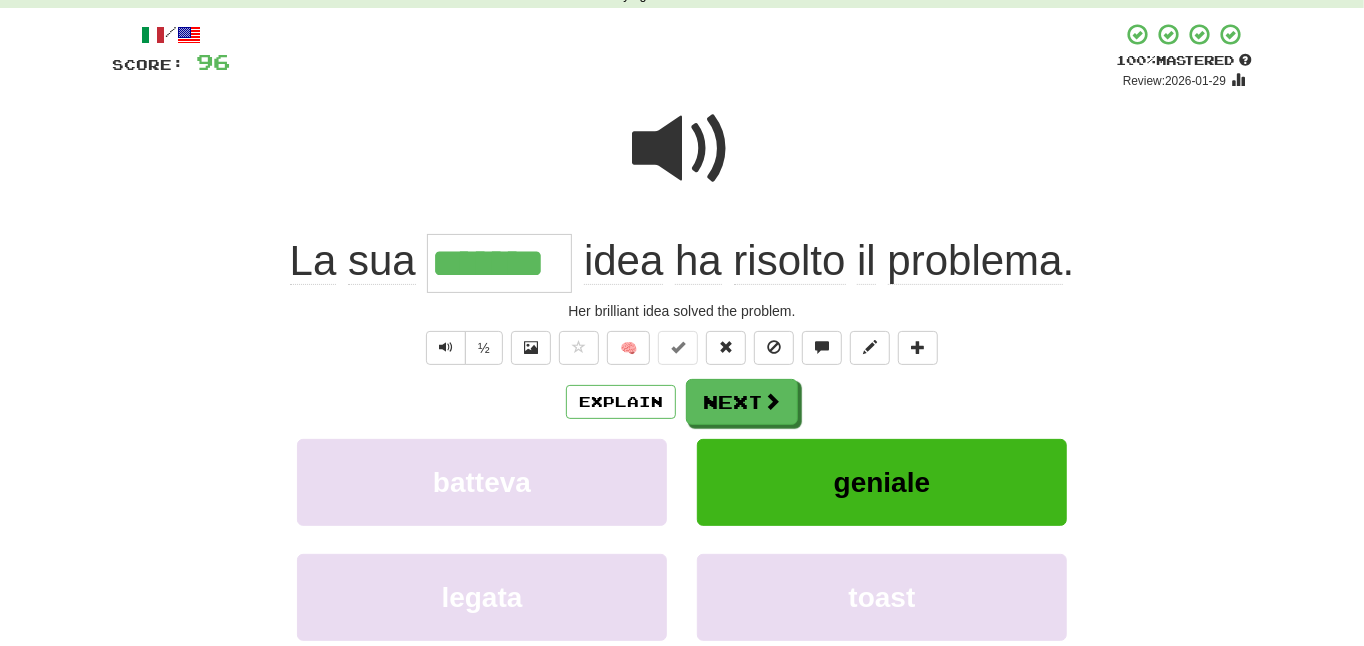 click at bounding box center (682, 149) 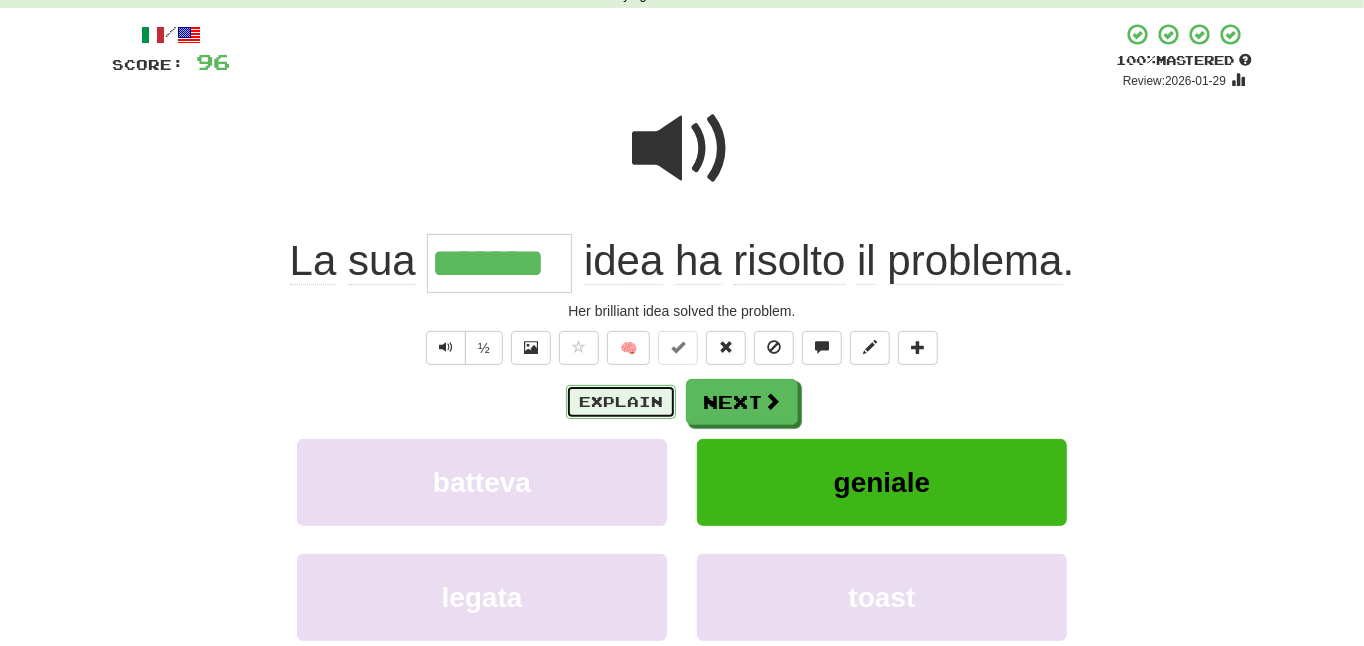 click on "Explain" at bounding box center [621, 402] 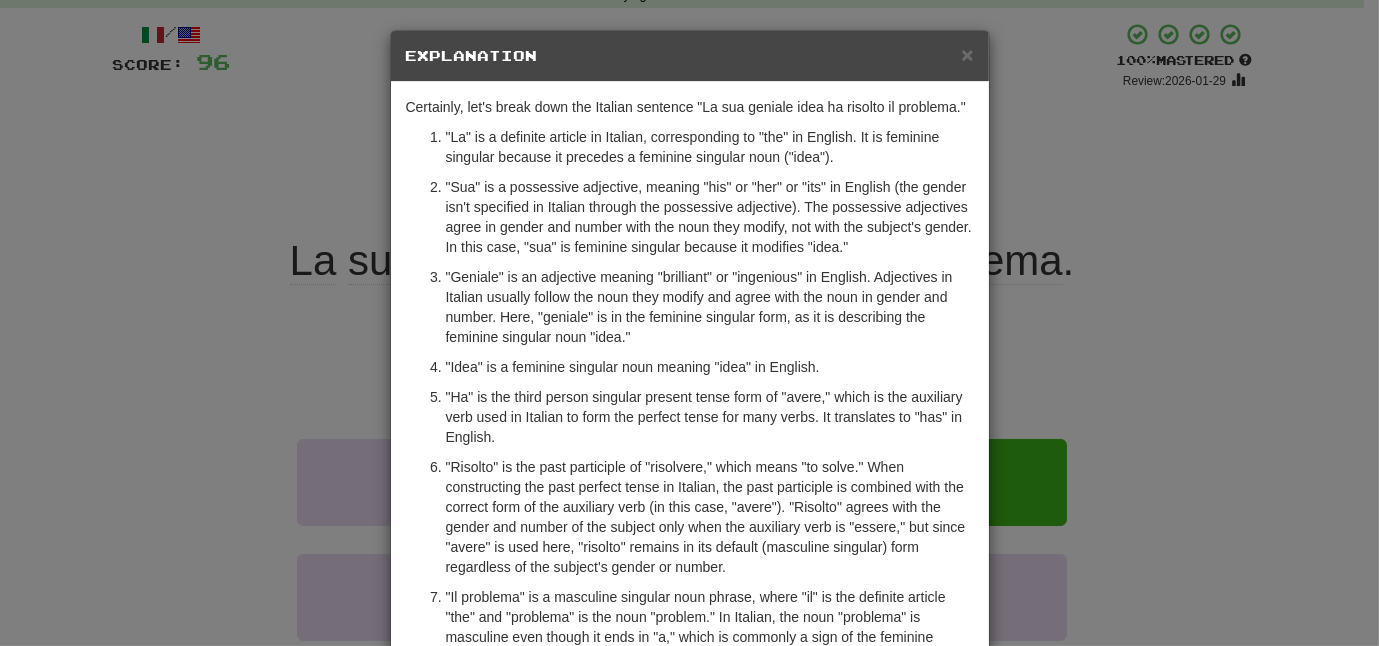 click on "× Explanation Certainly, let's break down the Italian sentence "La sua geniale idea ha risolto il problema."
"La" is a definite article in Italian, corresponding to "the" in English. It is feminine singular because it precedes a feminine singular noun ("idea").
"Sua" is a possessive adjective, meaning "his" or "her" or "its" in English (the gender isn't specified in Italian through the possessive adjective). The possessive adjectives agree in gender and number with the noun they modify, not with the subject's gender. In this case, "sua" is feminine singular because it modifies "idea."
"Geniale" is an adjective meaning "brilliant" or "ingenious" in English. Adjectives in Italian usually follow the noun they modify and agree with the noun in gender and number. Here, "geniale" is in the feminine singular form, as it is describing the feminine singular noun "idea."
"Idea" is a feminine singular noun meaning "idea" in English.
Let us know ! Close" at bounding box center [689, 323] 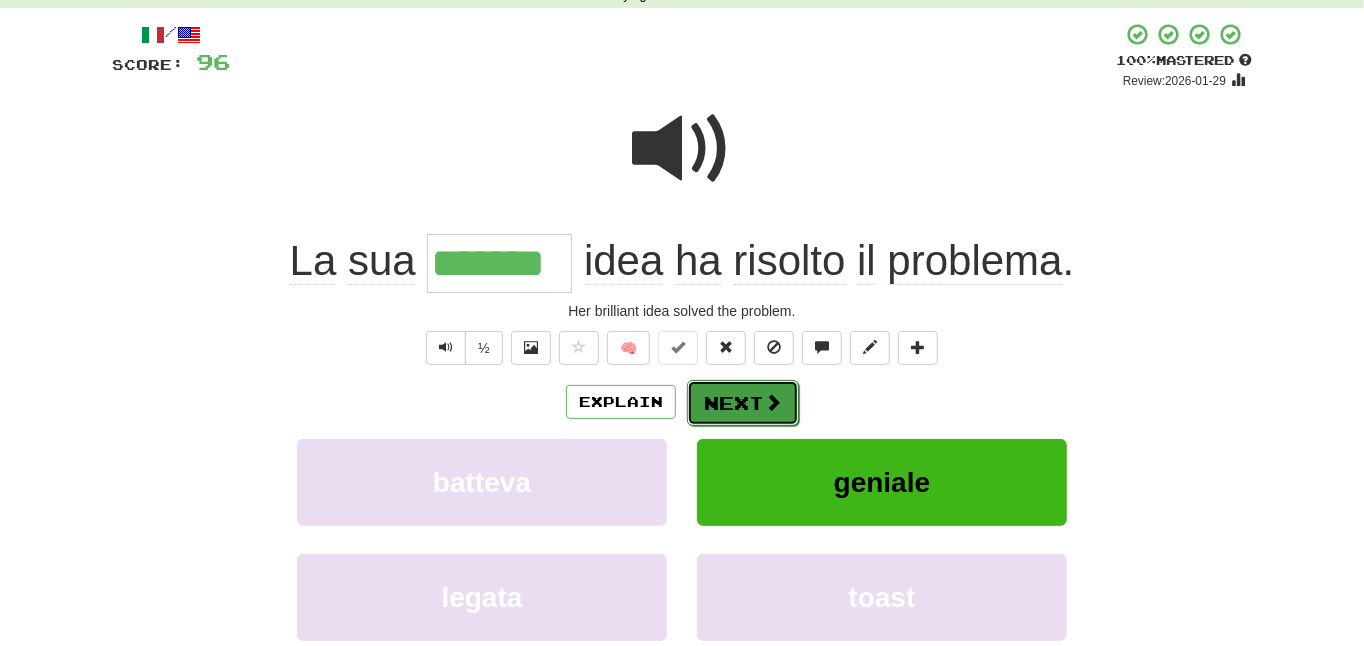 click on "Next" at bounding box center [743, 403] 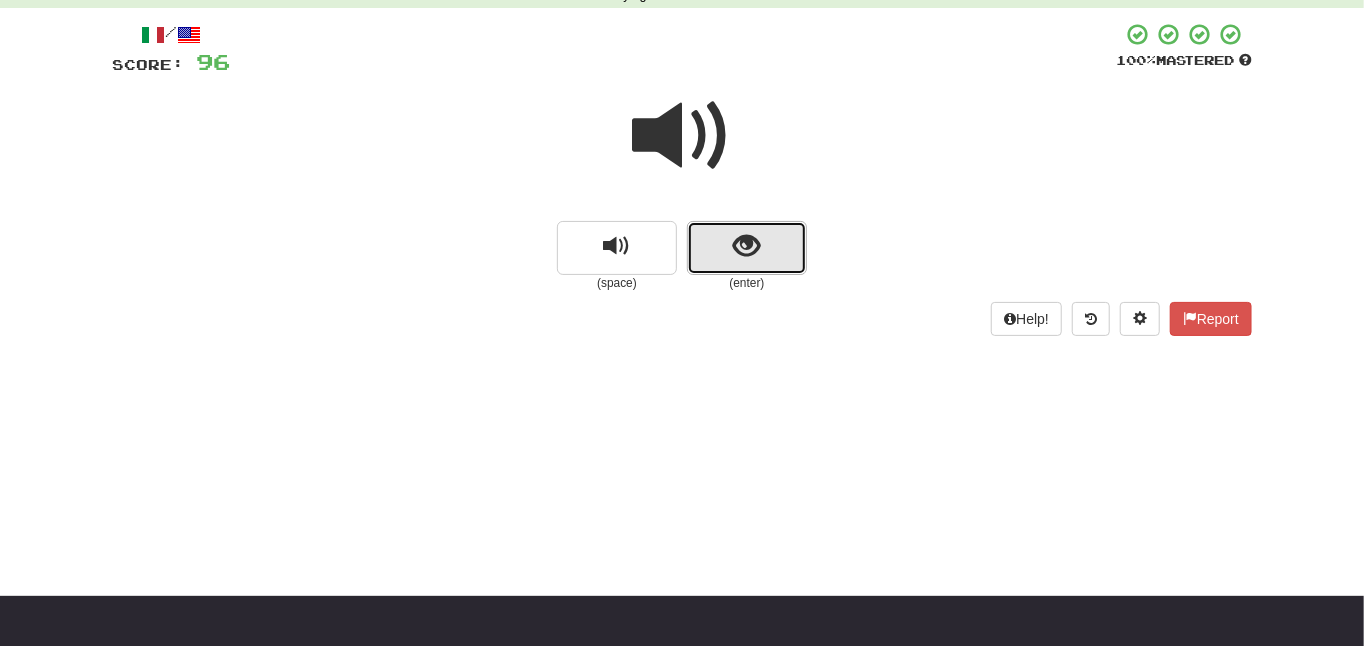 click at bounding box center (747, 246) 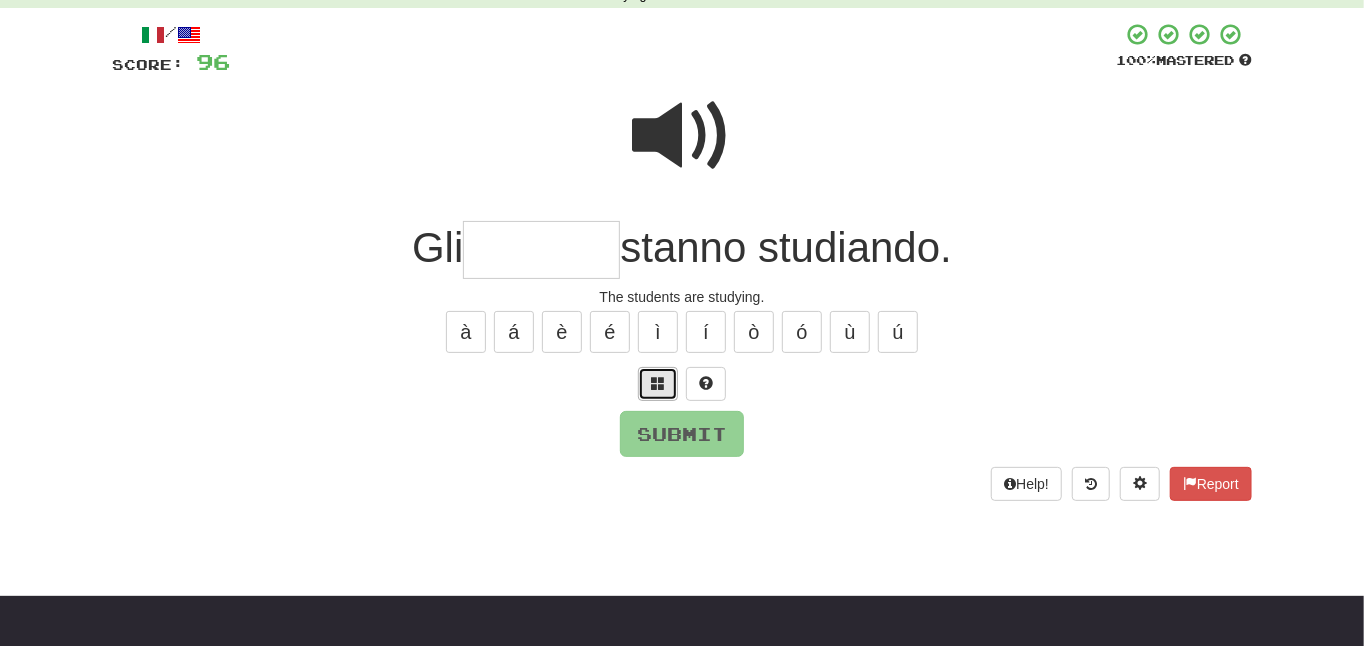 click at bounding box center (658, 384) 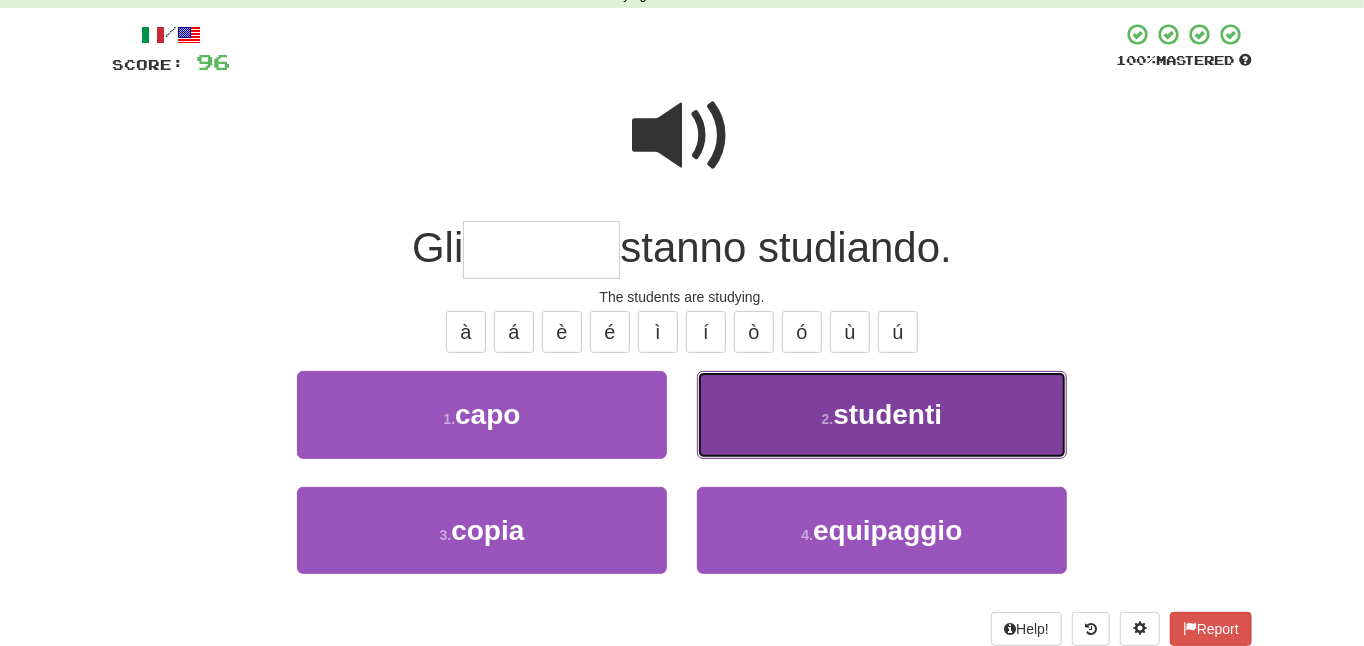 click on "2 .  studenti" at bounding box center [882, 414] 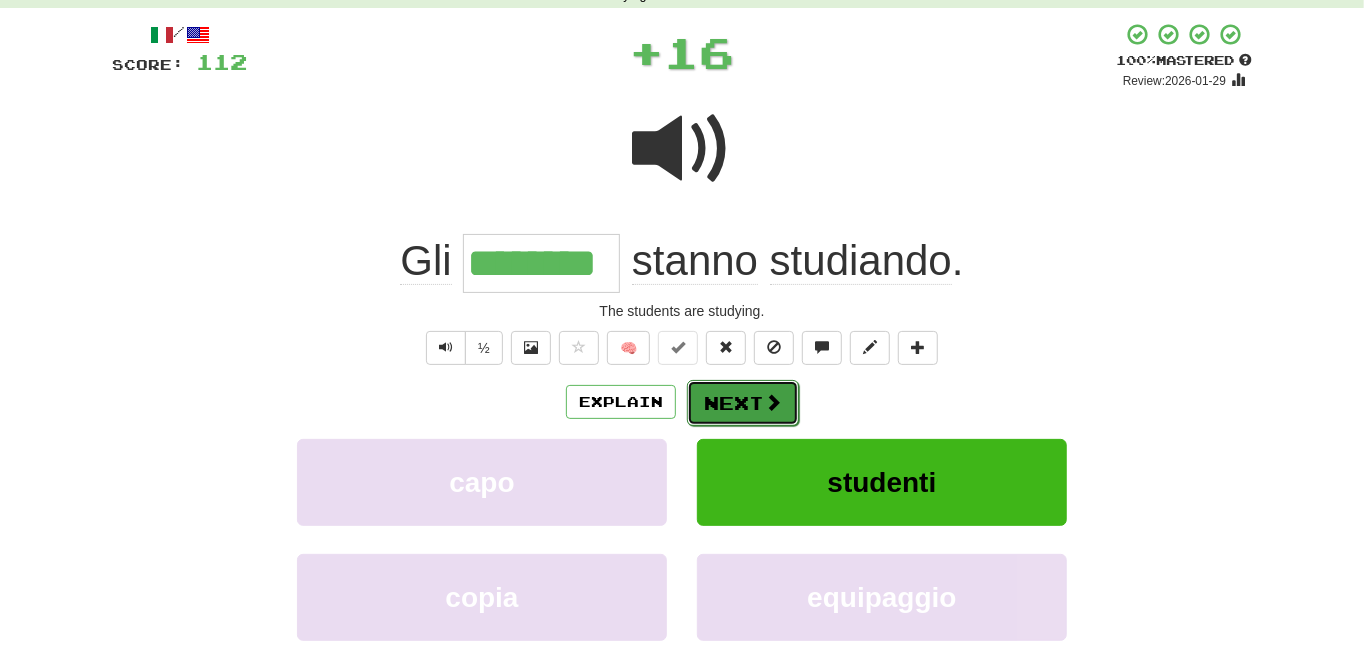 click on "Next" at bounding box center [743, 403] 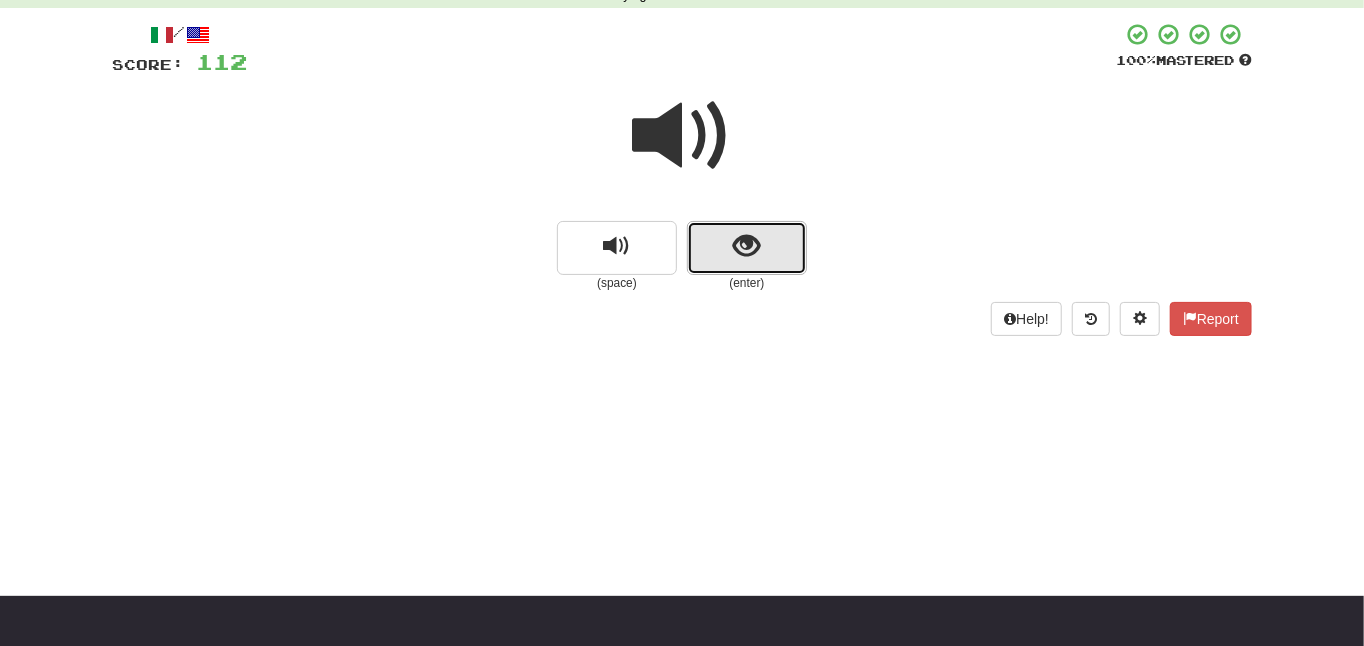click at bounding box center (747, 248) 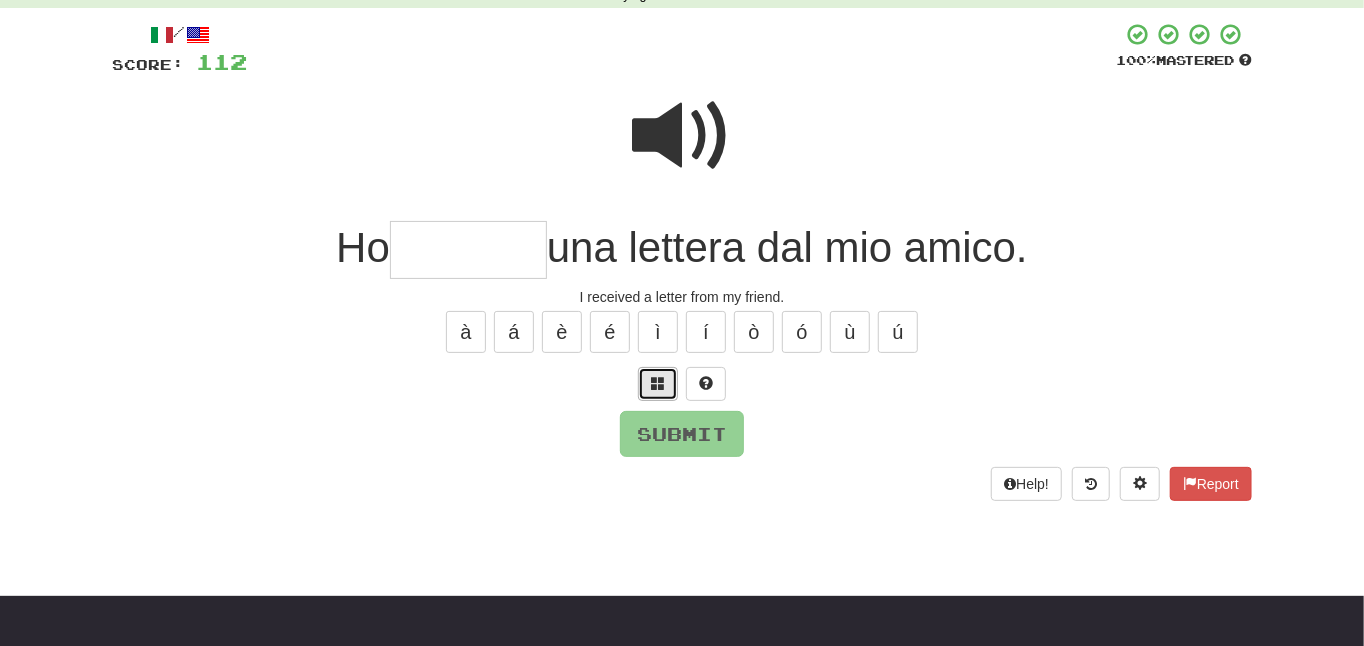 click at bounding box center (658, 384) 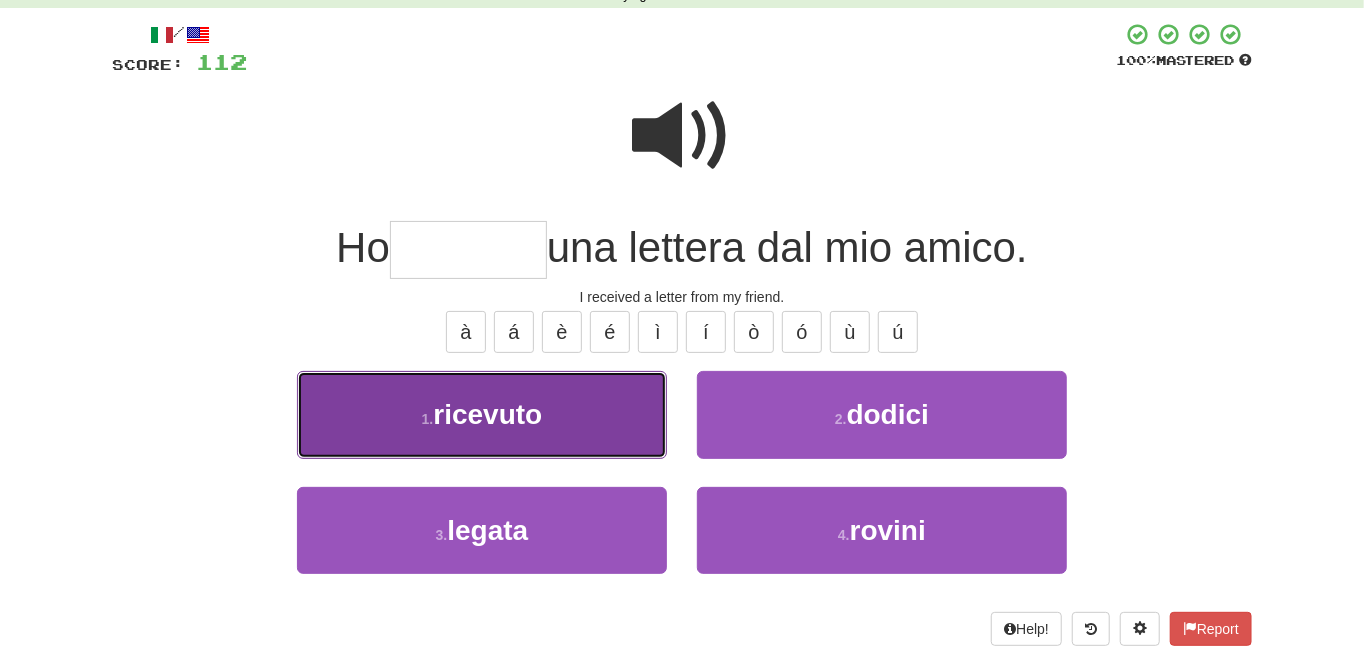 click on "1 .  ricevuto" at bounding box center [482, 414] 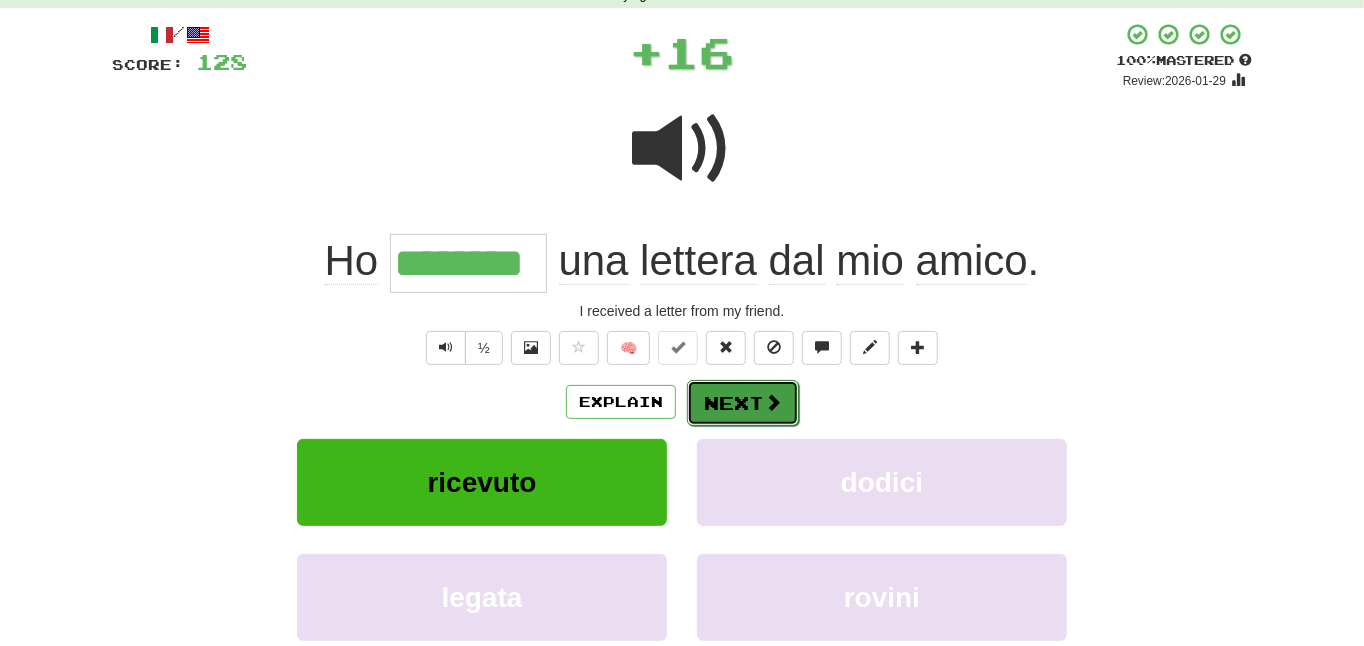 click on "Next" at bounding box center [743, 403] 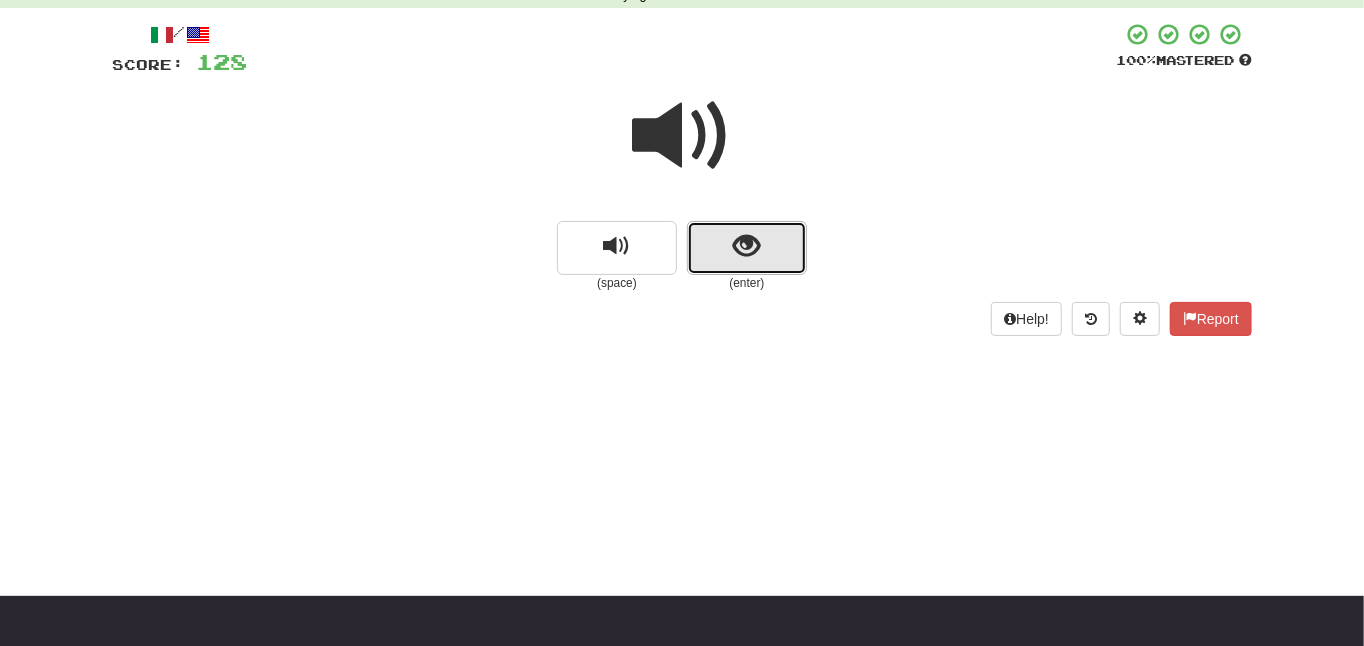 click at bounding box center (747, 248) 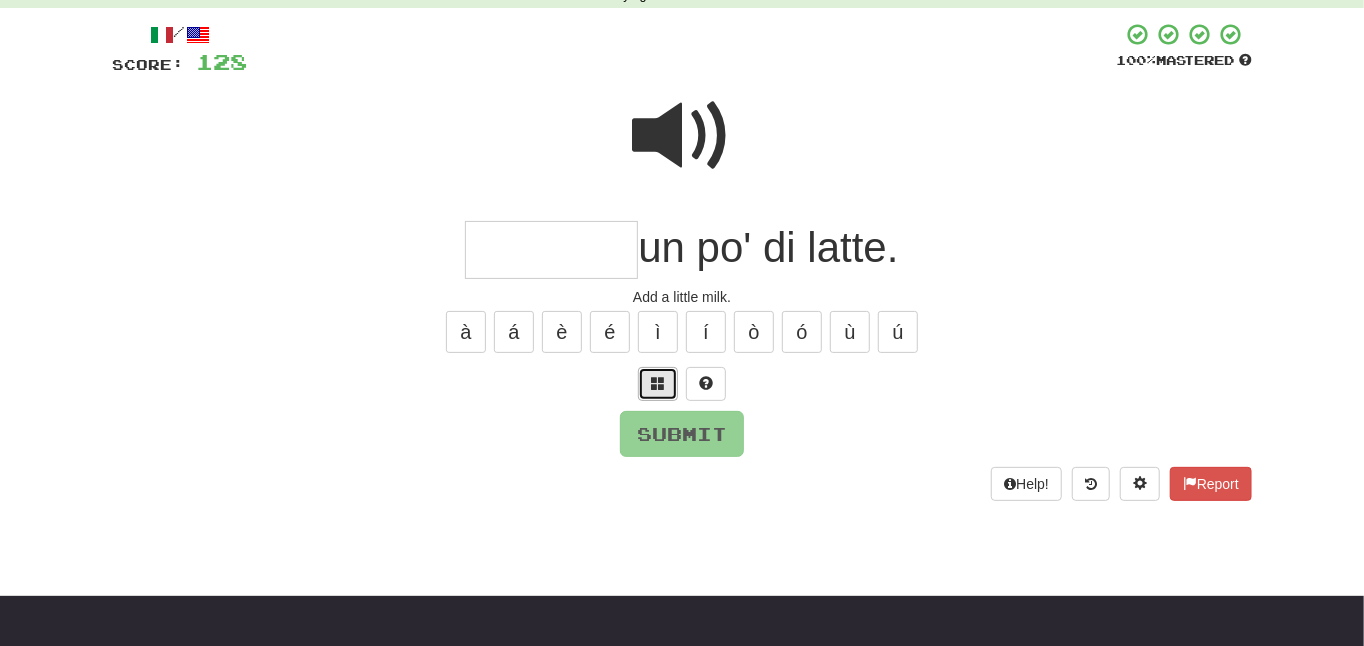 click at bounding box center [658, 383] 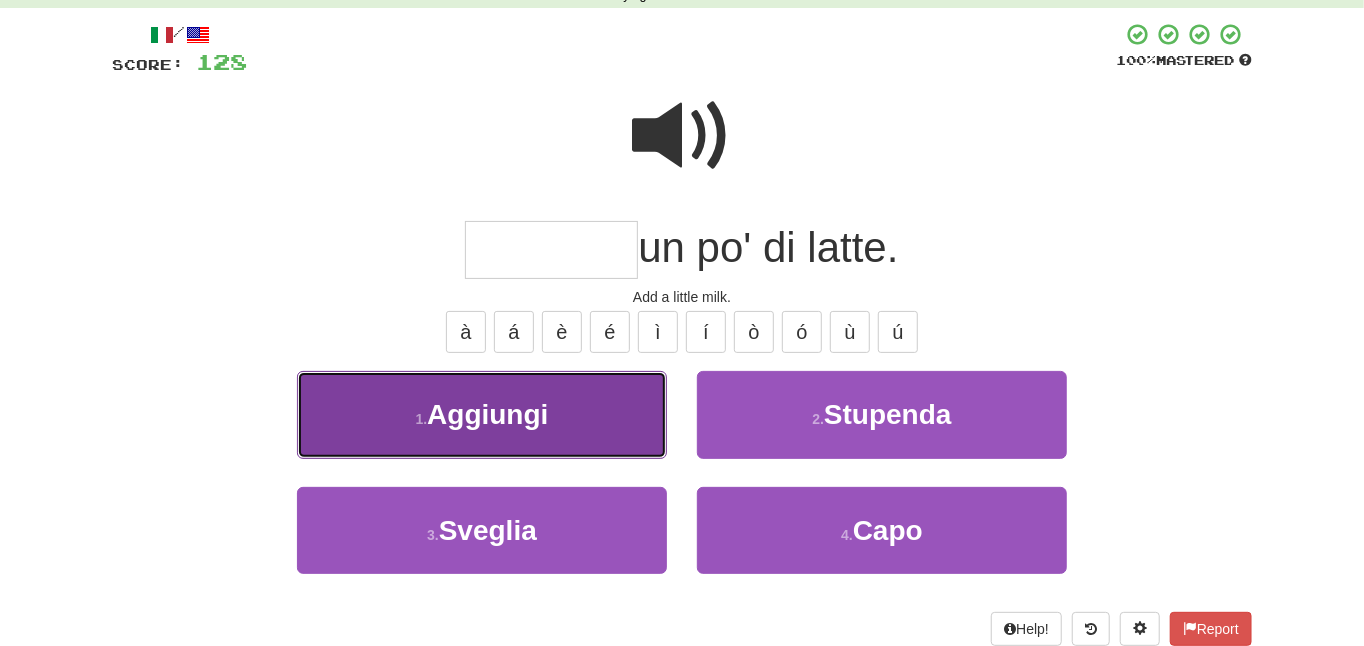 click on "1 .  Aggiungi" at bounding box center (482, 414) 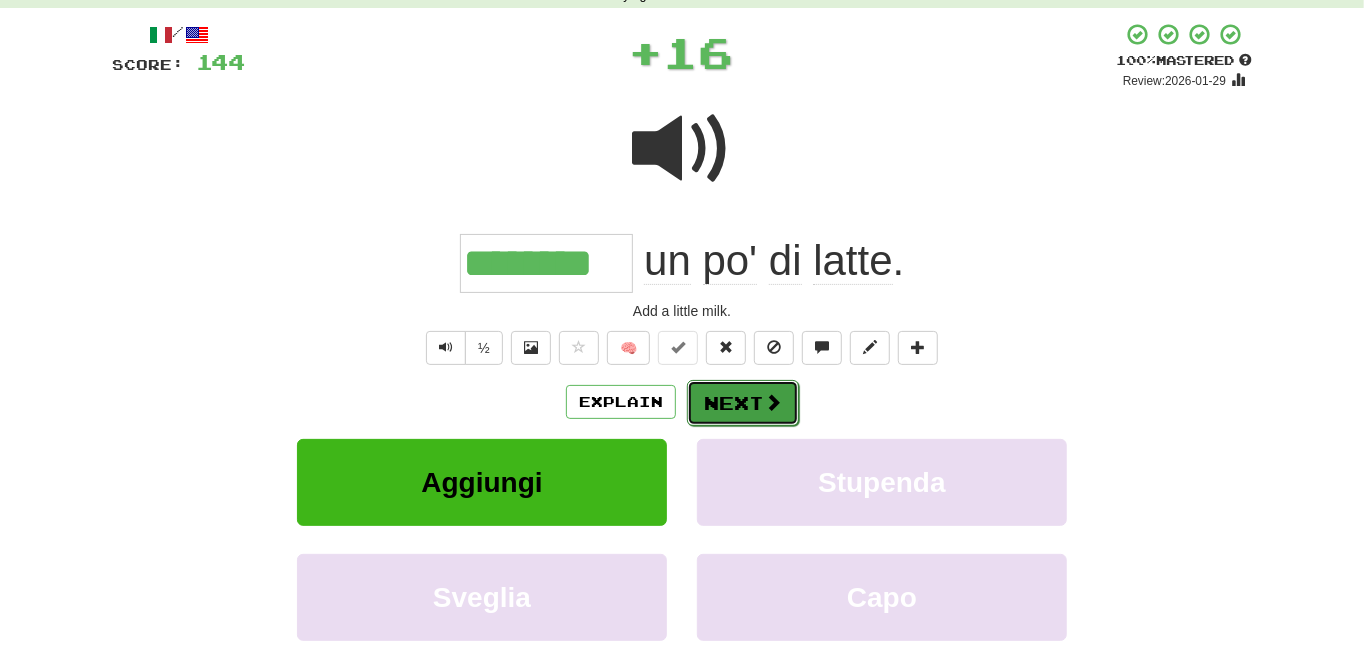 click on "Next" at bounding box center [743, 403] 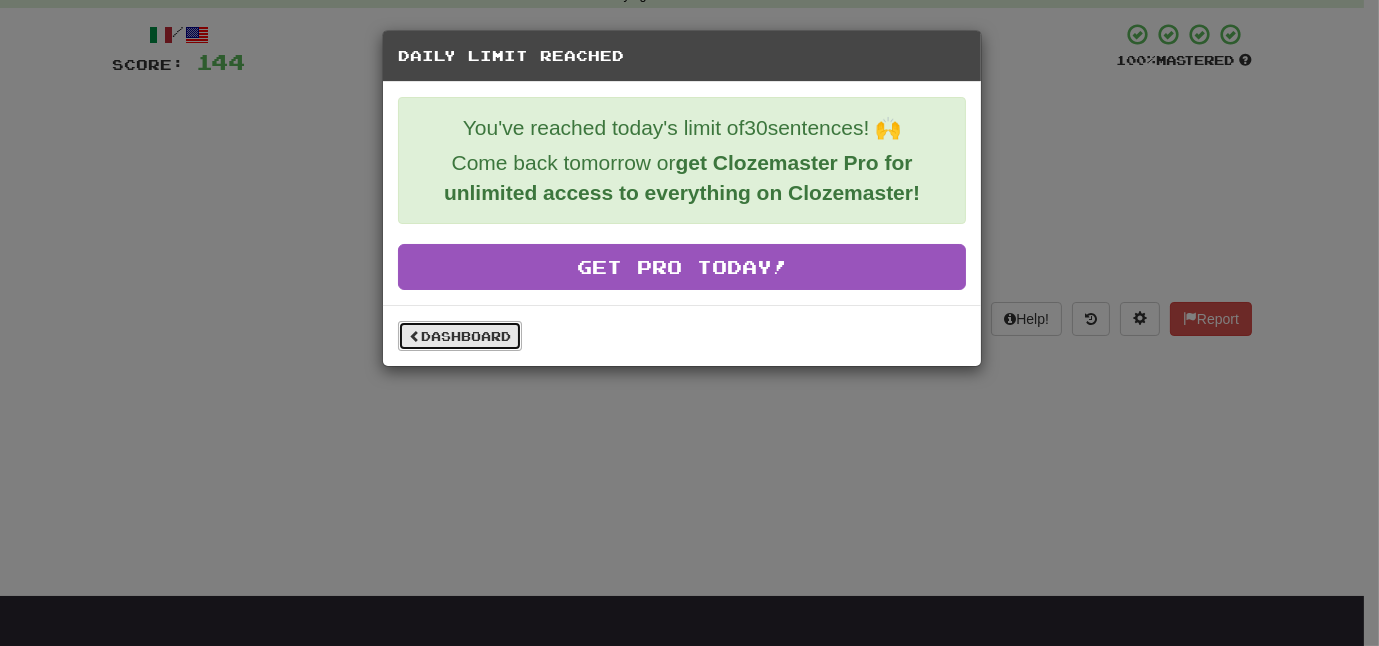 click on "Dashboard" at bounding box center [460, 336] 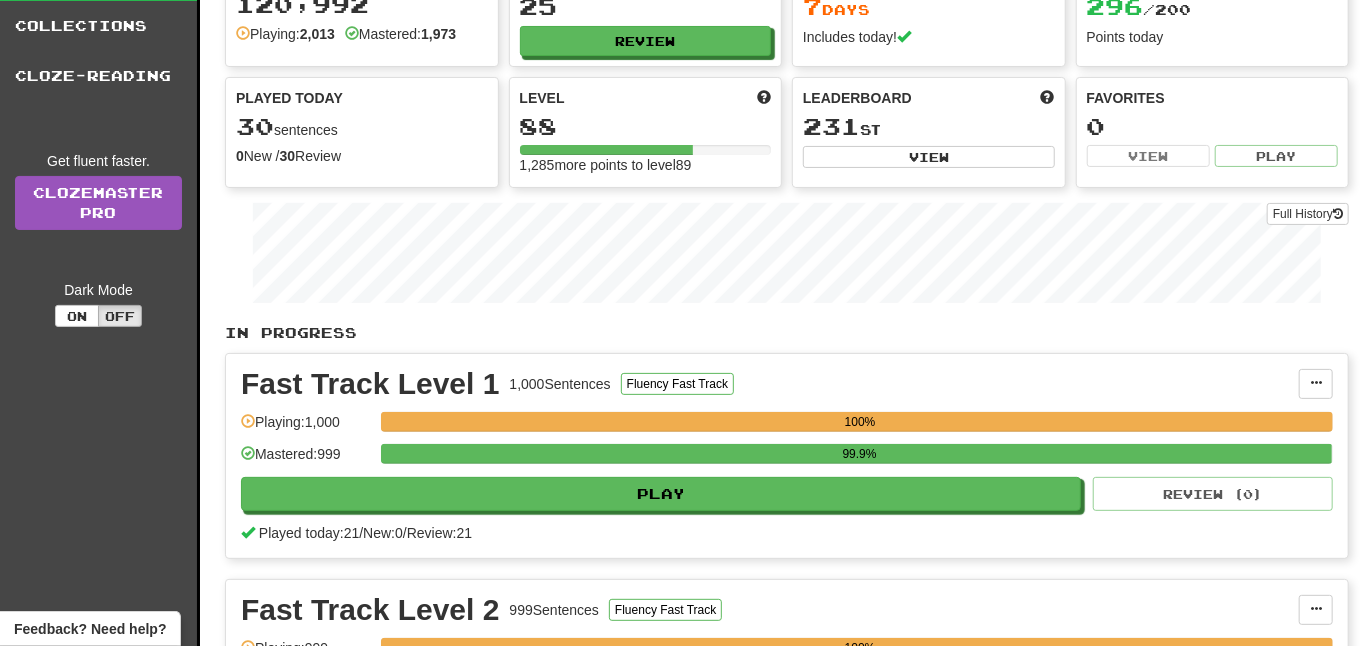 scroll, scrollTop: 0, scrollLeft: 0, axis: both 